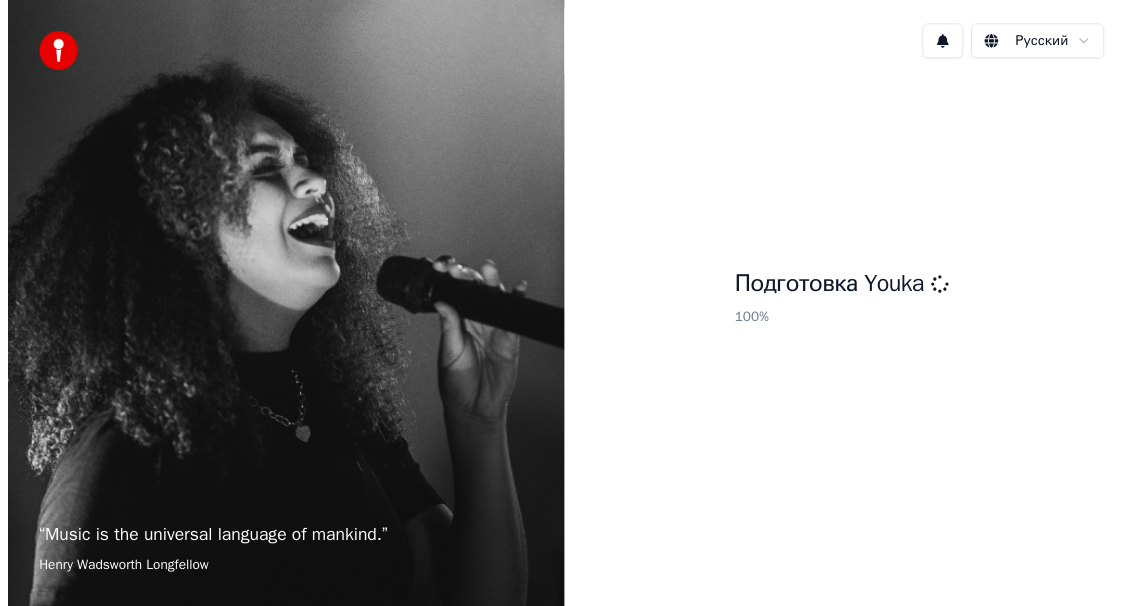 scroll, scrollTop: 0, scrollLeft: 0, axis: both 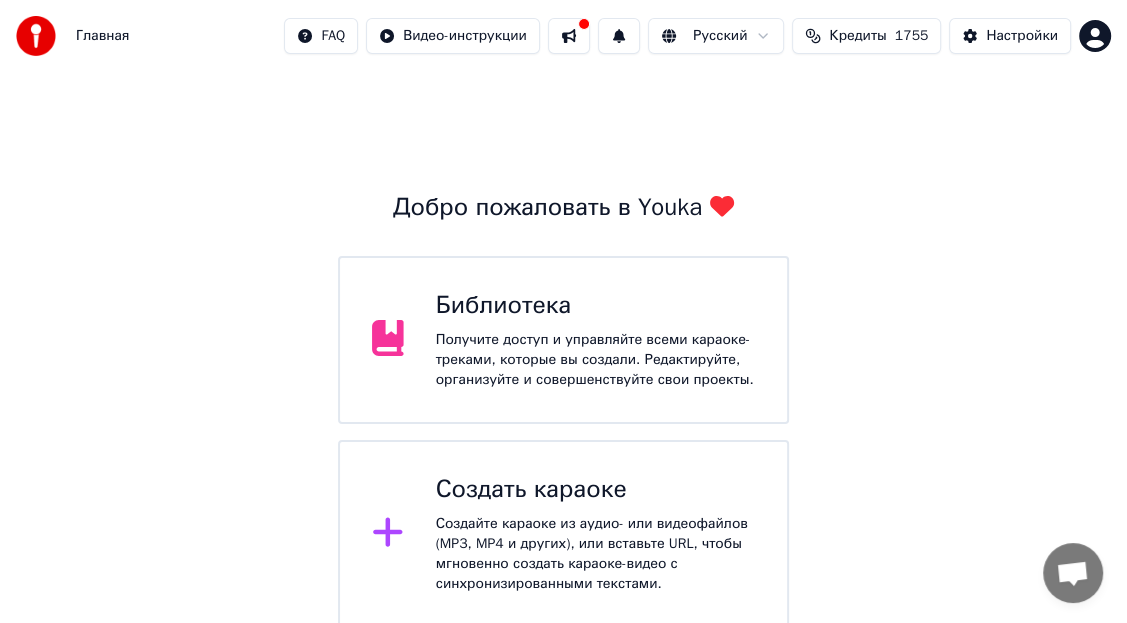 click on "Библиотека" at bounding box center (595, 306) 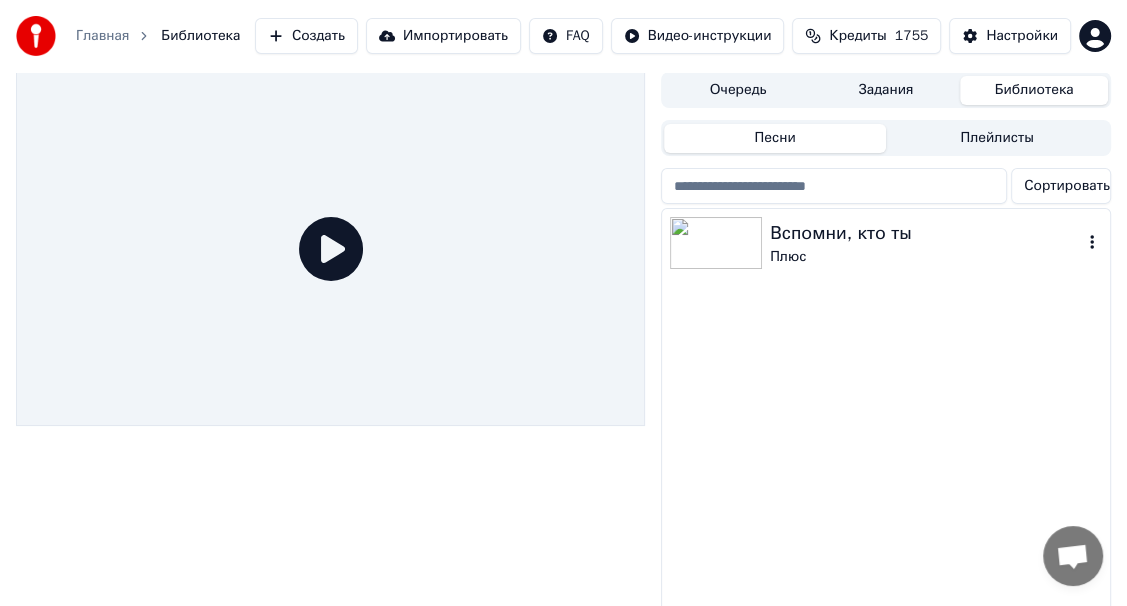click at bounding box center [716, 243] 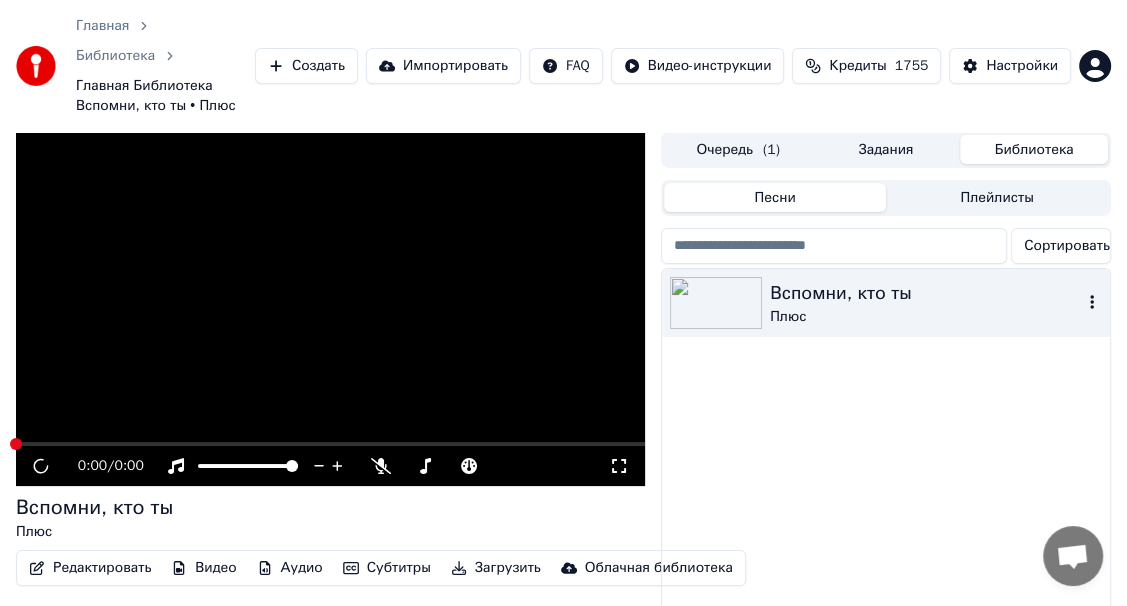 click at bounding box center [716, 303] 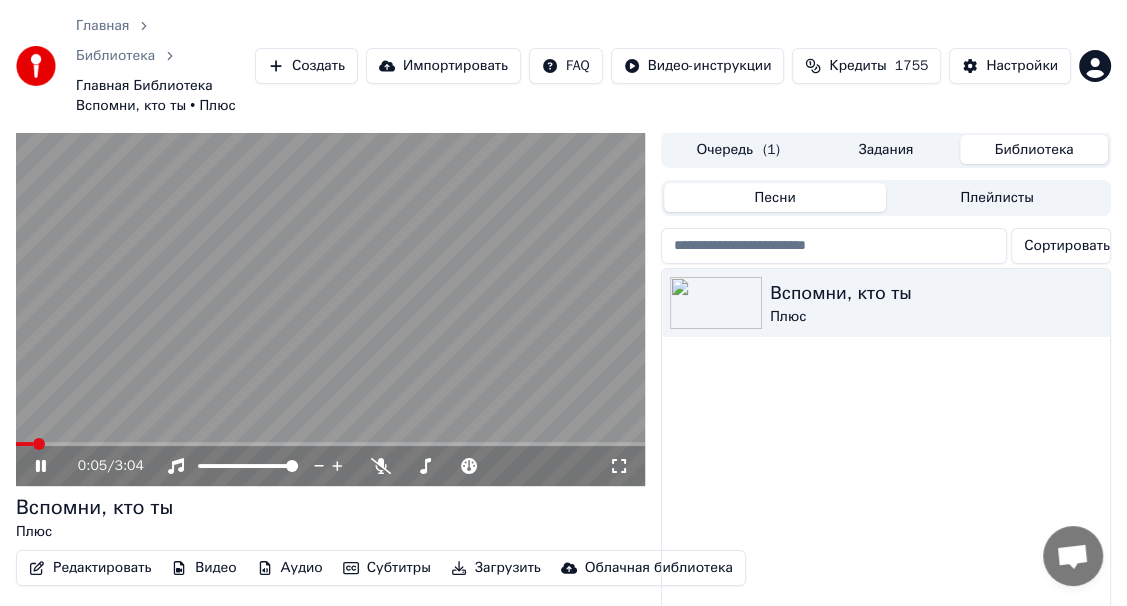 click 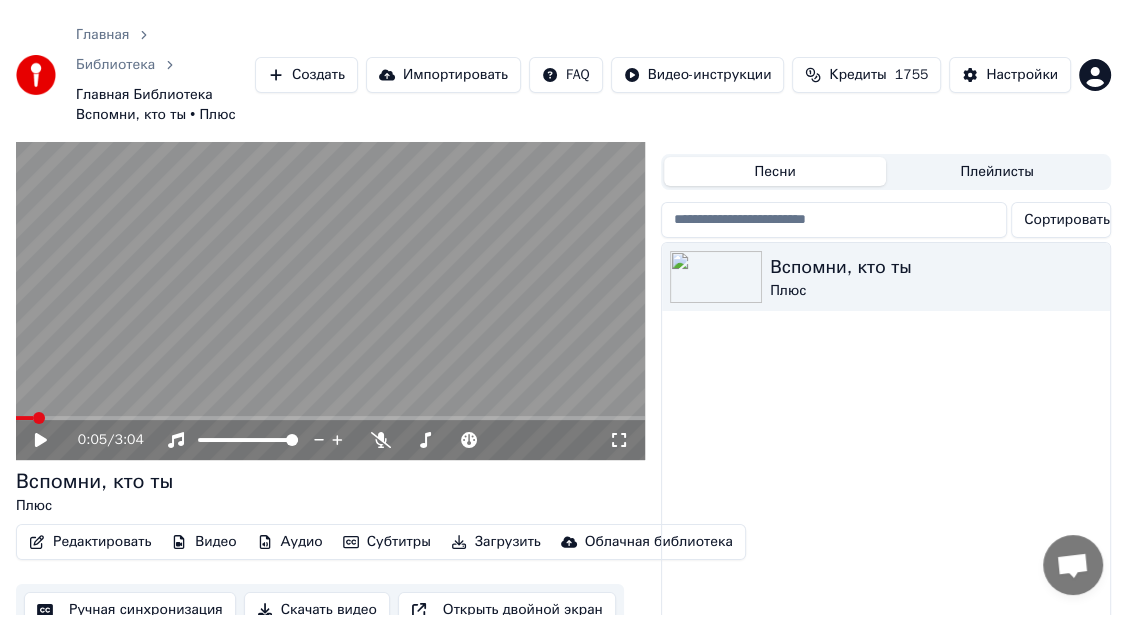 scroll, scrollTop: 0, scrollLeft: 0, axis: both 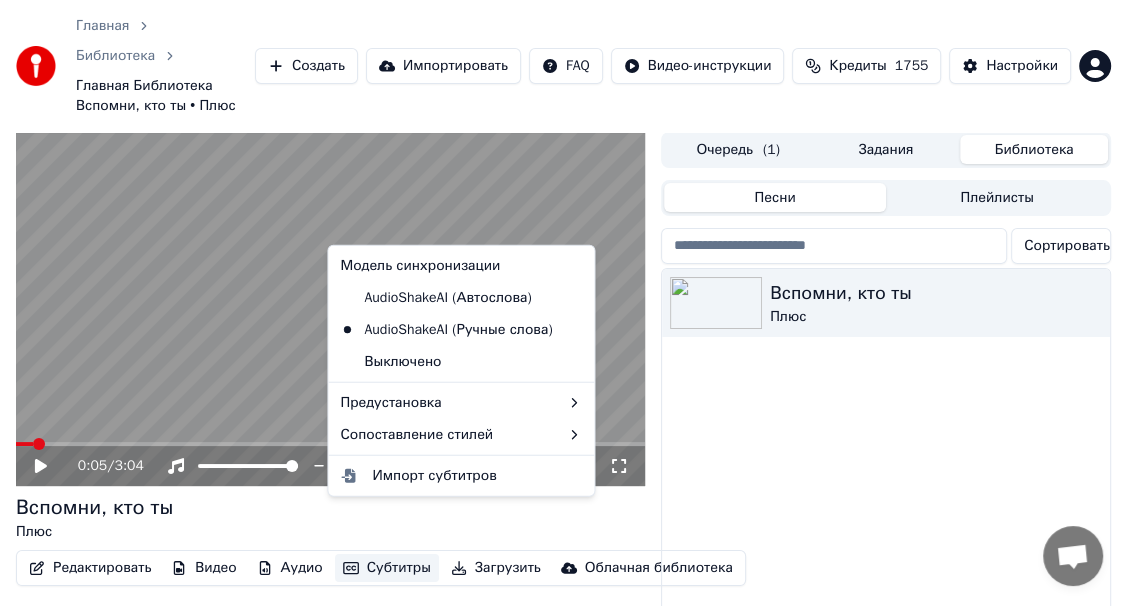 click on "Субтитры" at bounding box center [387, 568] 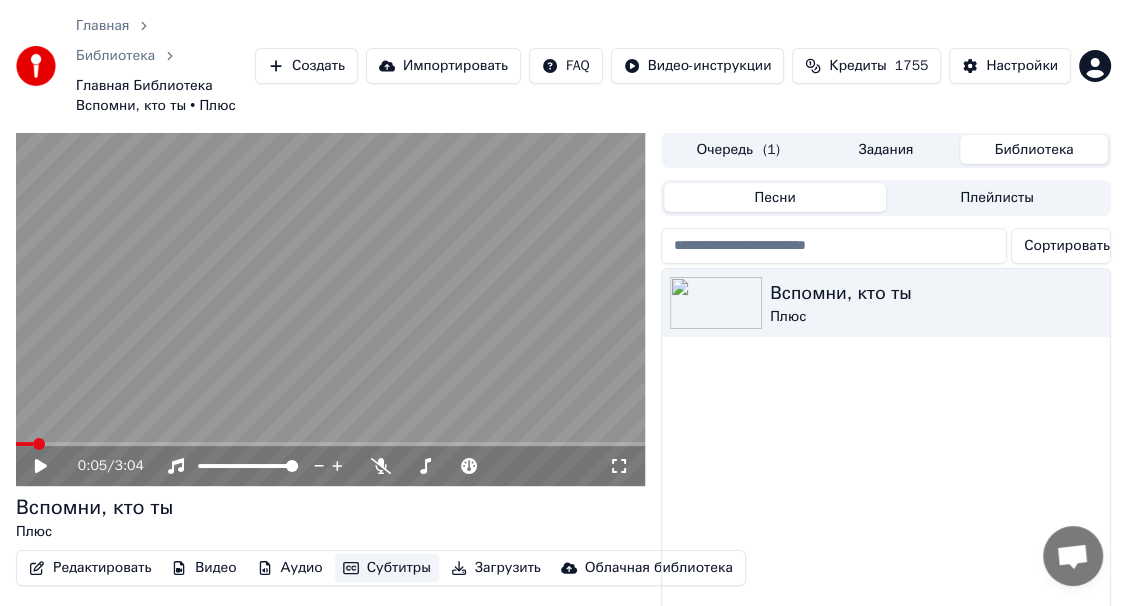 click on "Субтитры" at bounding box center [387, 568] 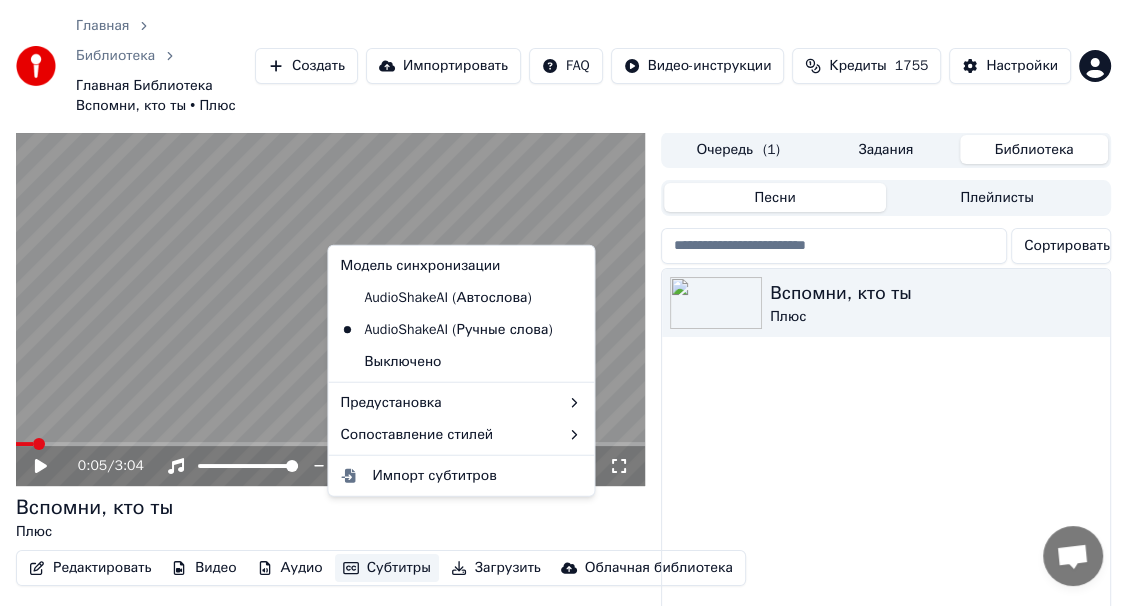 click on "Субтитры" at bounding box center (387, 568) 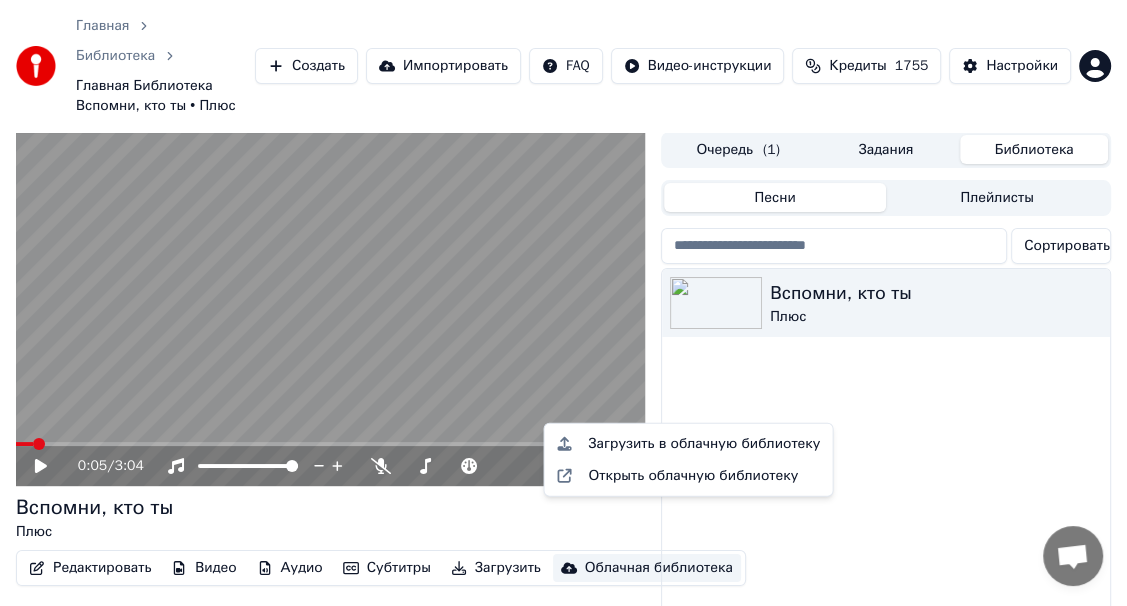 click on "Вспомни, кто ты Плюс" at bounding box center [886, 495] 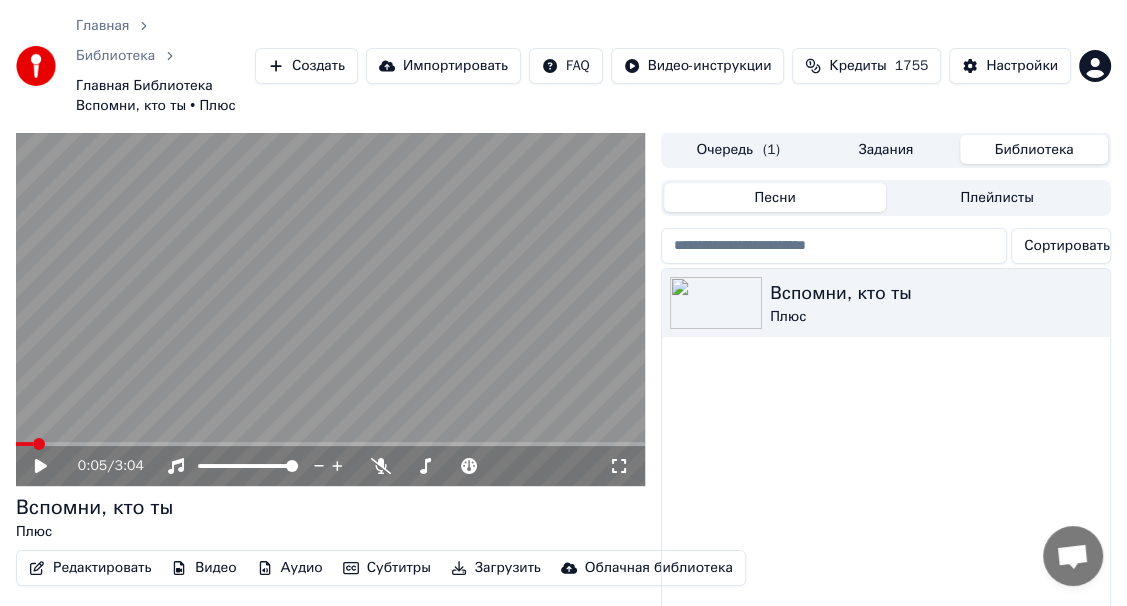 click on "Редактировать" at bounding box center (90, 568) 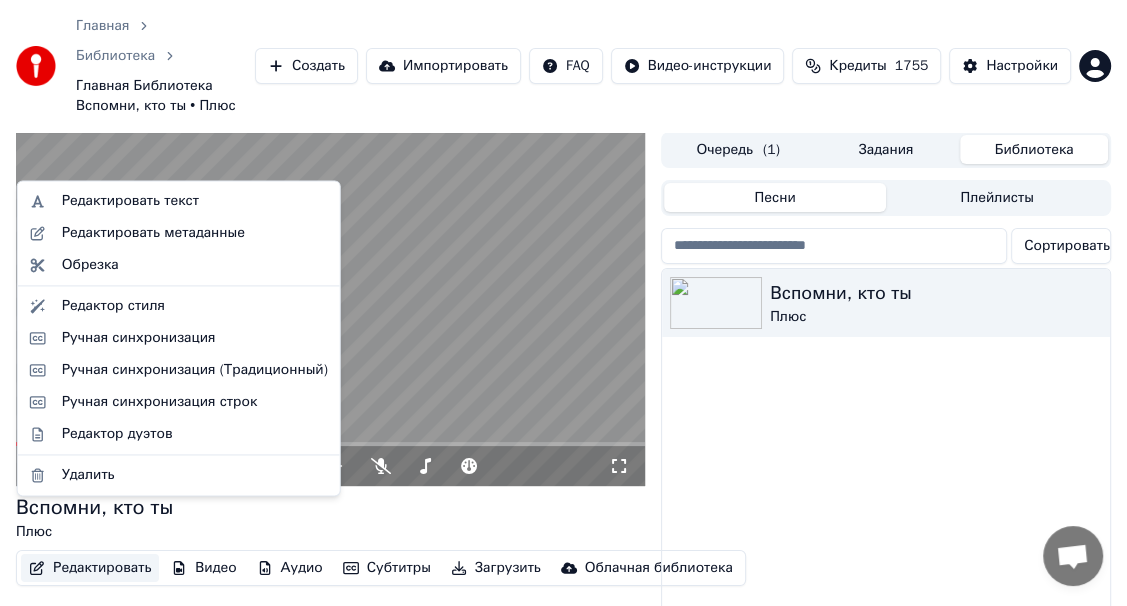 click on "Редактировать" at bounding box center (90, 568) 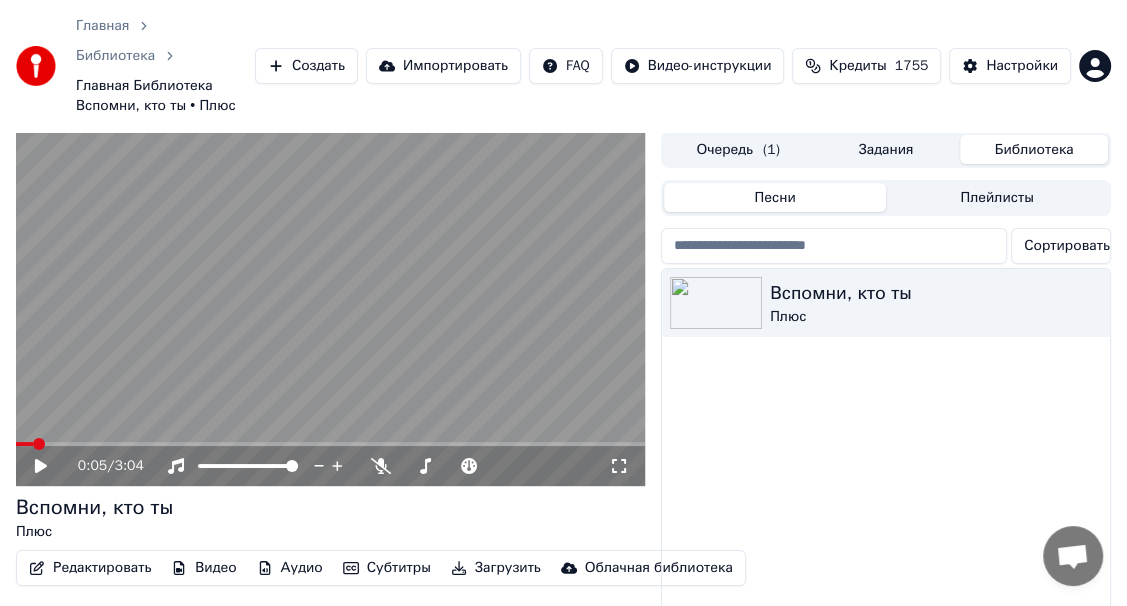 click on "Редактировать" at bounding box center (90, 568) 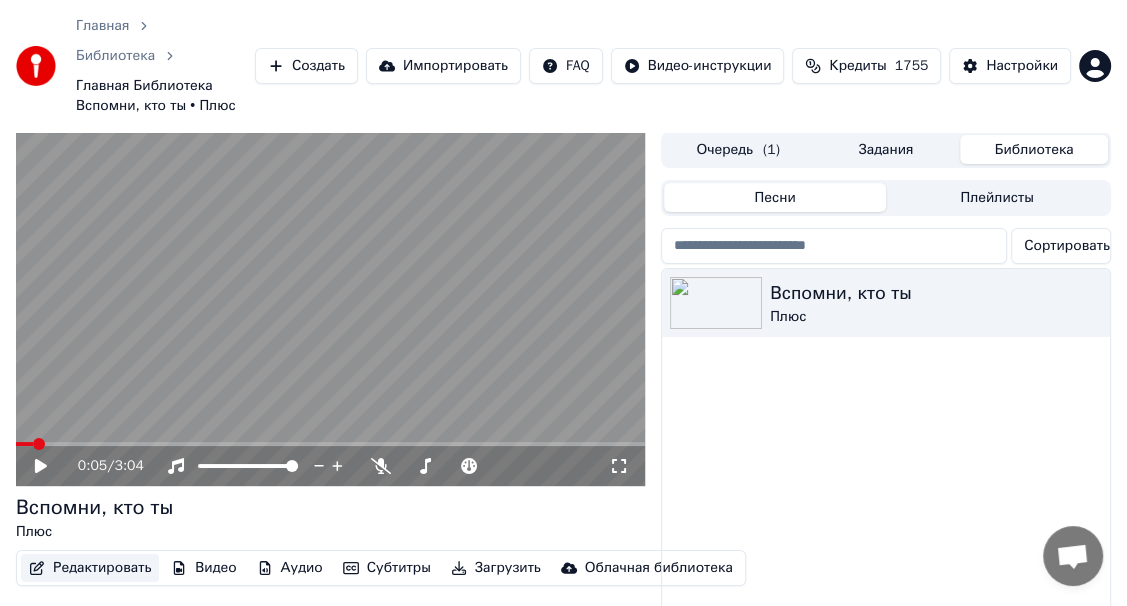 click on "Редактировать" at bounding box center (90, 568) 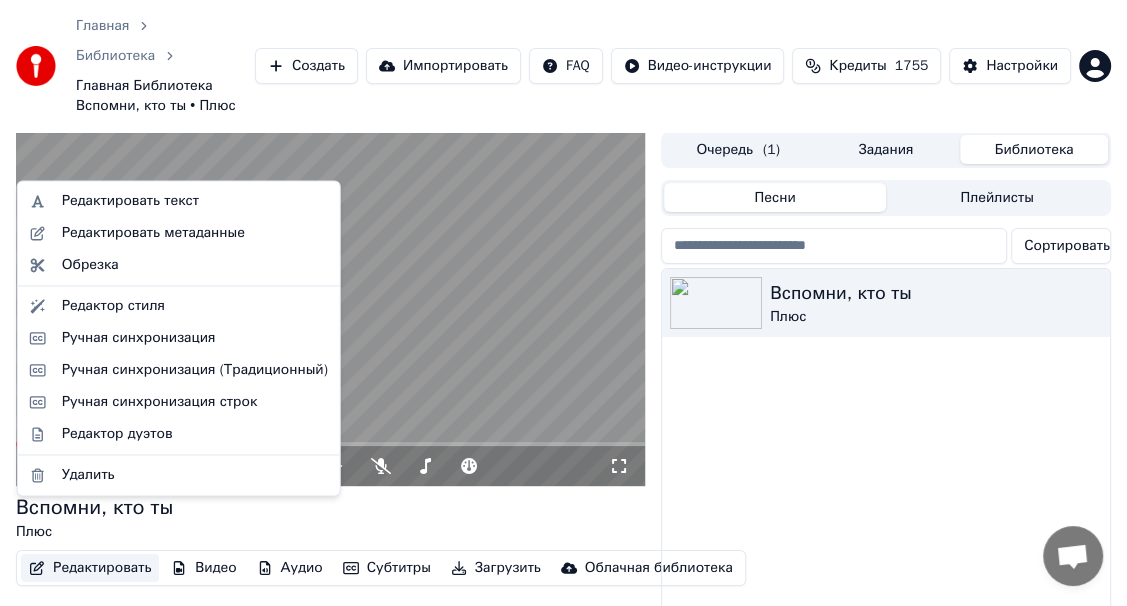 click on "Редактировать" at bounding box center [90, 568] 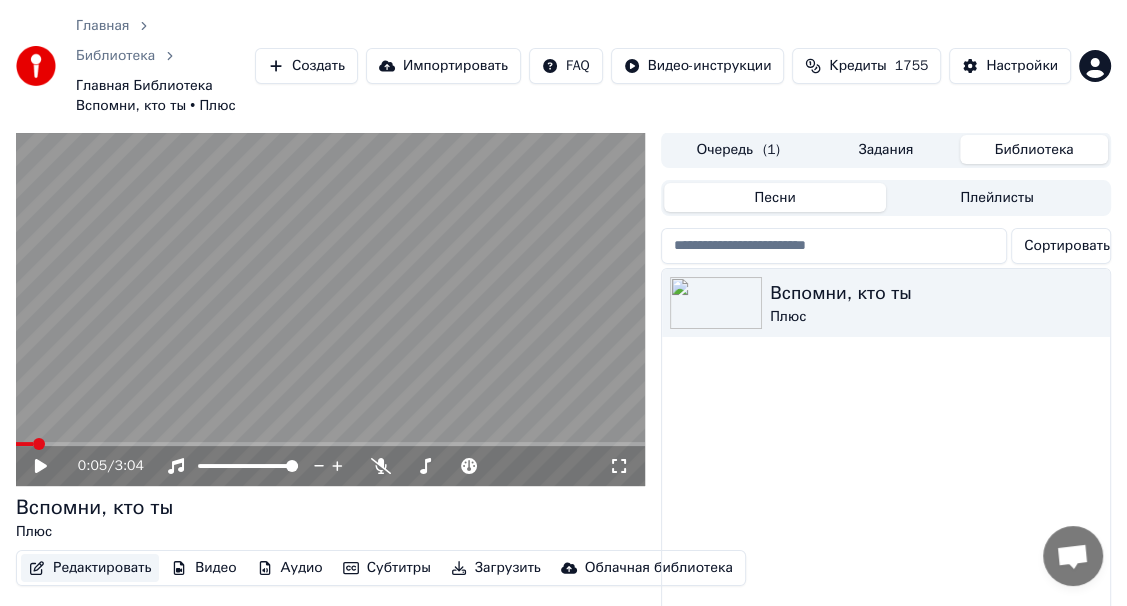 click on "Редактировать" at bounding box center (90, 568) 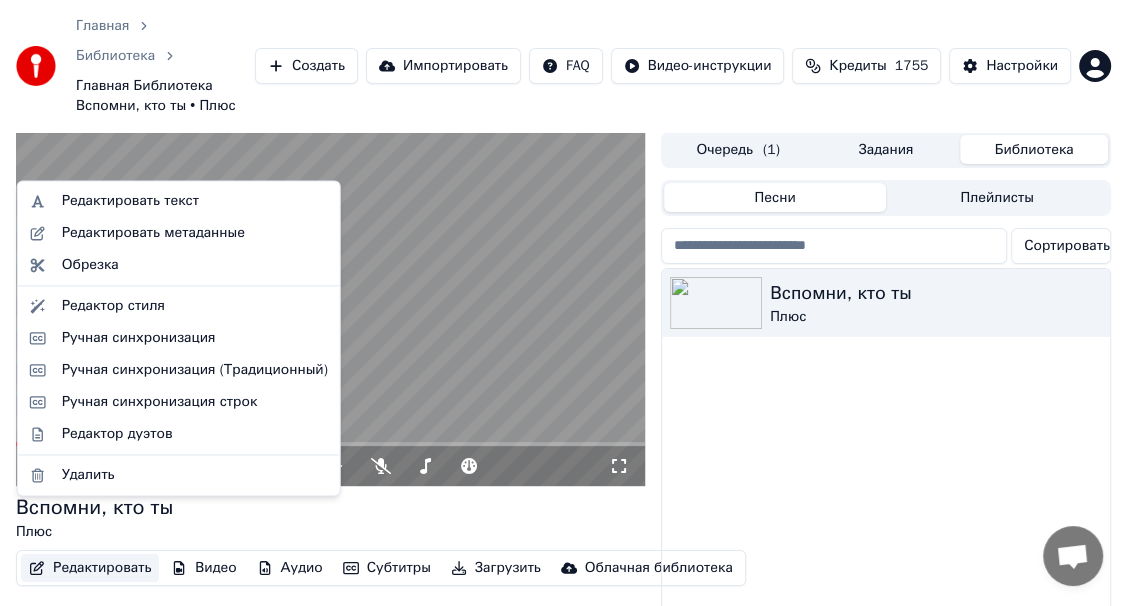 click on "Редактировать" at bounding box center (90, 568) 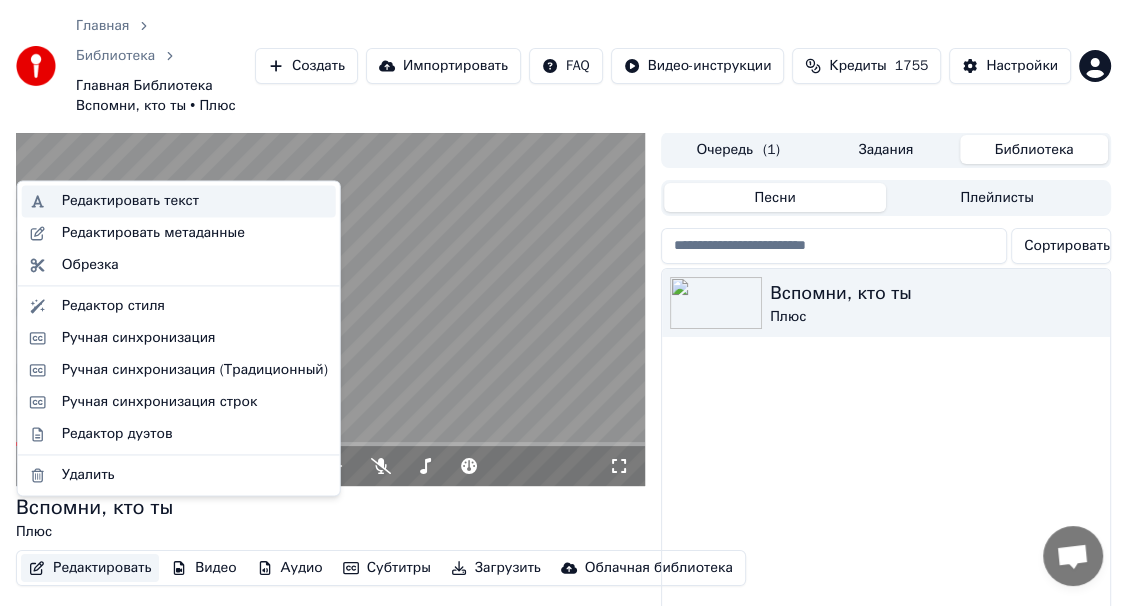 click on "Редактировать текст" at bounding box center [130, 201] 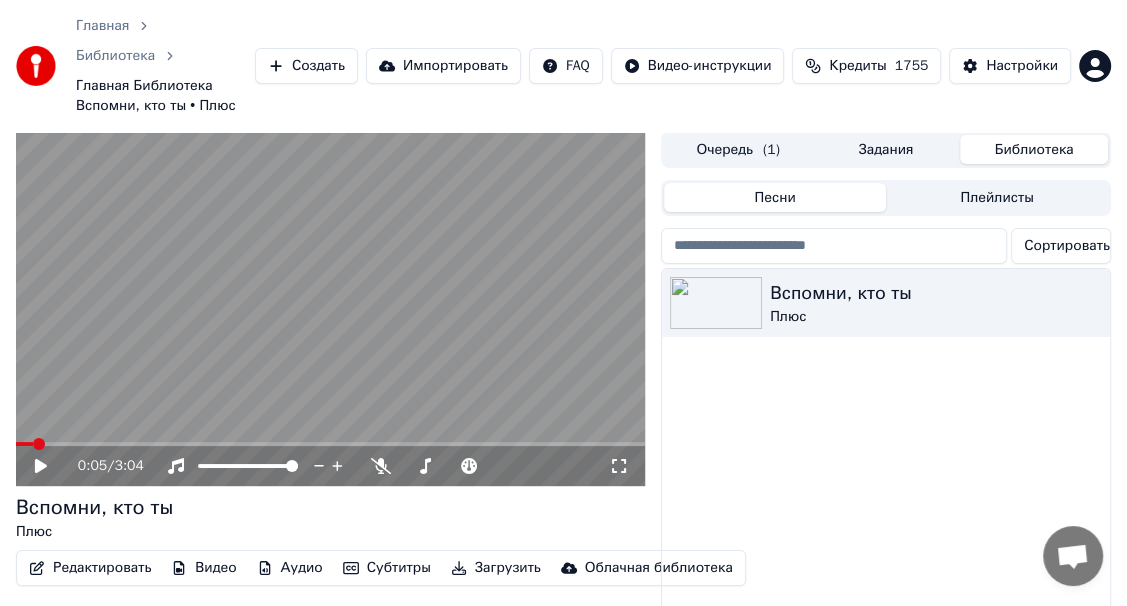 click on "Ручная синхронизация" at bounding box center [130, 636] 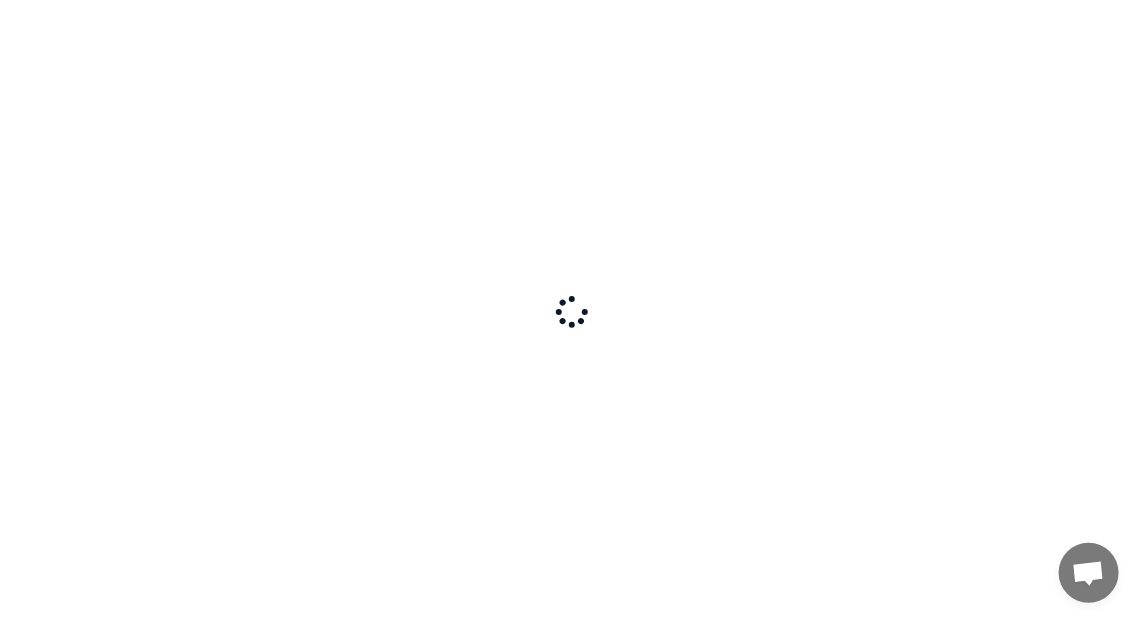 click at bounding box center [571, 311] 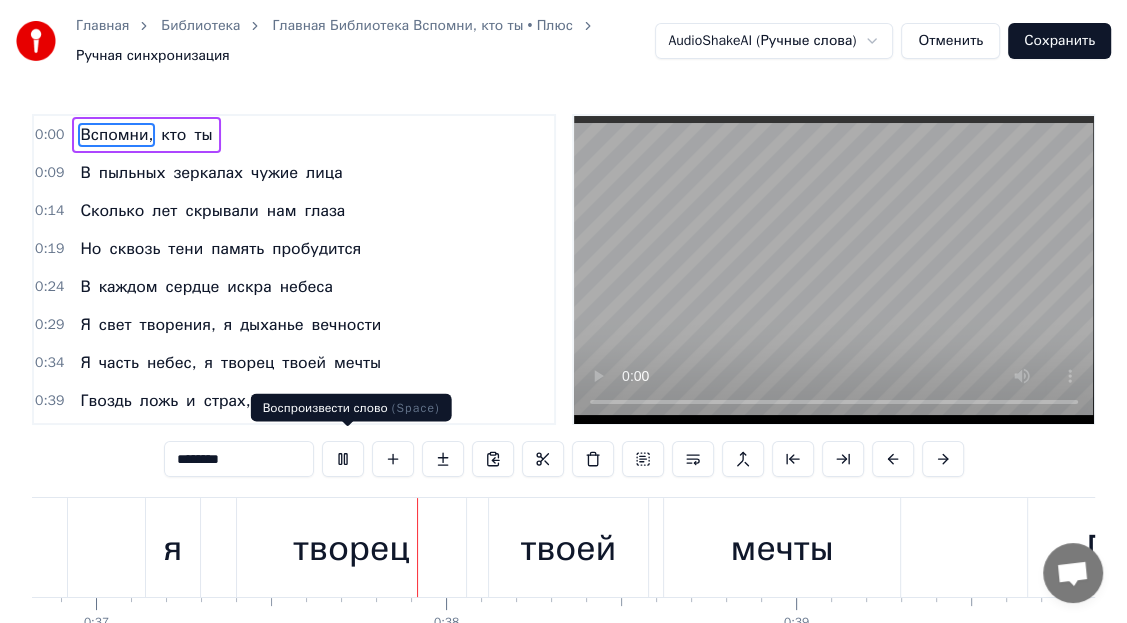 scroll, scrollTop: 0, scrollLeft: 12938, axis: horizontal 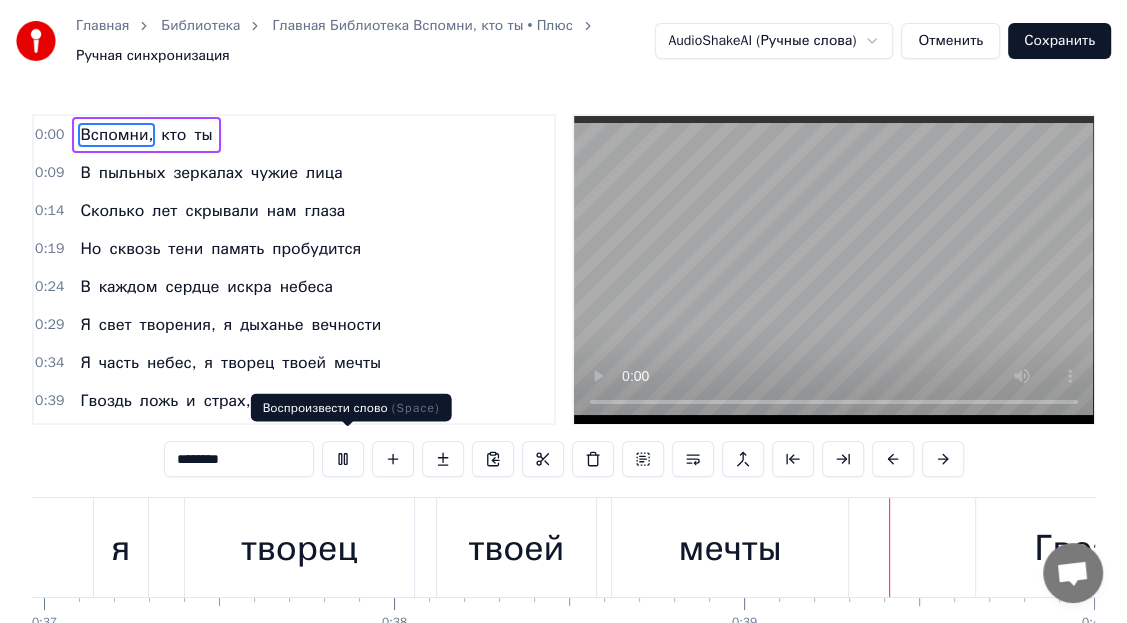 click at bounding box center (343, 459) 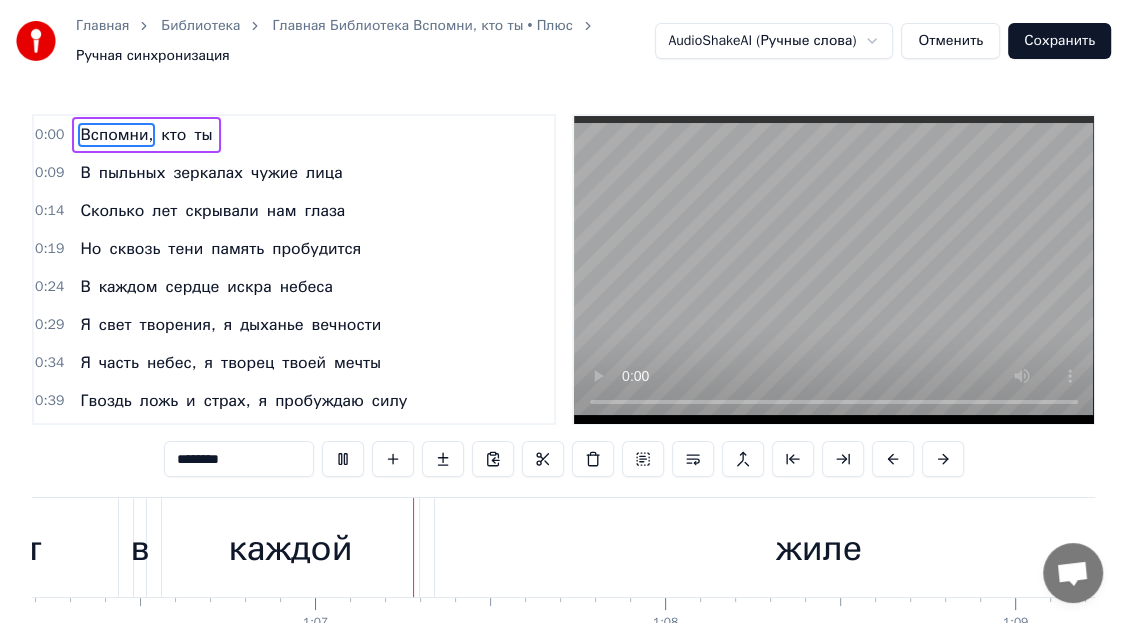 scroll, scrollTop: 0, scrollLeft: 23204, axis: horizontal 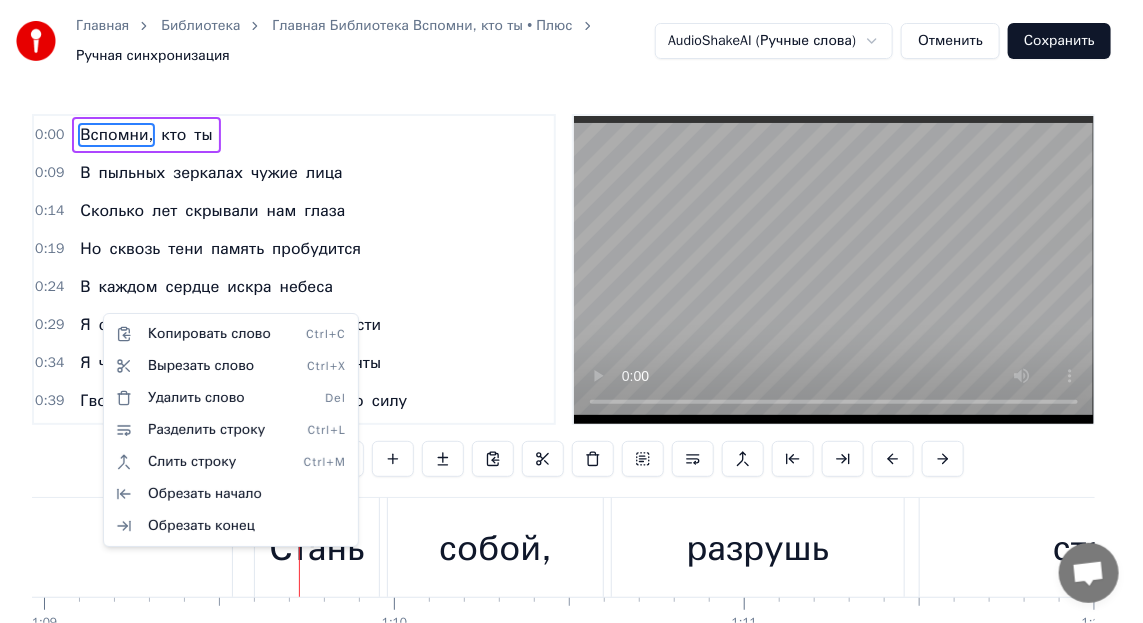 click on "Главная Библиотека Вспомни, кто ты • Плюс Ручная синхронизация AudioShakeAI (Ручные слова) Отменить Сохранить 0:00 Вспомни, кто ты 0:09 В пыльных зеркалах чужие лица 0:14 Сколько лет скрывали нам глаза 0:19 Но сквозь тени память пробудится 0:24 В каждом сердце искра небеса 0:29 Я свет творения, я дыханье вечности 0:34 Я часть небес, я творец твоей мечты 0:39 Гвоздь ложь и страх, я пробуждаю силу 0:45 Помни, кто ты, ты и есть Бог внутри 0:59 В нас течет бессмертная природа 1:04 Свет дворца пылает в каждой жиле 1:09 Стань собой, разрушь старые коды 1:14 Ты рожден меня, цветь мир силой мысли 1:19 Я" at bounding box center [571, 365] 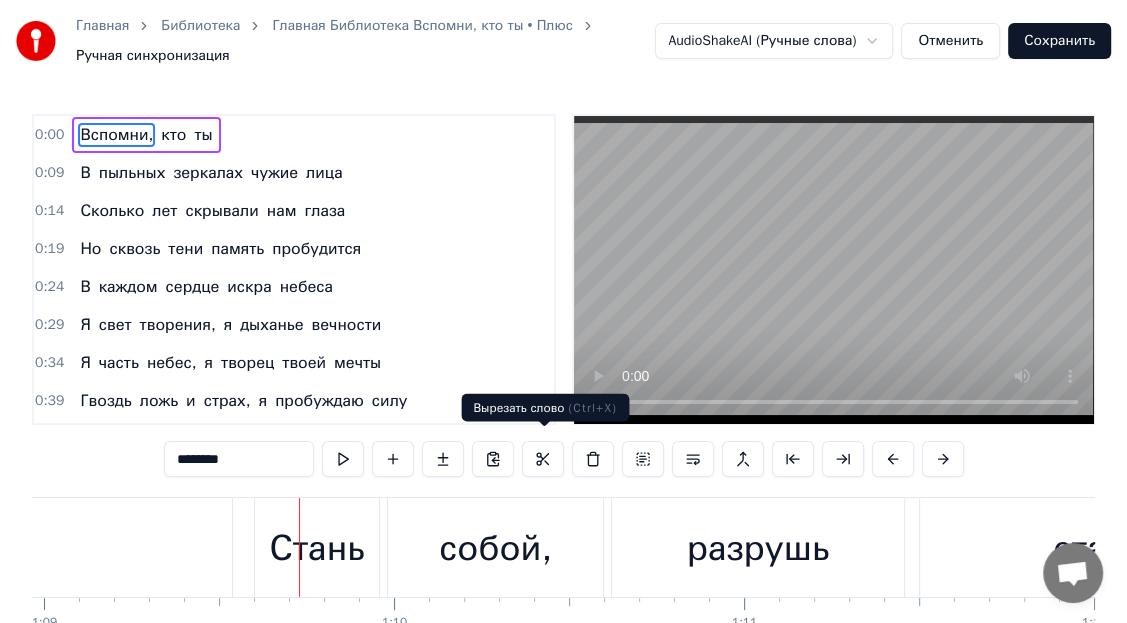 click at bounding box center [543, 459] 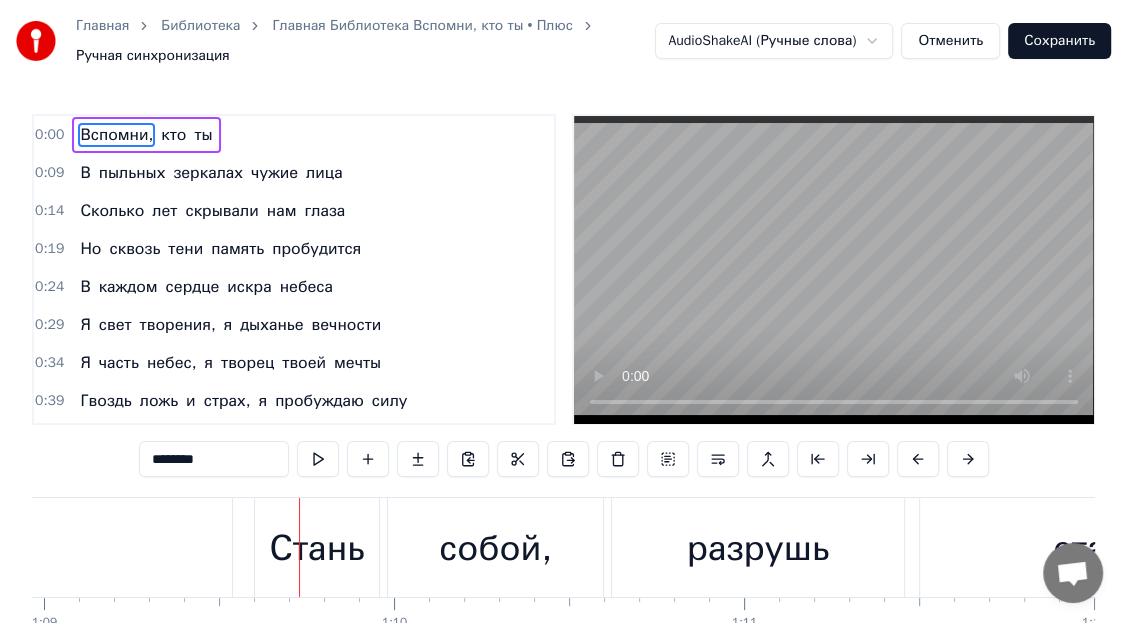 click on "Гвоздь" at bounding box center (105, 401) 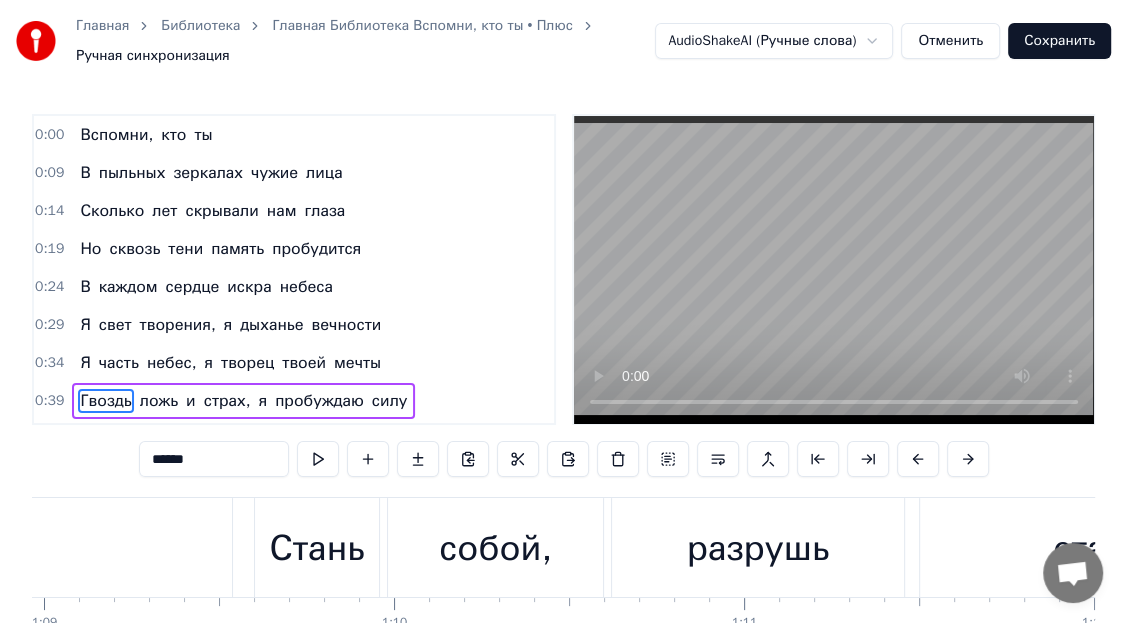 scroll, scrollTop: 86, scrollLeft: 0, axis: vertical 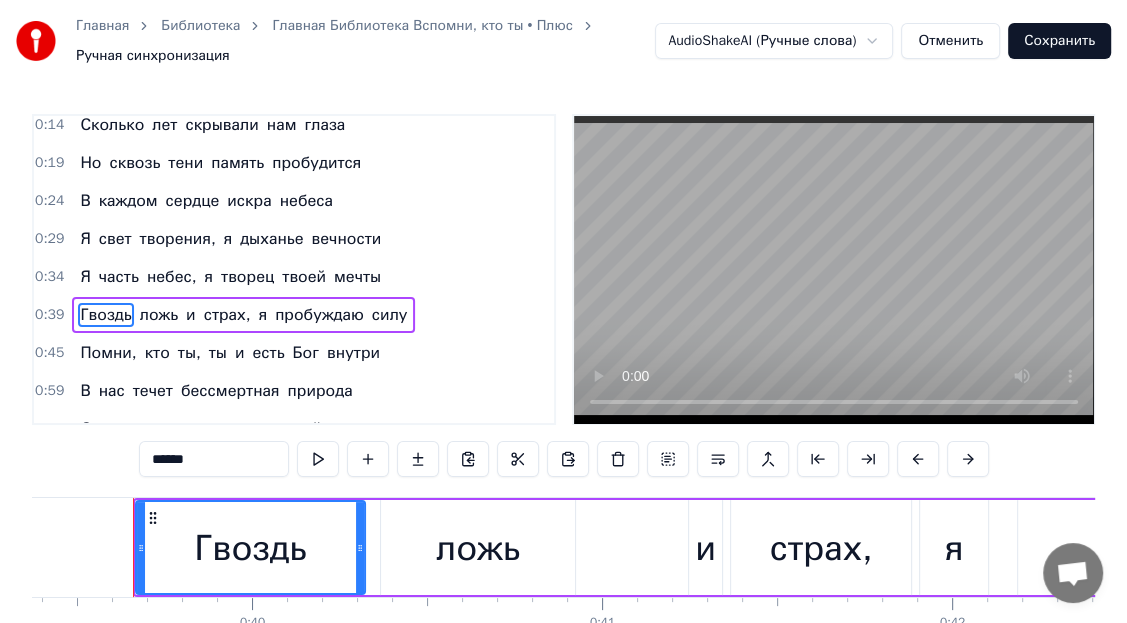 click on "Гвоздь" at bounding box center (250, 548) 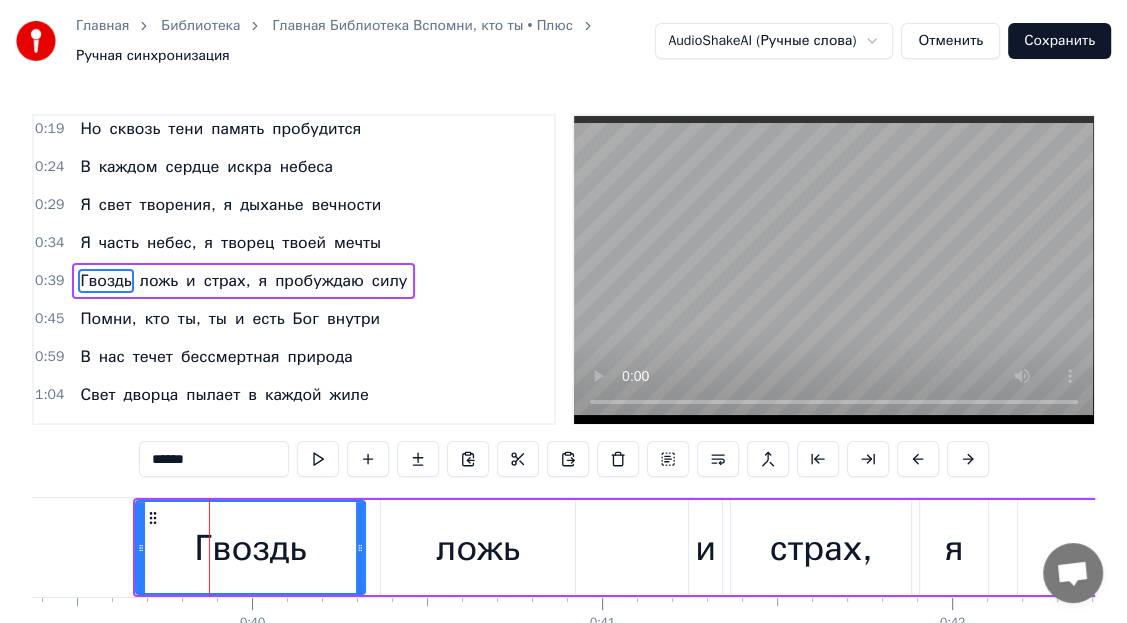 scroll, scrollTop: 121, scrollLeft: 0, axis: vertical 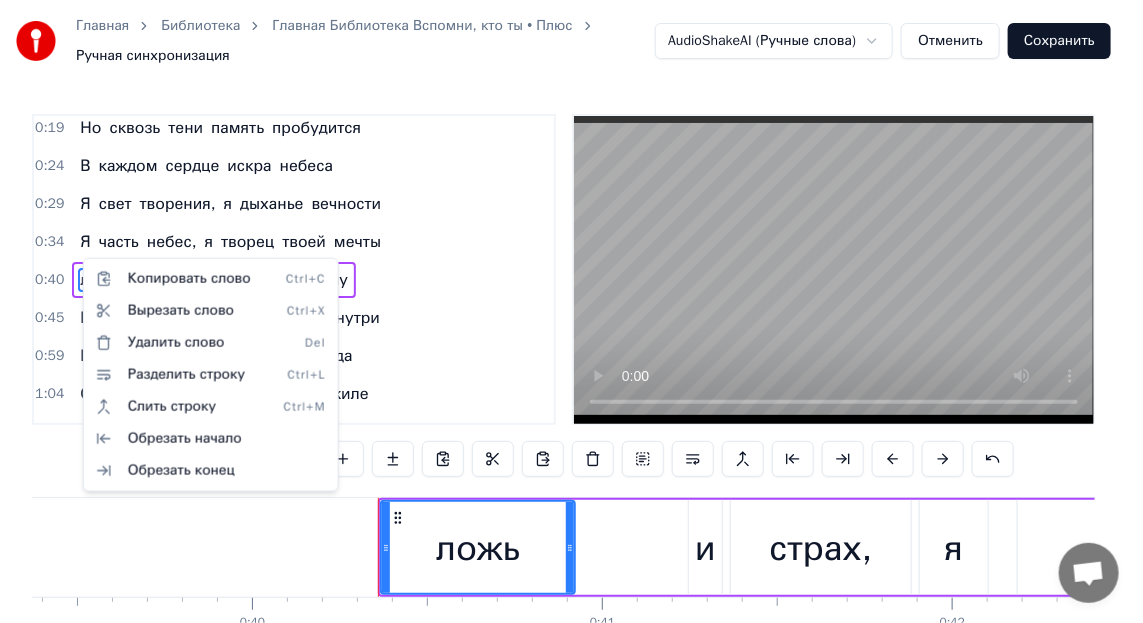 click on "Главная Библиотека Вспомни, кто ты • Плюс Ручная синхронизация AudioShakeAI (Ручные слова) Отменить Сохранить 0:00 Вспомни, кто ты 0:09 В пыльных зеркалах чужие лица 0:14 Сколько лет скрывали нам глаза 0:19 Но сквозь тени память пробудится 0:24 В каждом сердце искра небеса 0:29 Я свет творения, я дыханье вечности 0:34 Я часть небес, я творец твоей мечты 0:40 ложь и страх, я пробуждаю силу 0:45 Помни, кто ты, ты и есть Бог внутри 0:59 В нас течет бессмертная природа 1:04 Свет дворца пылает в каждой жиле 1:09 Стань собой, разрушь старые коды 1:14 Ты рожден меня, цветь мир силой мысли 1:19 Я свет я" at bounding box center [571, 365] 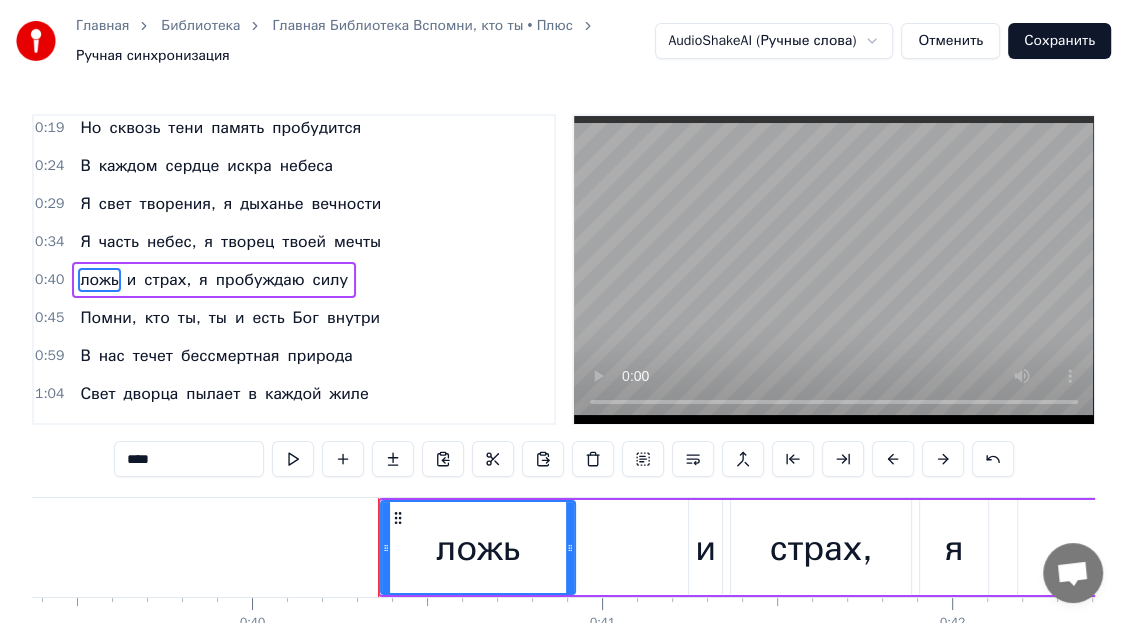click on "****" at bounding box center [189, 459] 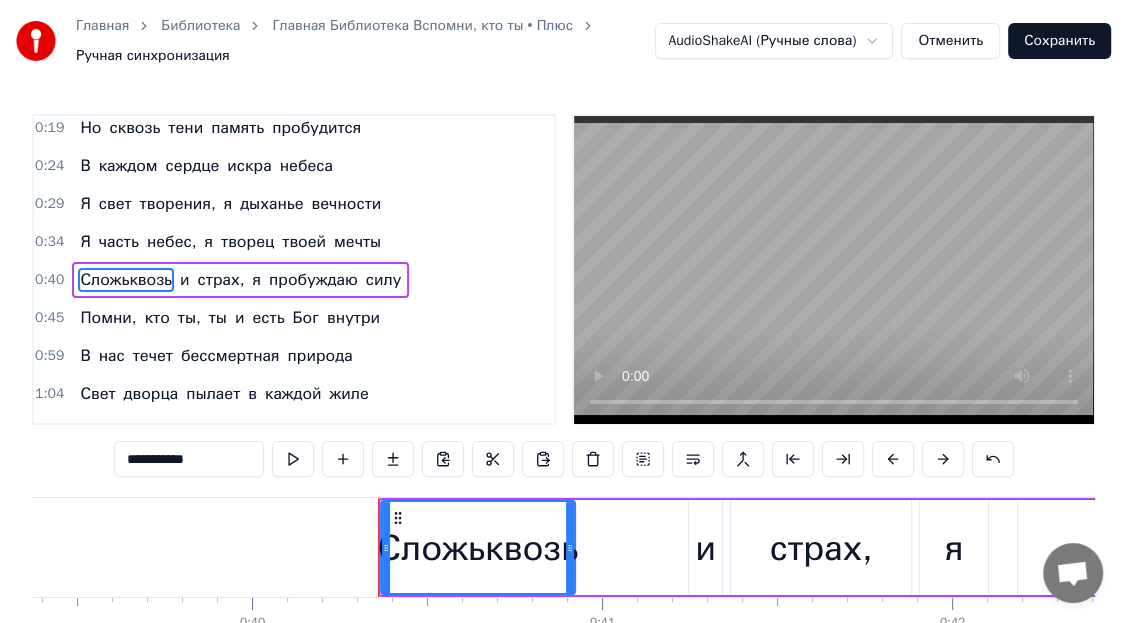 click on "**********" at bounding box center [189, 459] 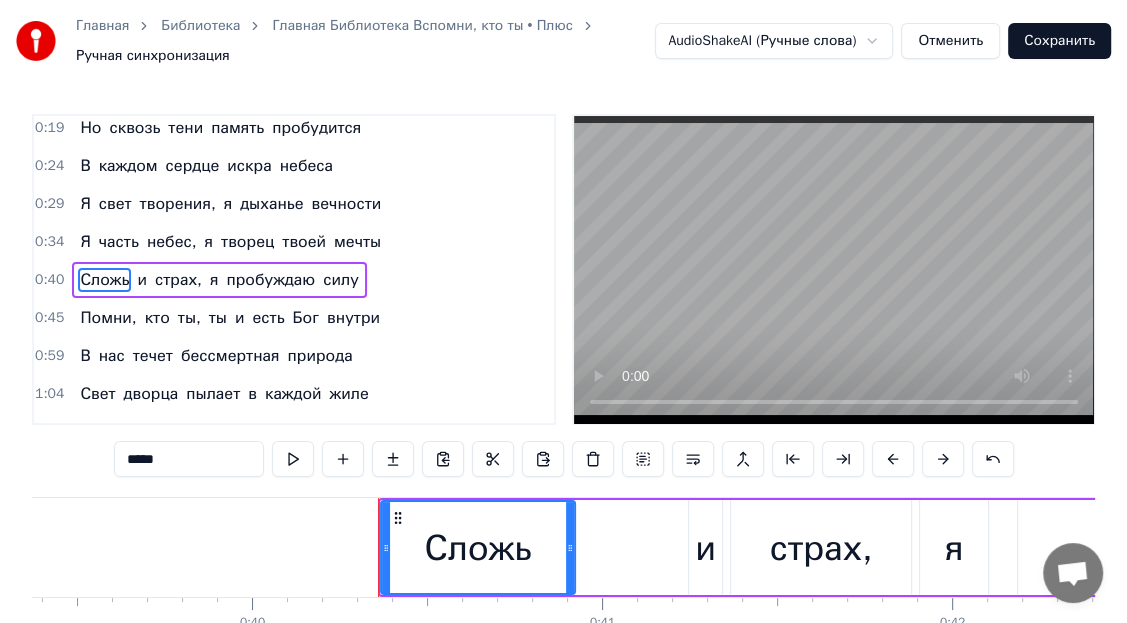 click on "*****" at bounding box center [189, 459] 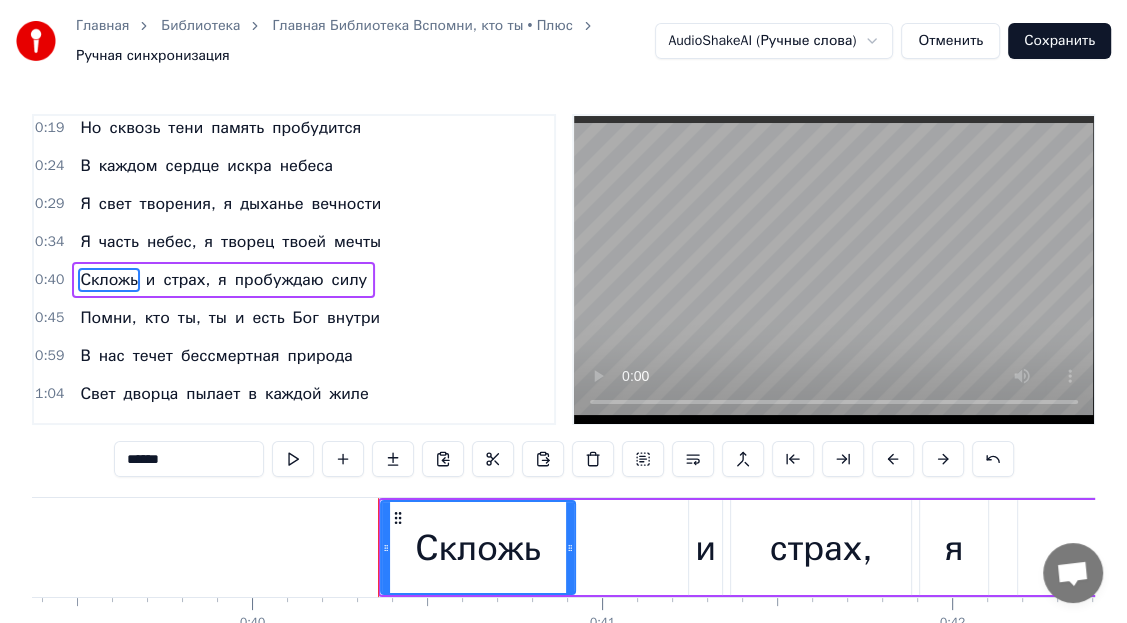 click on "******" at bounding box center [189, 459] 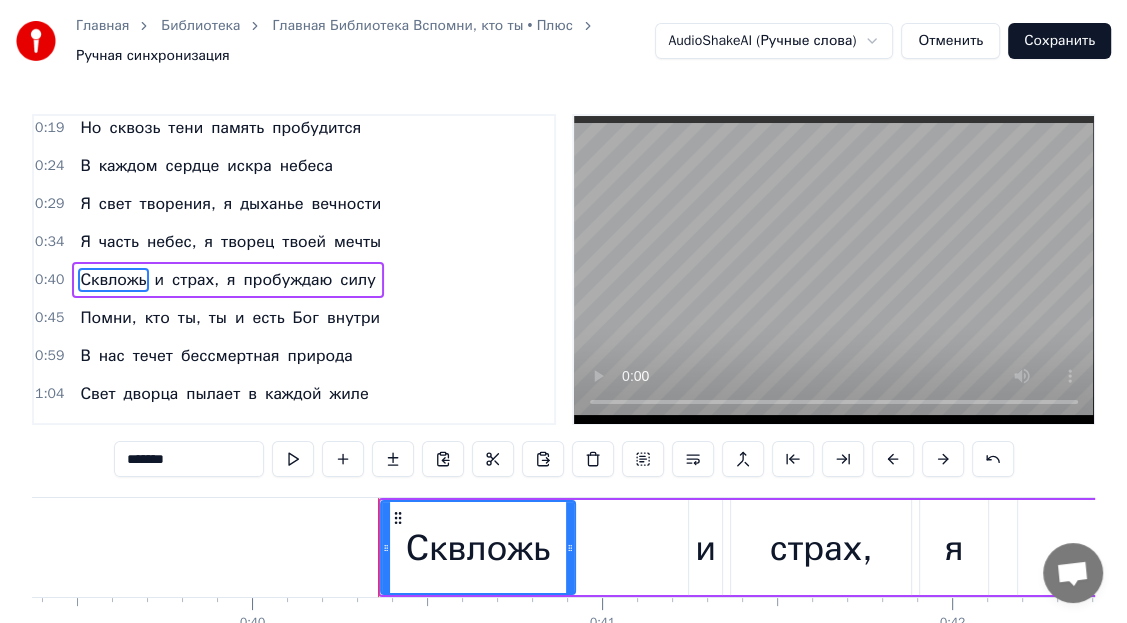 click on "*******" at bounding box center [189, 459] 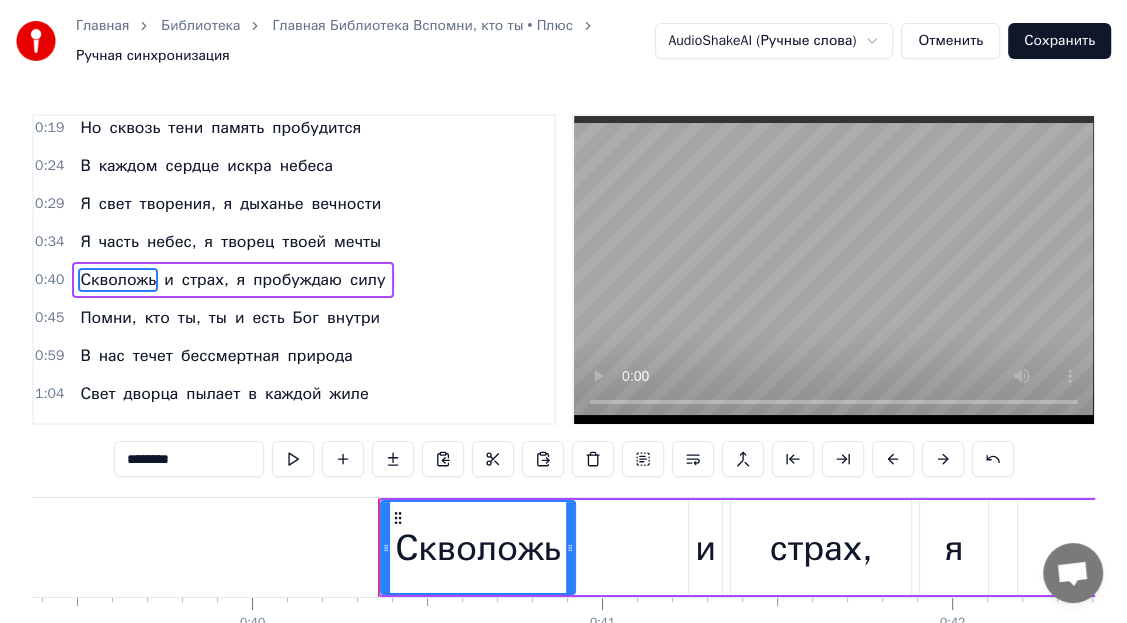 click on "********" at bounding box center (189, 459) 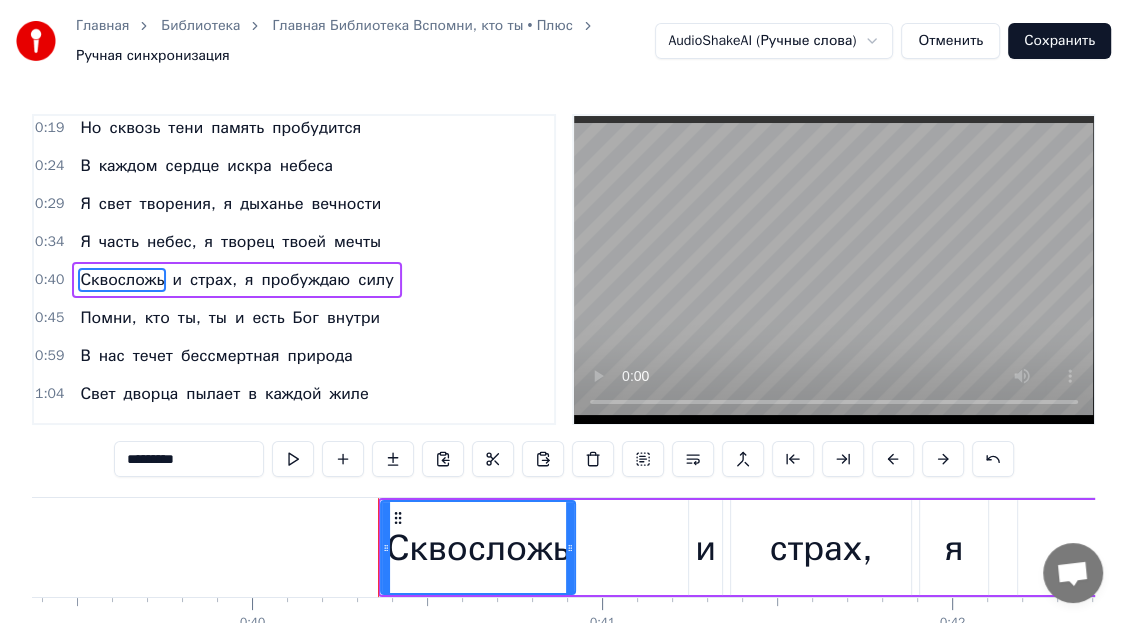 click on "*********" at bounding box center [189, 459] 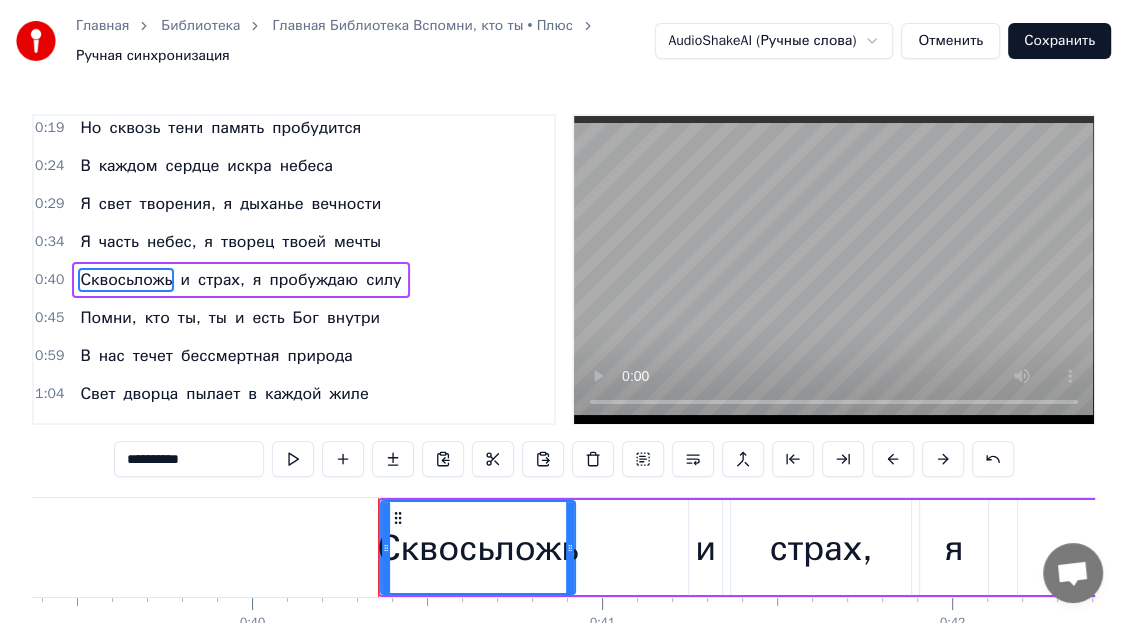 click on "**********" at bounding box center [189, 459] 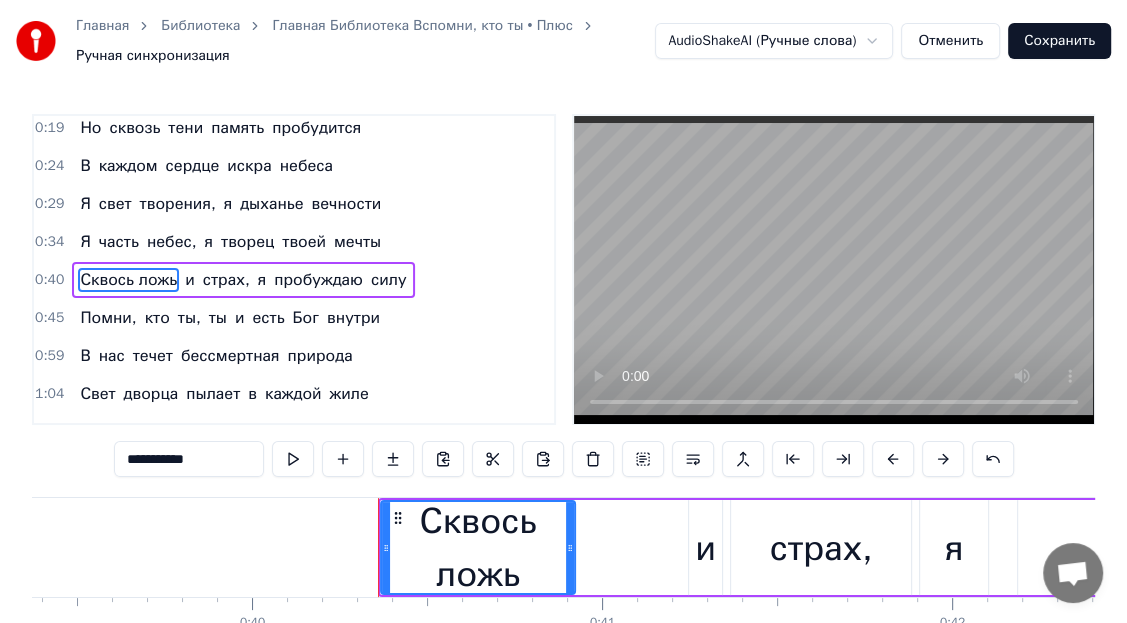 click on "**********" at bounding box center (189, 459) 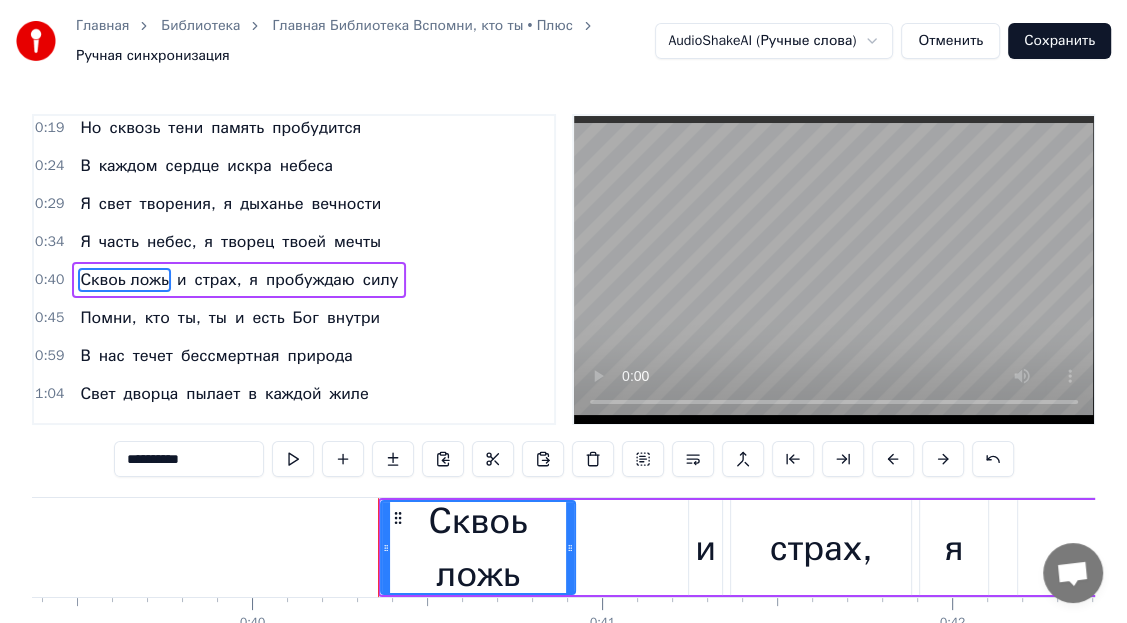 click on "**********" at bounding box center (189, 459) 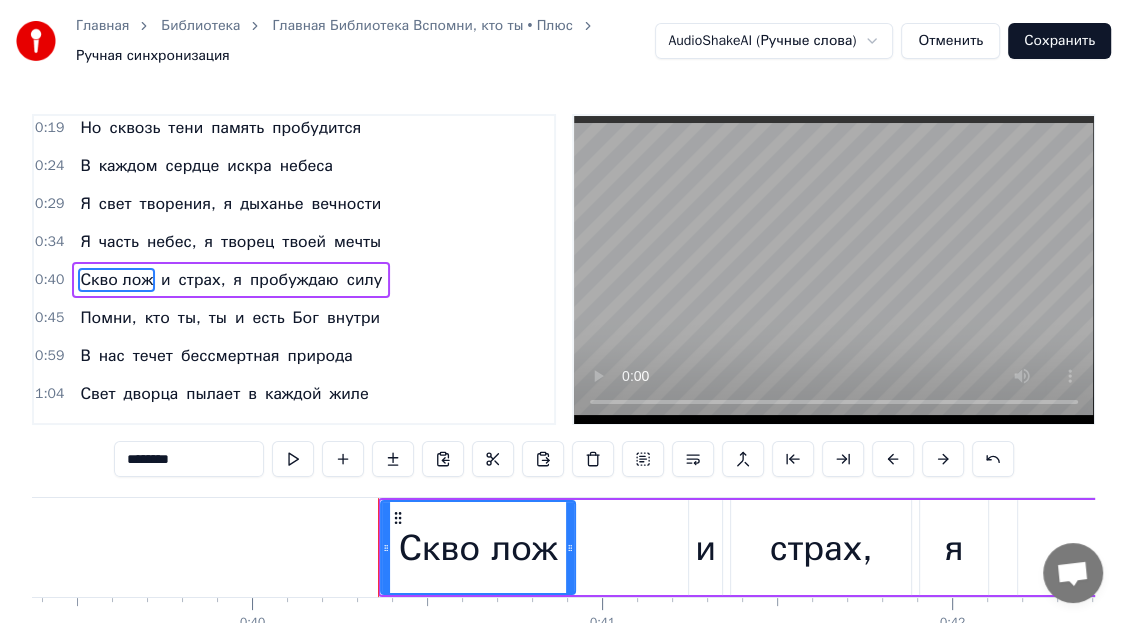 click on "********" at bounding box center (189, 459) 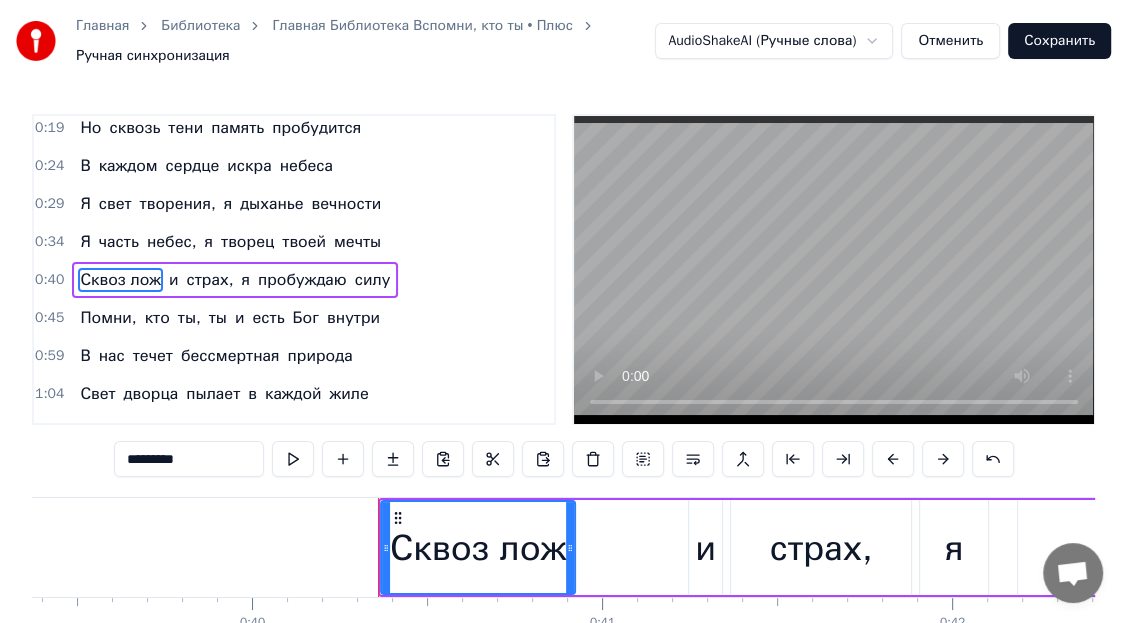 click on "*********" at bounding box center (189, 459) 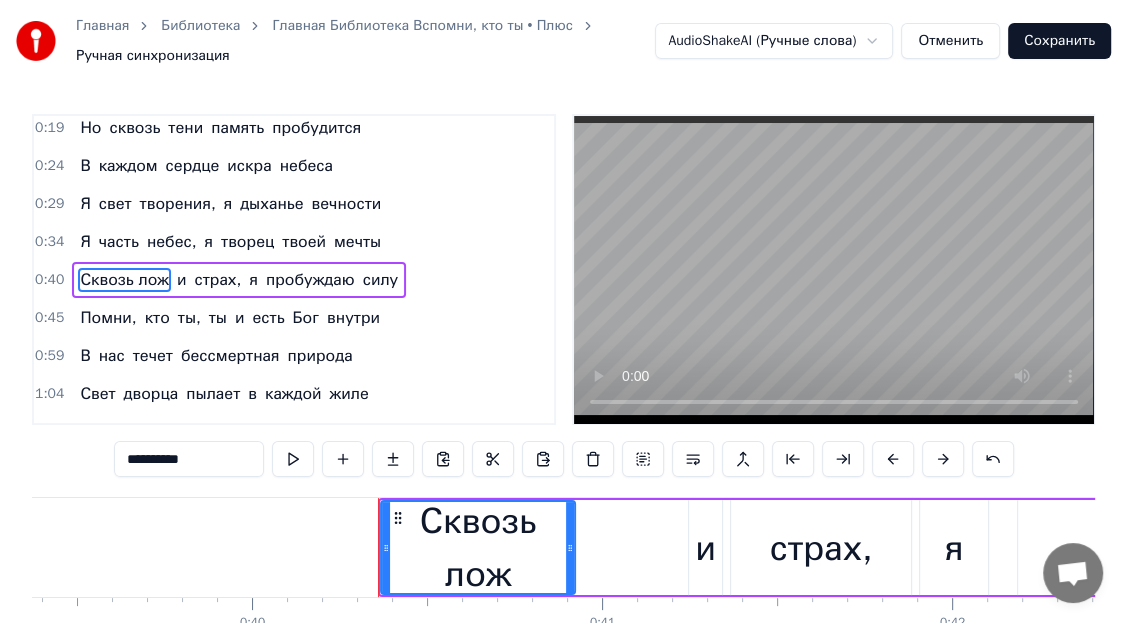 type on "**********" 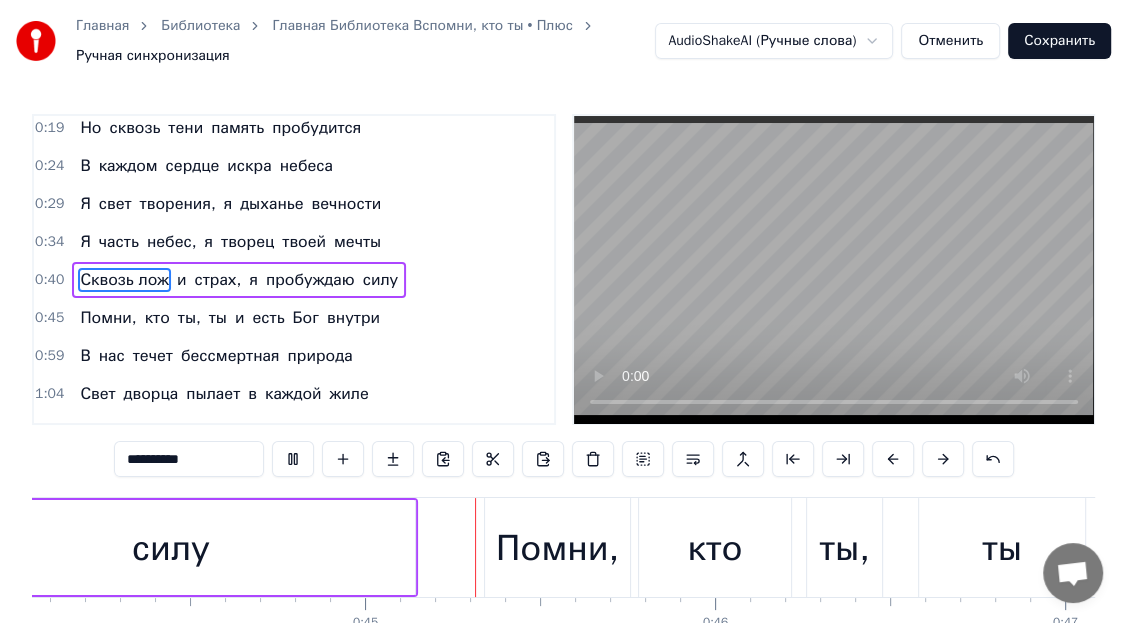scroll, scrollTop: 0, scrollLeft: 15582, axis: horizontal 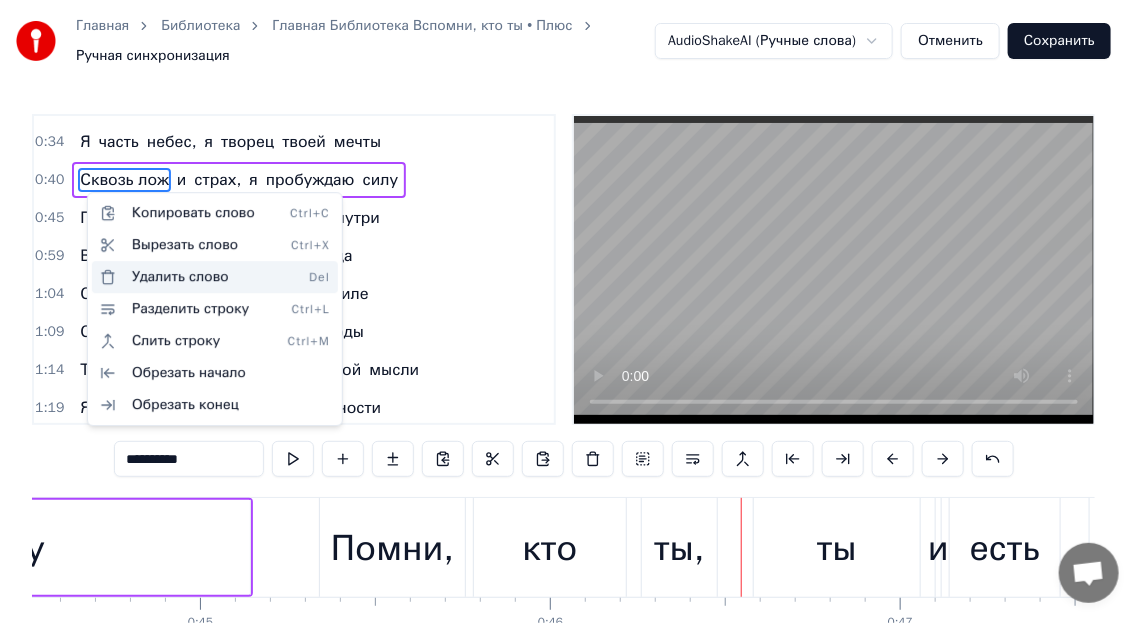 click on "Удалить слово Del" at bounding box center [215, 277] 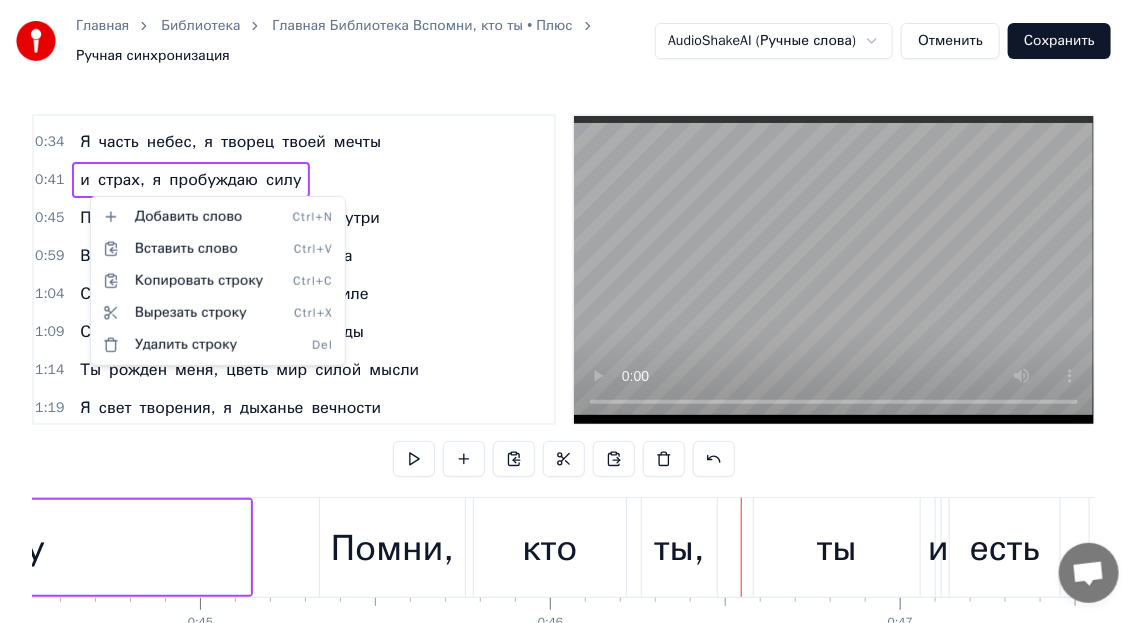 click on "Главная Библиотека Вспомни, кто ты • Плюс Ручная синхронизация AudioShakeAI (Ручные слова) Отменить Сохранить 0:00 Вспомни, кто ты 0:09 В пыльных зеркалах чужие лица 0:14 Сколько лет скрывали нам глаза 0:19 Но сквозь тени память пробудится 0:24 В каждом сердце искра небеса 0:29 Я свет творения, я дыханье вечности 0:34 Я часть небес, я творец твоей мечты 0:41 и страх, я пробуждаю силу 0:45 Помни, кто ты, ты и есть Бог внутри 0:59 В нас течет бессмертная природа 1:04 Свет дворца пылает в каждой жиле 1:09 Стань собой, разрушь старые коды 1:14 Ты рожден меня, цветь мир силой мысли 1:19 Я свет я 1:24 Я 0" at bounding box center (571, 365) 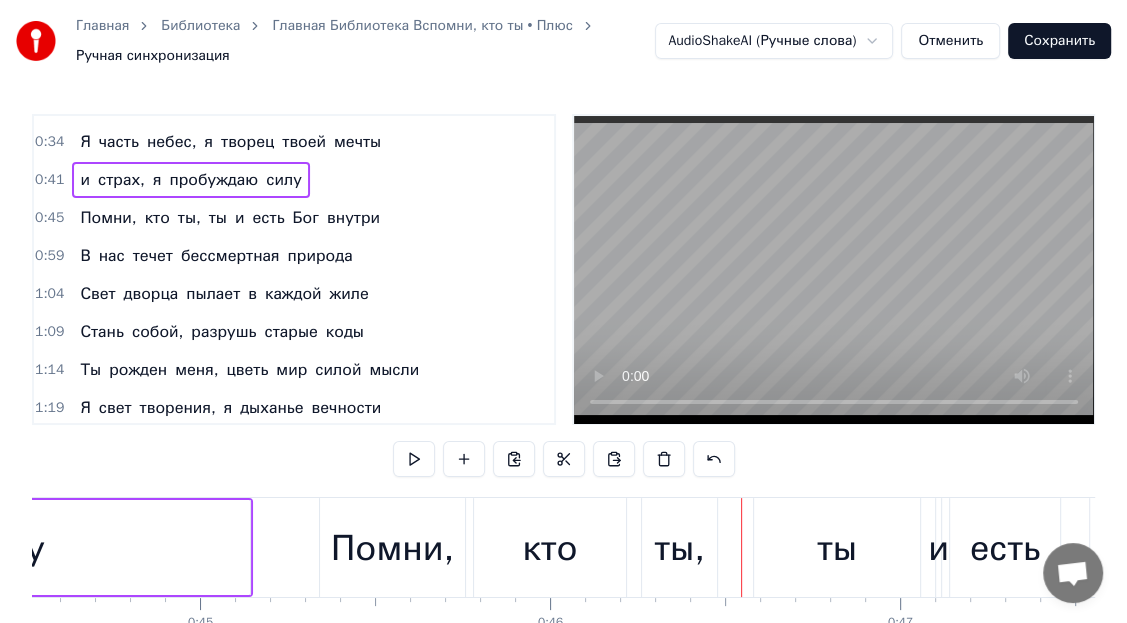 click on "Помни," at bounding box center [108, 218] 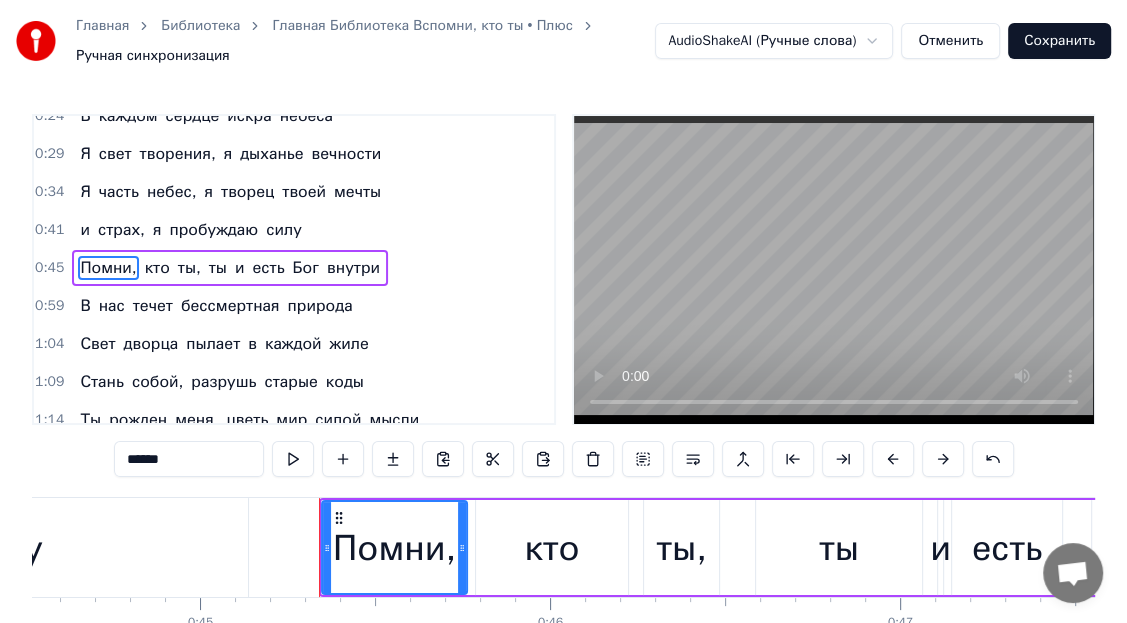 scroll, scrollTop: 158, scrollLeft: 0, axis: vertical 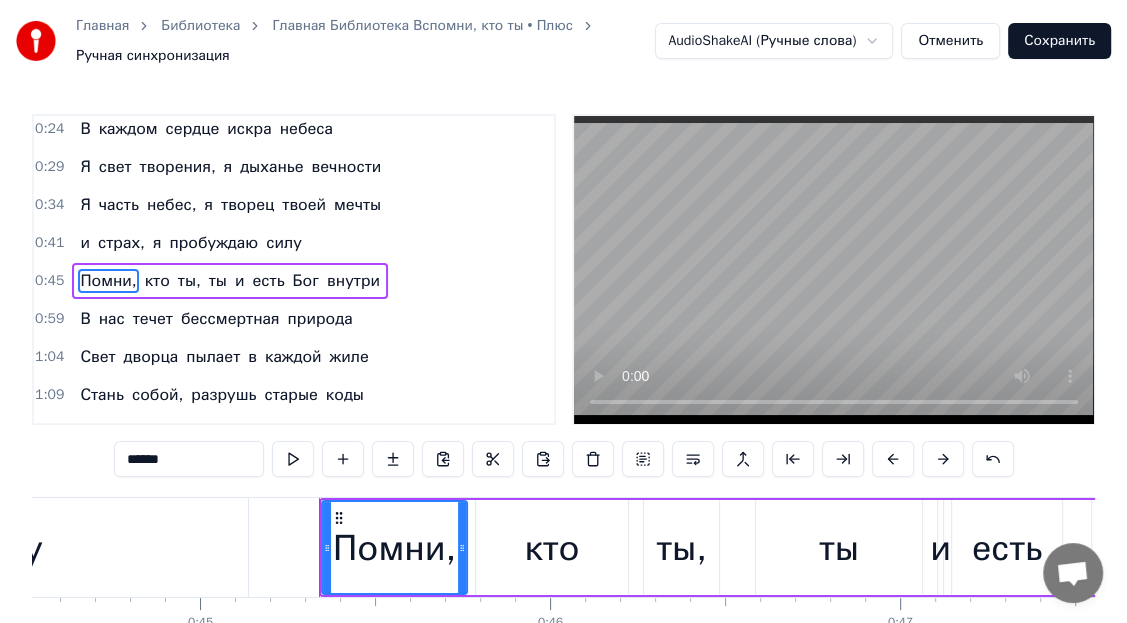 click on "Помни," at bounding box center [394, 548] 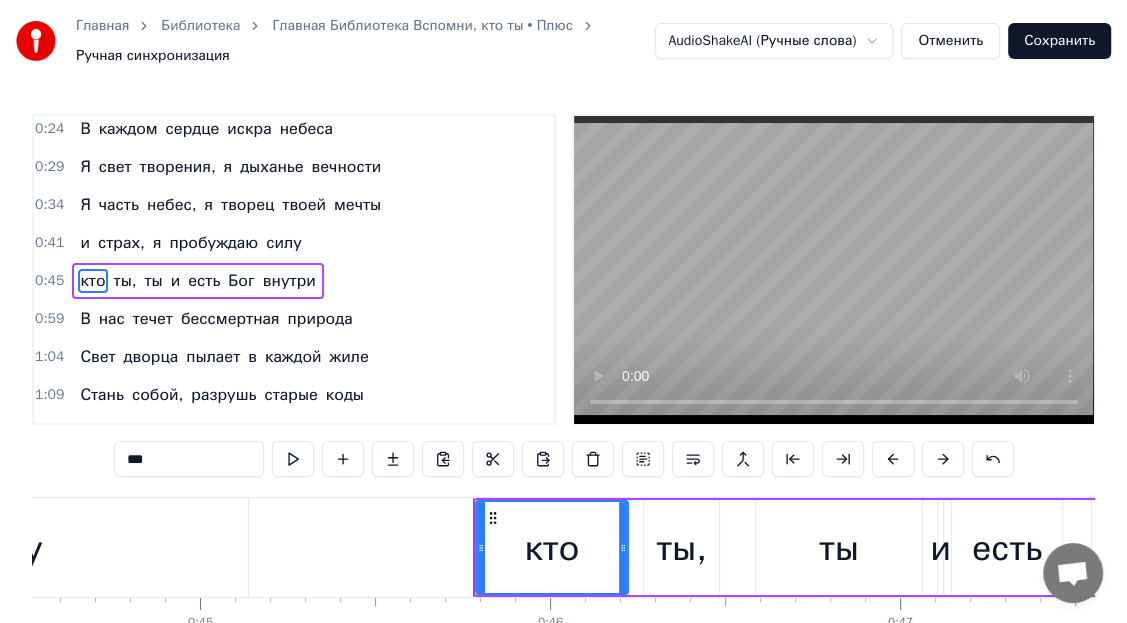 click on "***" at bounding box center (189, 459) 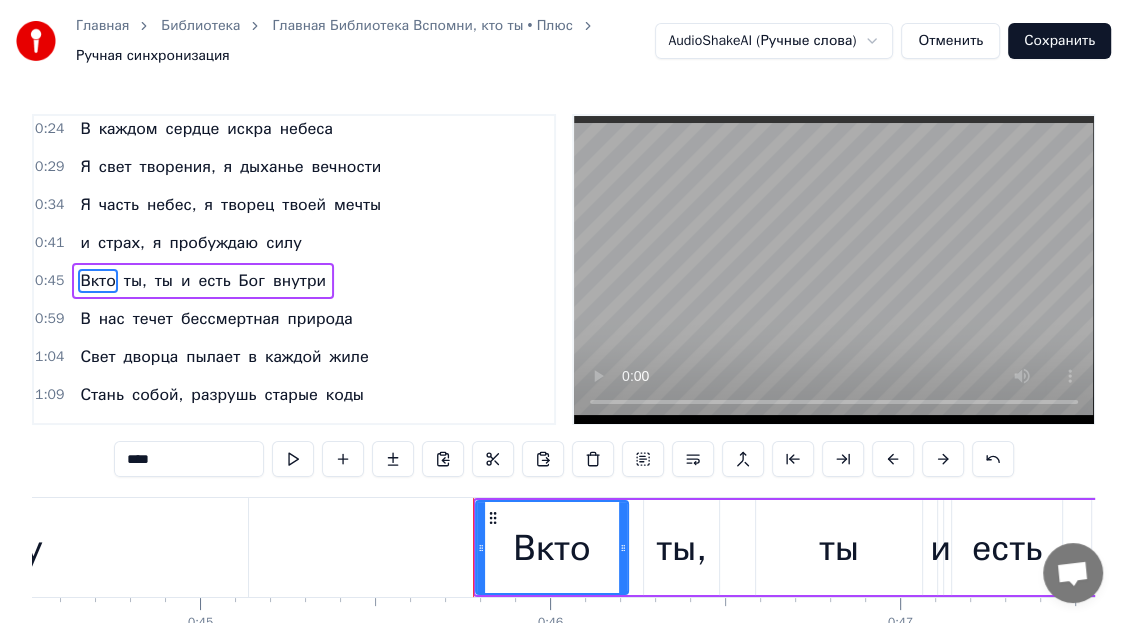 click on "****" at bounding box center (189, 459) 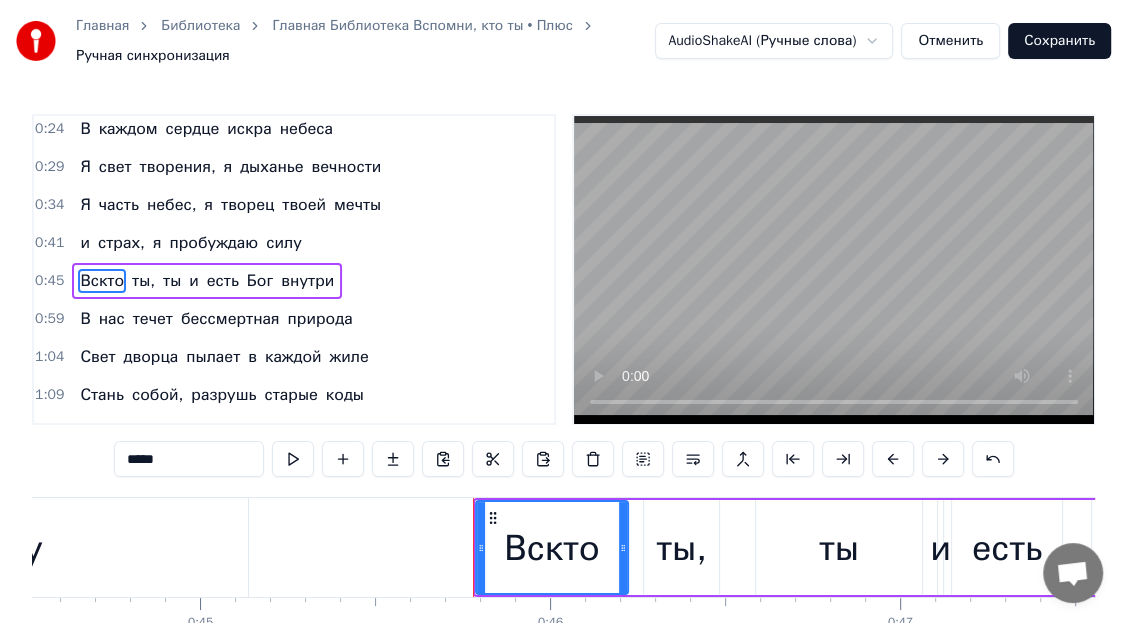 click on "*****" at bounding box center (189, 459) 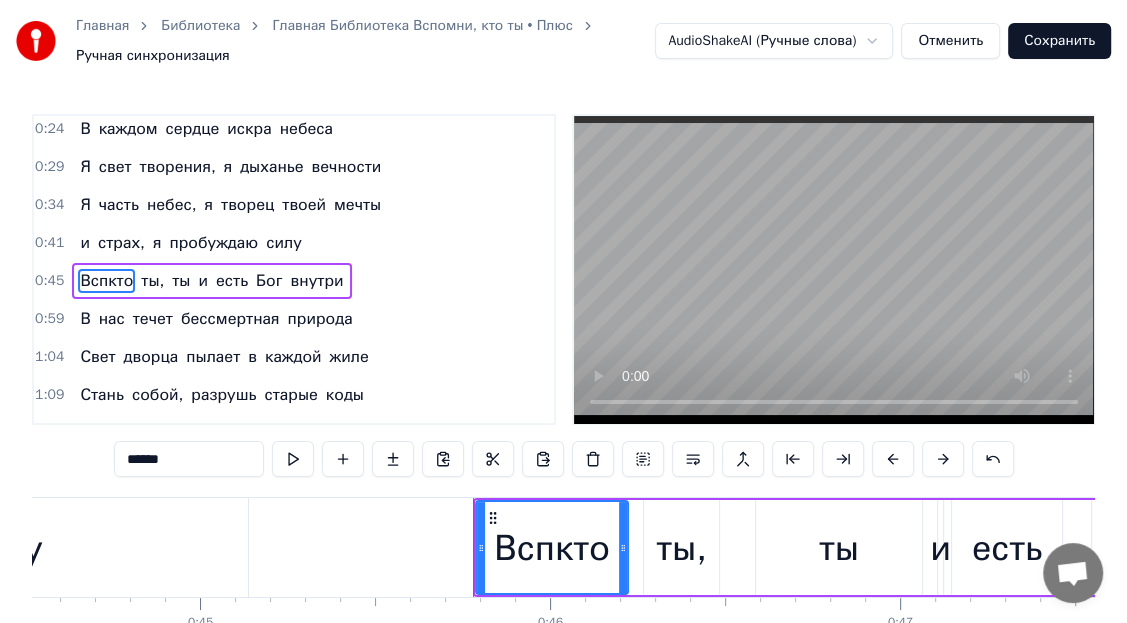 click on "******" at bounding box center (189, 459) 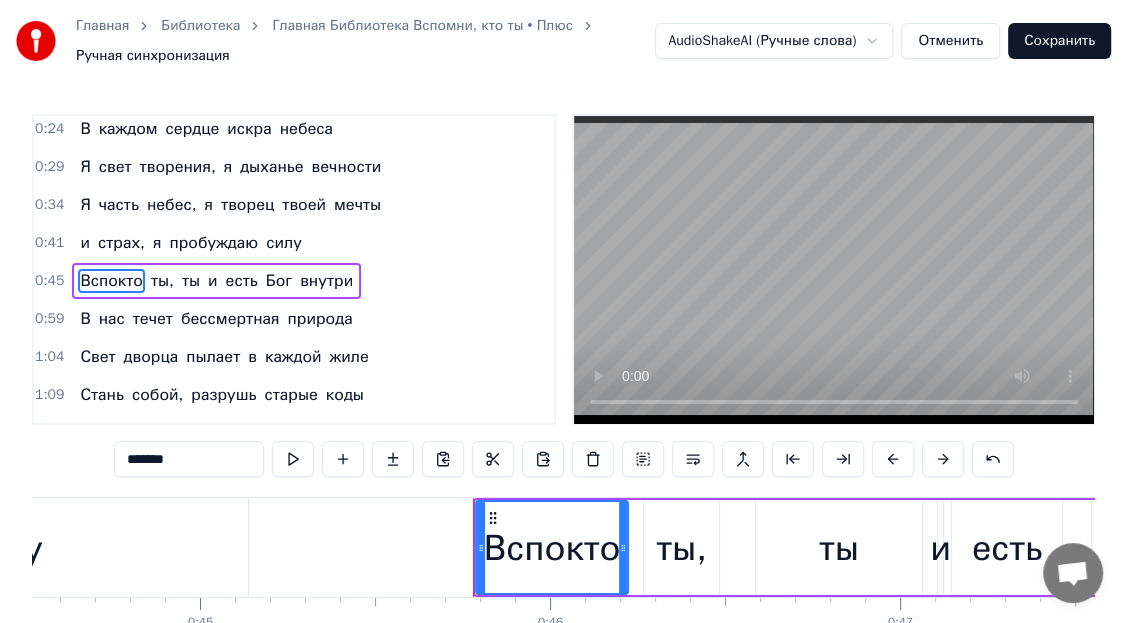 click on "*******" at bounding box center (189, 459) 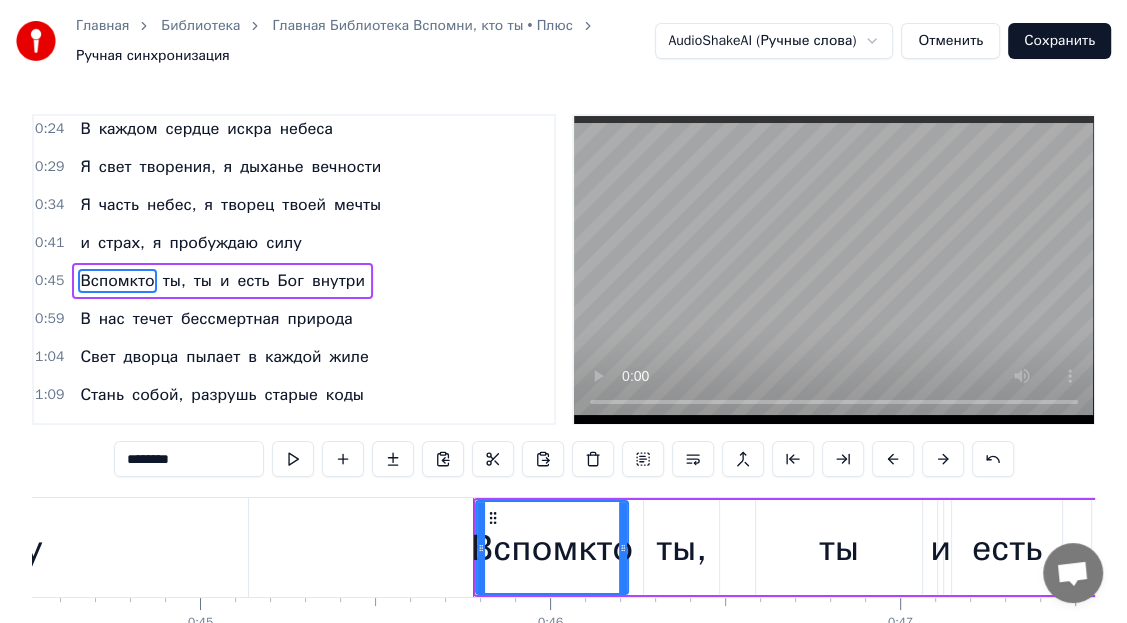 click on "********" at bounding box center [189, 459] 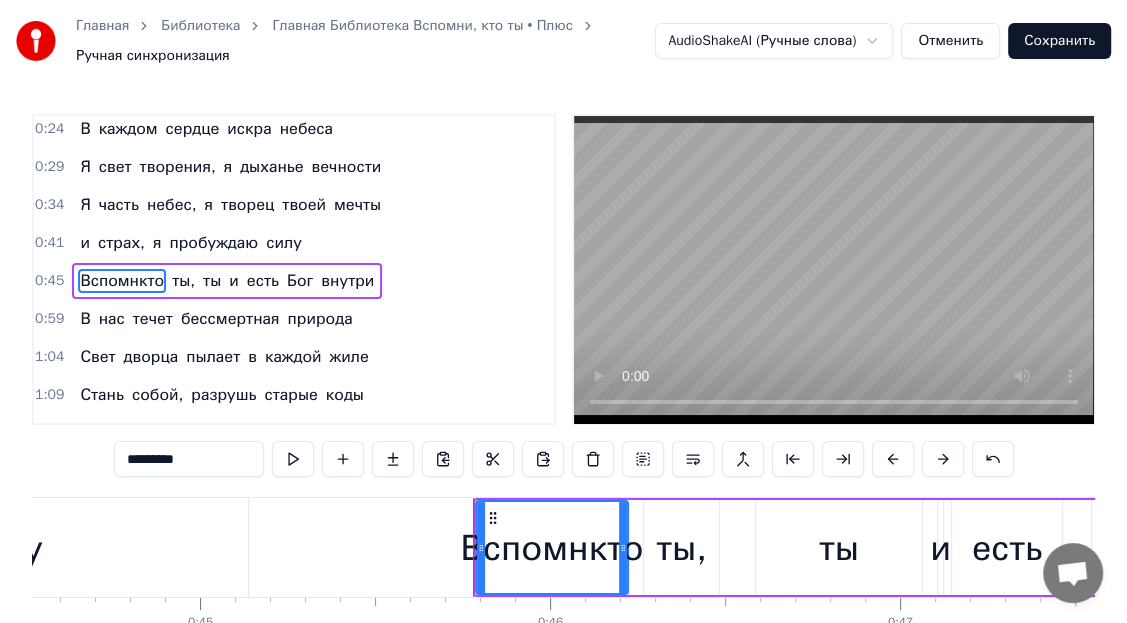 click on "*********" at bounding box center (189, 459) 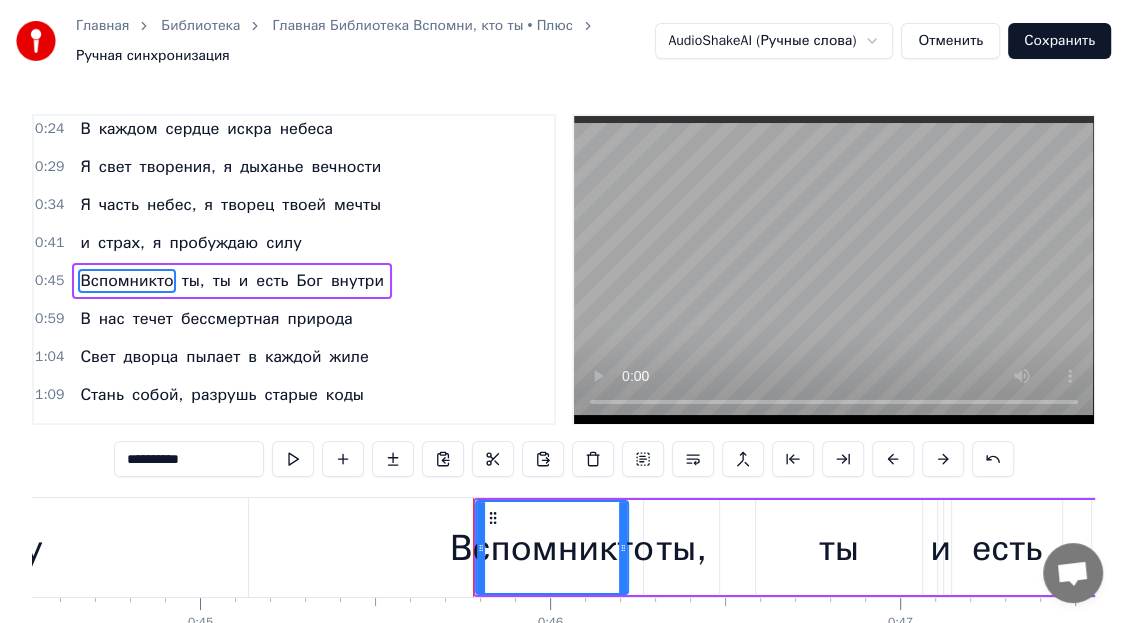click on "**********" at bounding box center [189, 459] 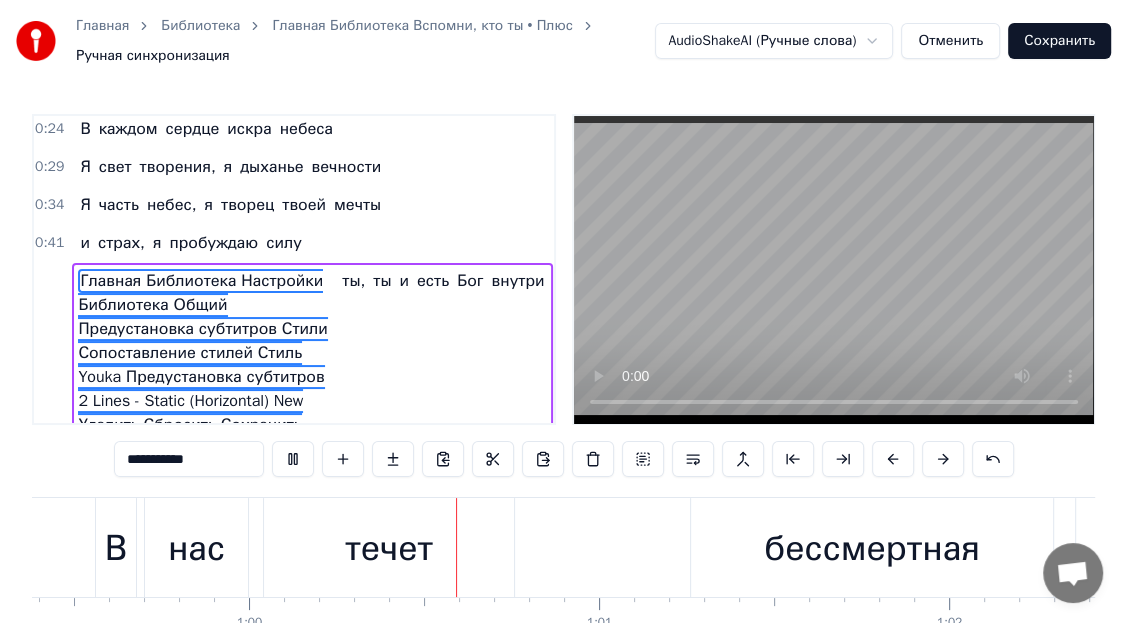 scroll, scrollTop: 0, scrollLeft: 20923, axis: horizontal 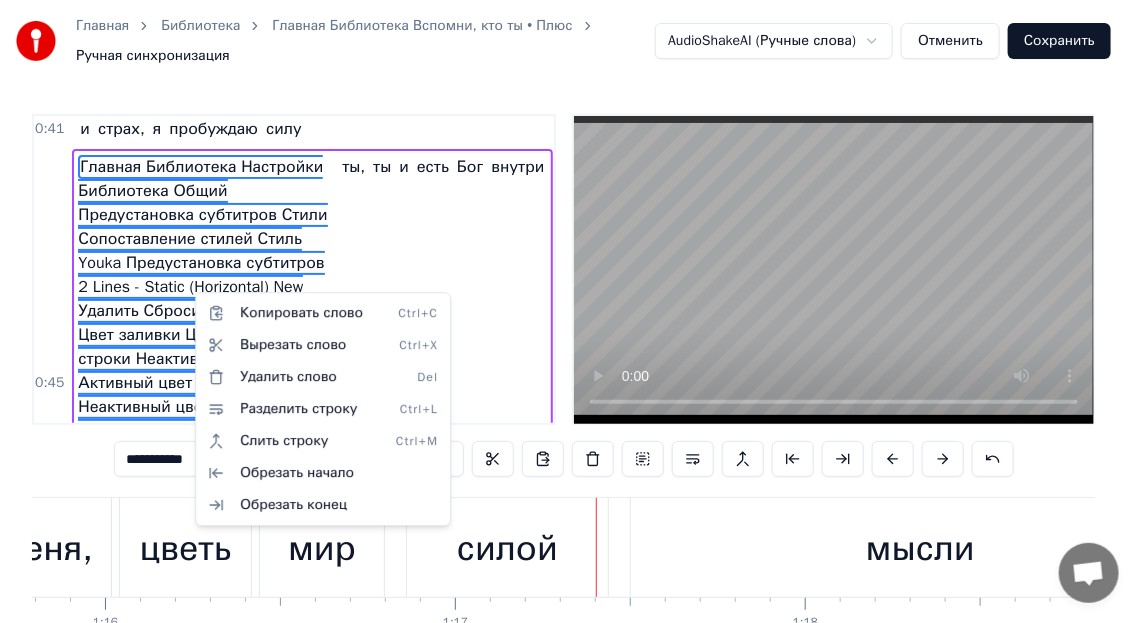 click on "Главная Библиотека Вспомни, кто ты • Плюс Ручная синхронизация AudioShakeAI (Ручные слова) Отменить Сохранить 0:00 Вспомни, кто ты 0:09 В пыльных зеркалах чужие лица 0:14 Сколько лет скрывали нам глаза 0:19 Но сквозь тени память пробудится 0:24 В каждом сердце искра небеса 0:29 Я свет творения, я дыханье вечности 0:34 Я часть небес, я творец твоей мечты 0:41 и страх, я пробуждаю силу 0:45 Вспомни кто ты, ты и есть Бог внутри 0:59 В нас течет бессмертная природа 1:04 Свет дворца пылает в каждой жиле 1:09 Стань собой, разрушь старые коды 1:14 Ты рожден меня, цветь мир силой мысли 1:19 Я свет я 1:24 0" at bounding box center (571, 365) 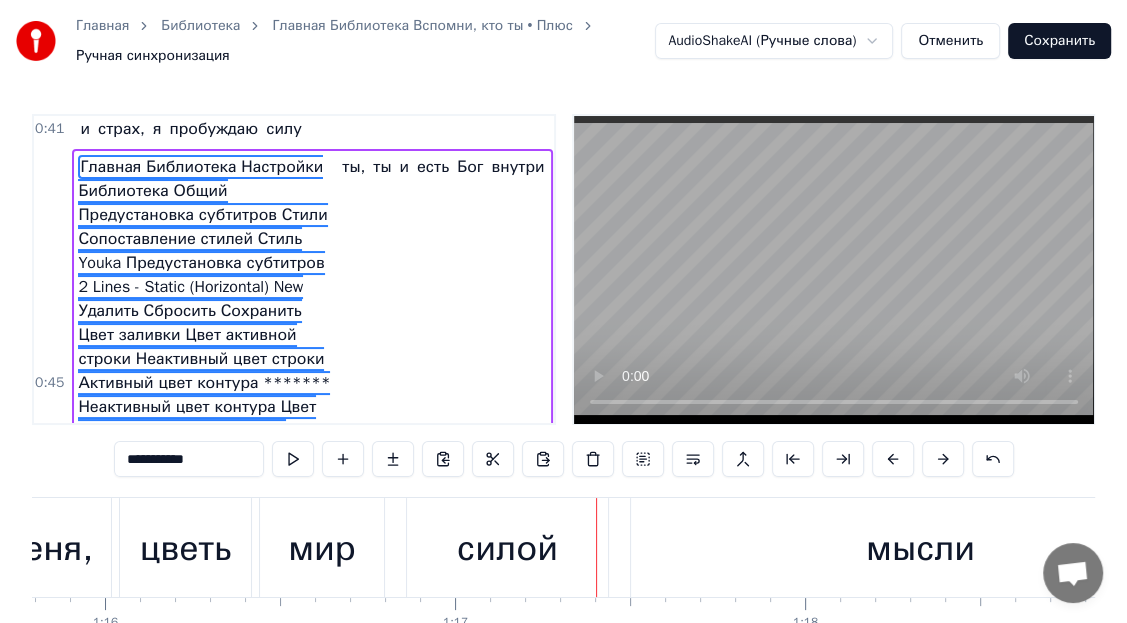 click on "меня," at bounding box center (196, 751) 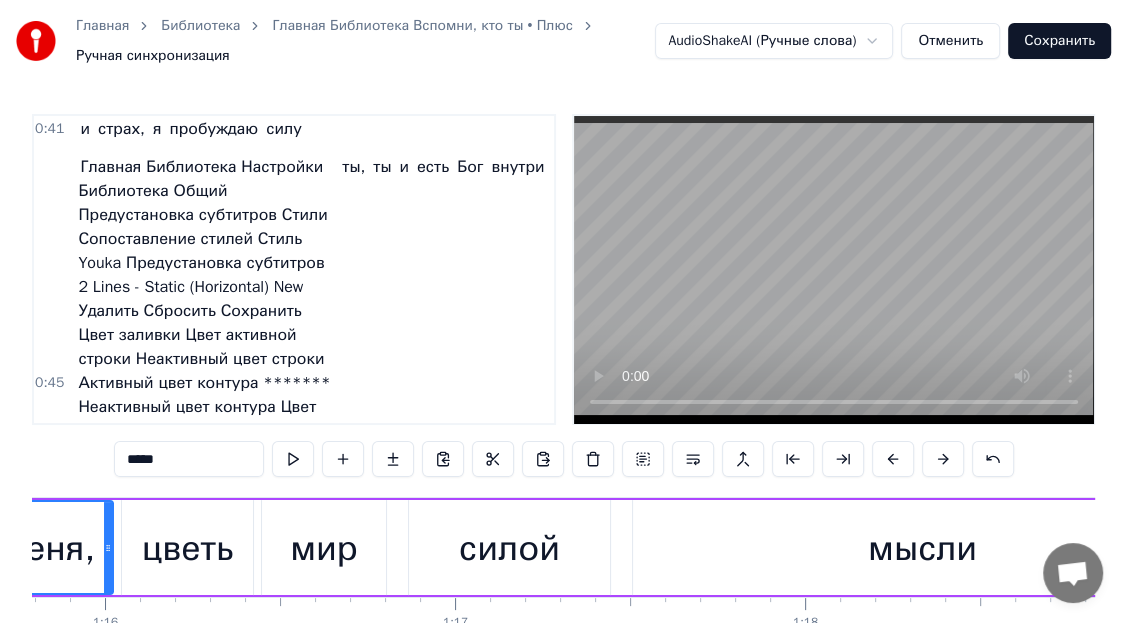 scroll, scrollTop: 273, scrollLeft: 0, axis: vertical 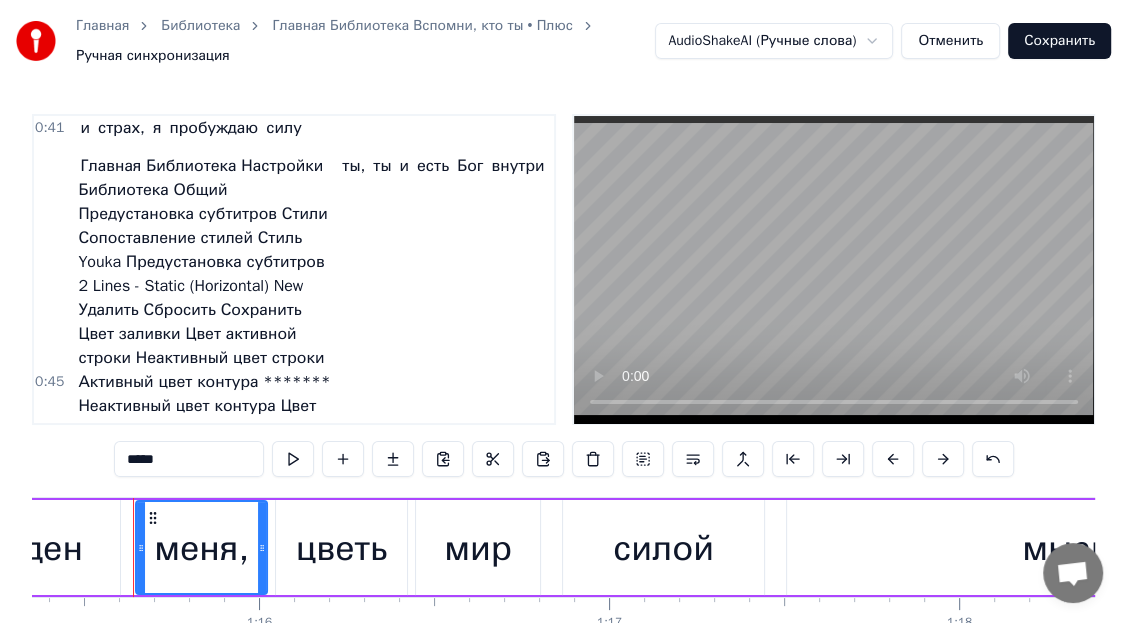 click on "*****" at bounding box center (189, 459) 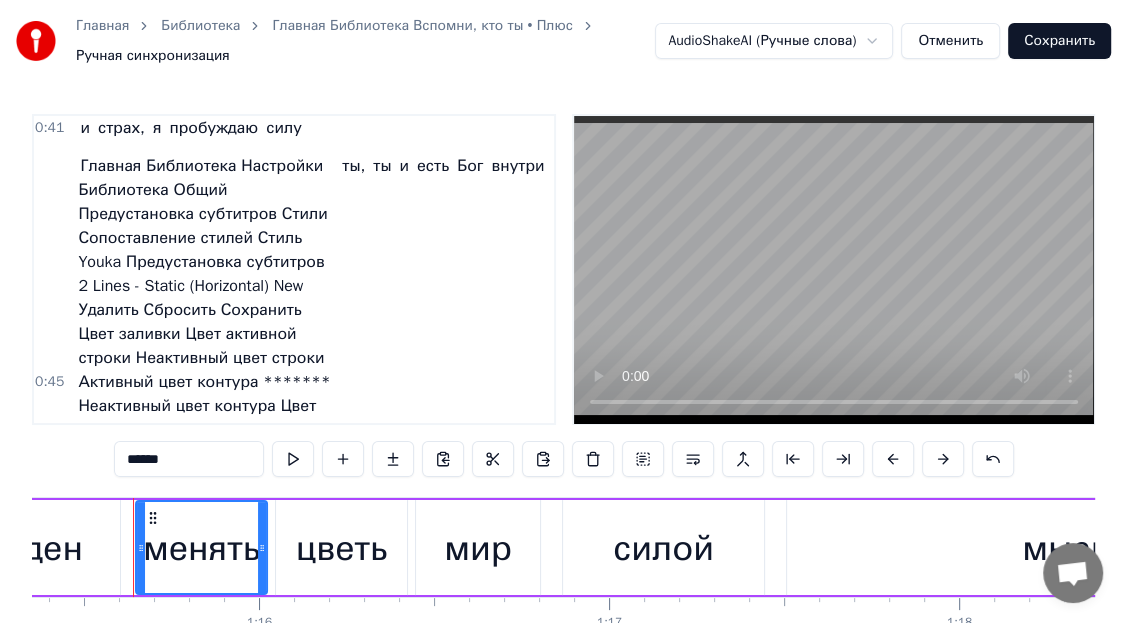 click on "цветь" at bounding box center (342, 548) 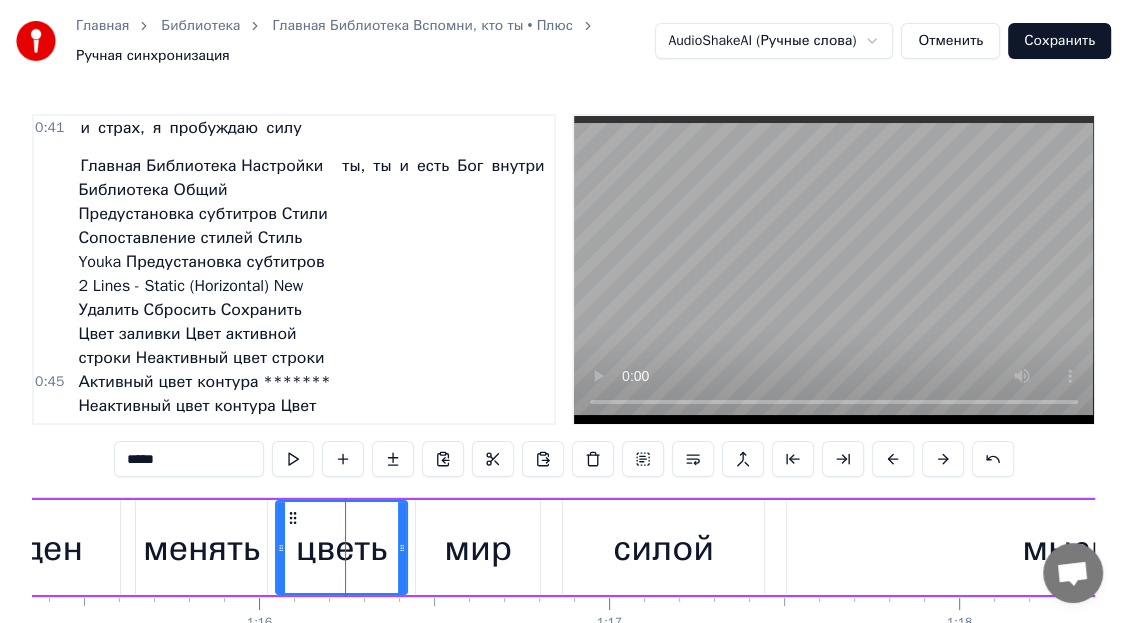 scroll, scrollTop: 305, scrollLeft: 0, axis: vertical 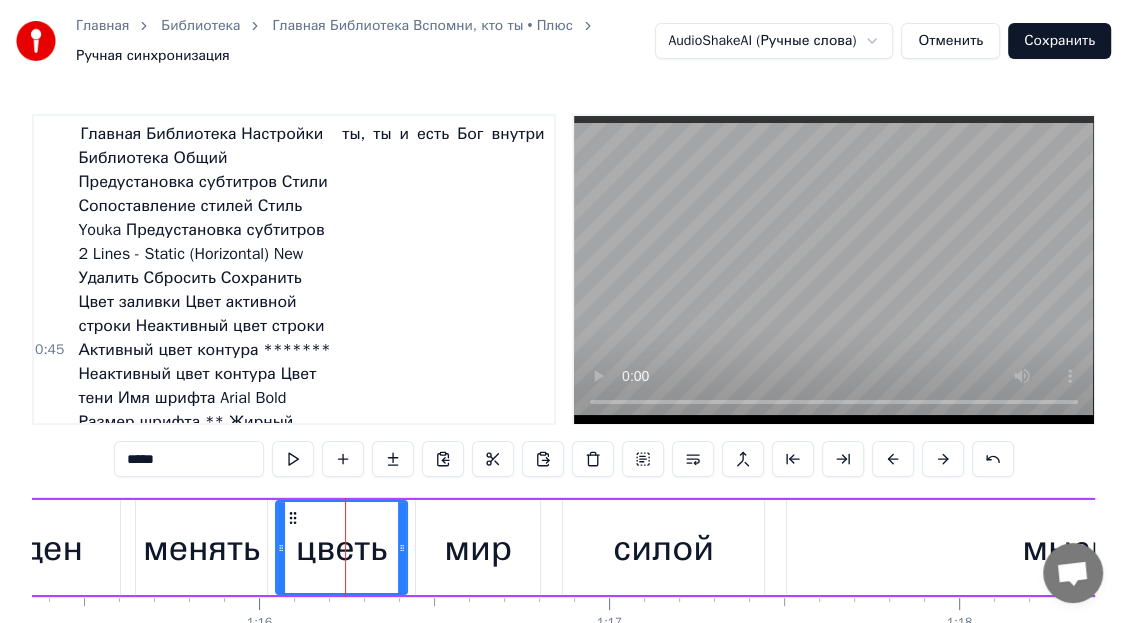 click on "цветь" at bounding box center [342, 548] 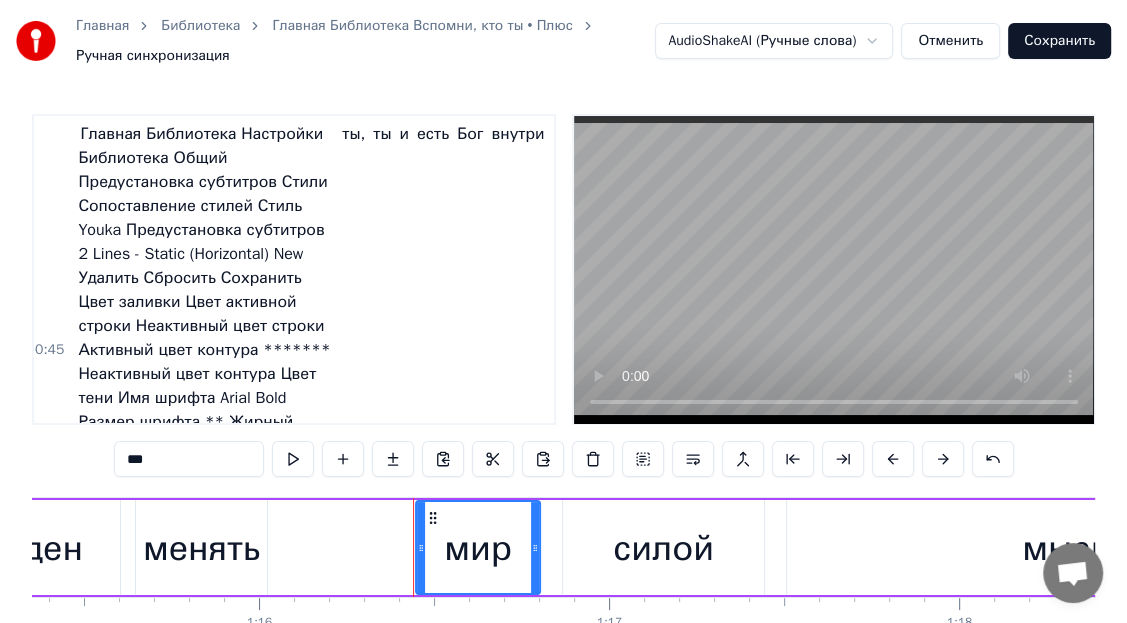 click on "***" at bounding box center [189, 459] 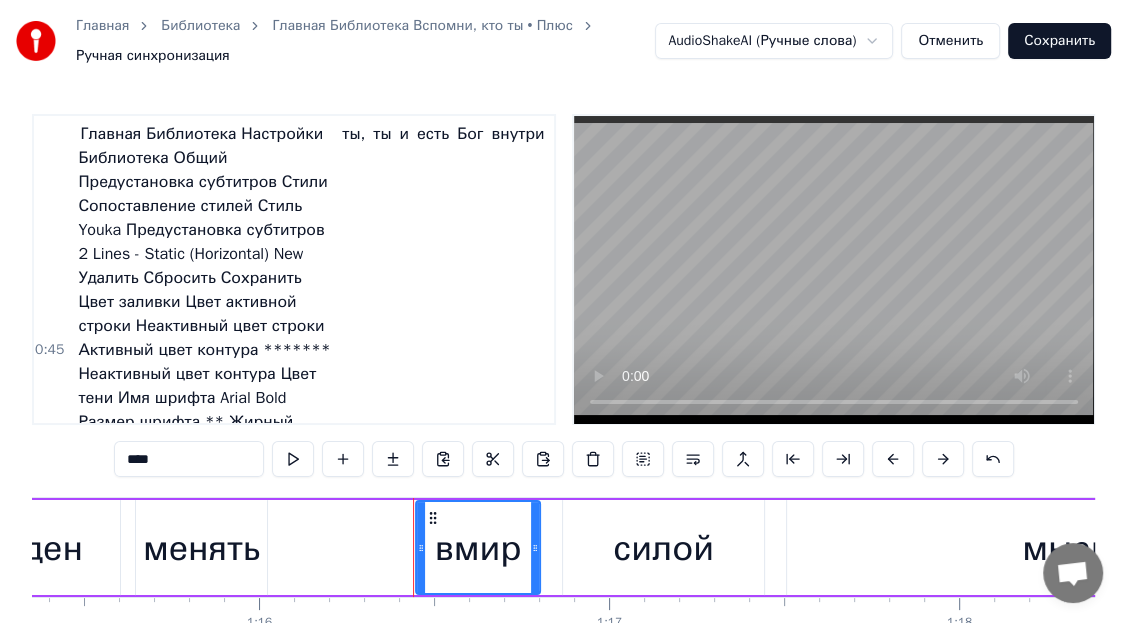 click on "****" at bounding box center [189, 459] 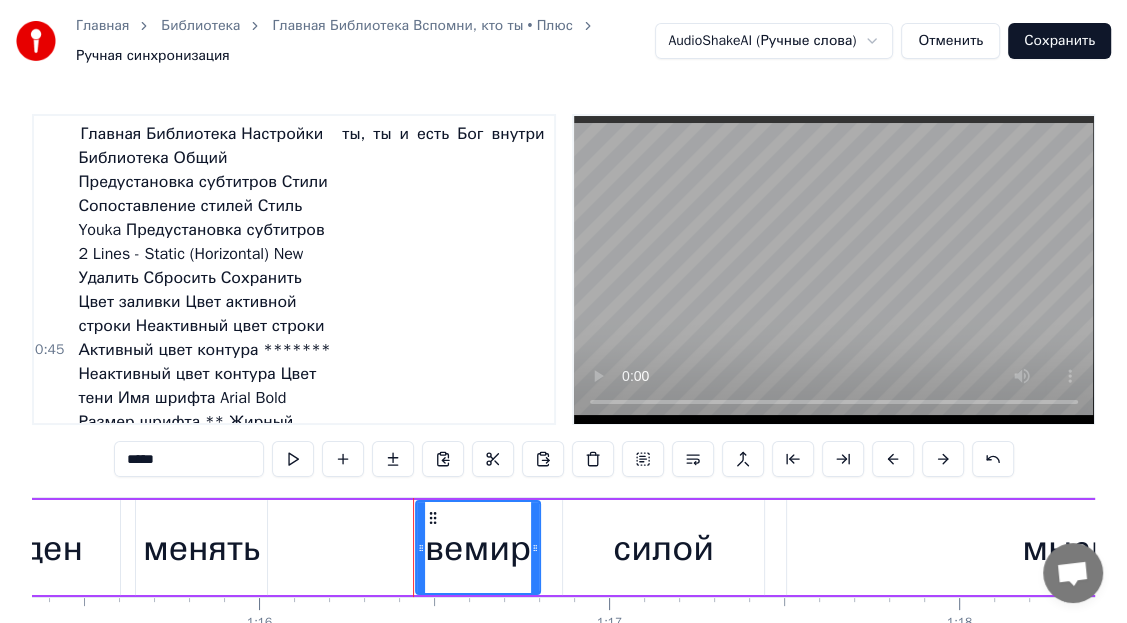 click on "*****" at bounding box center (189, 459) 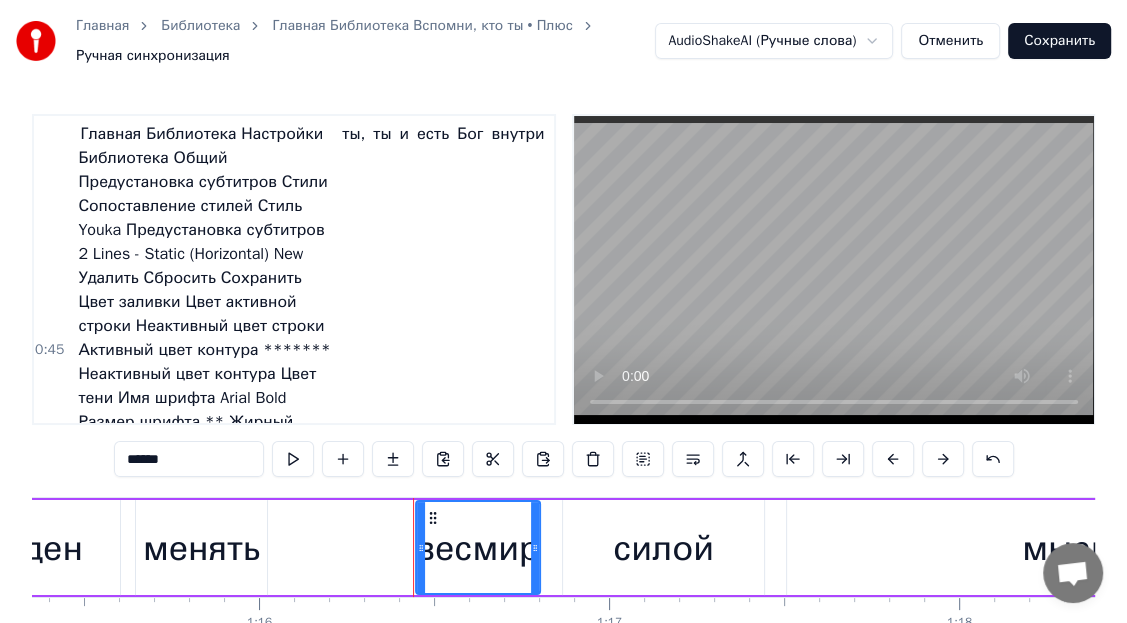 click on "******" at bounding box center [189, 459] 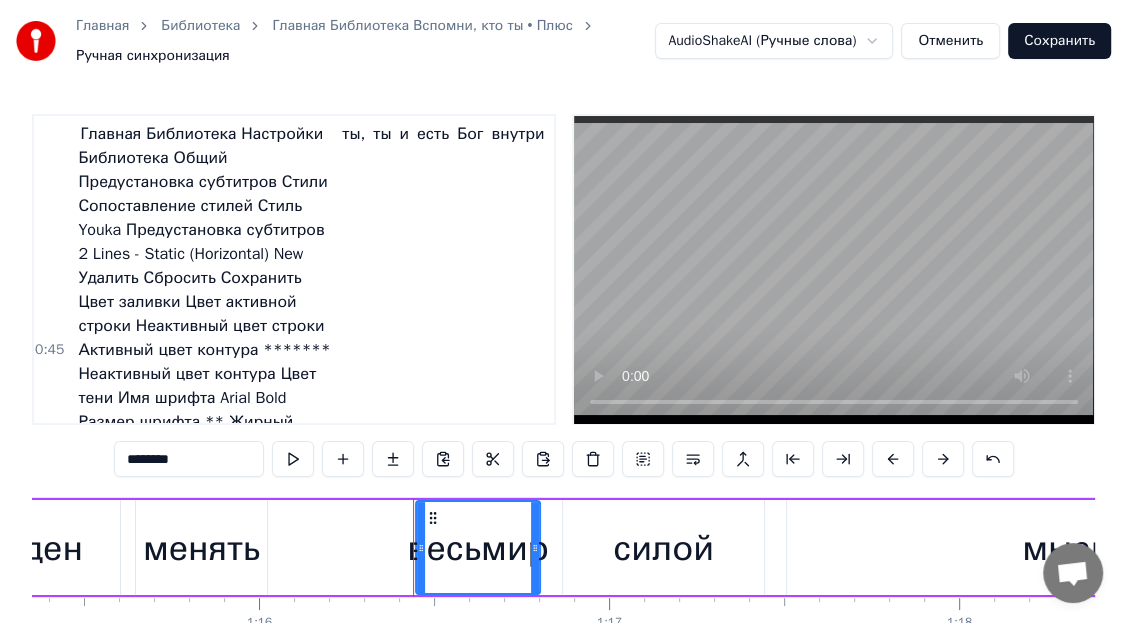 click on "*******" at bounding box center [189, 459] 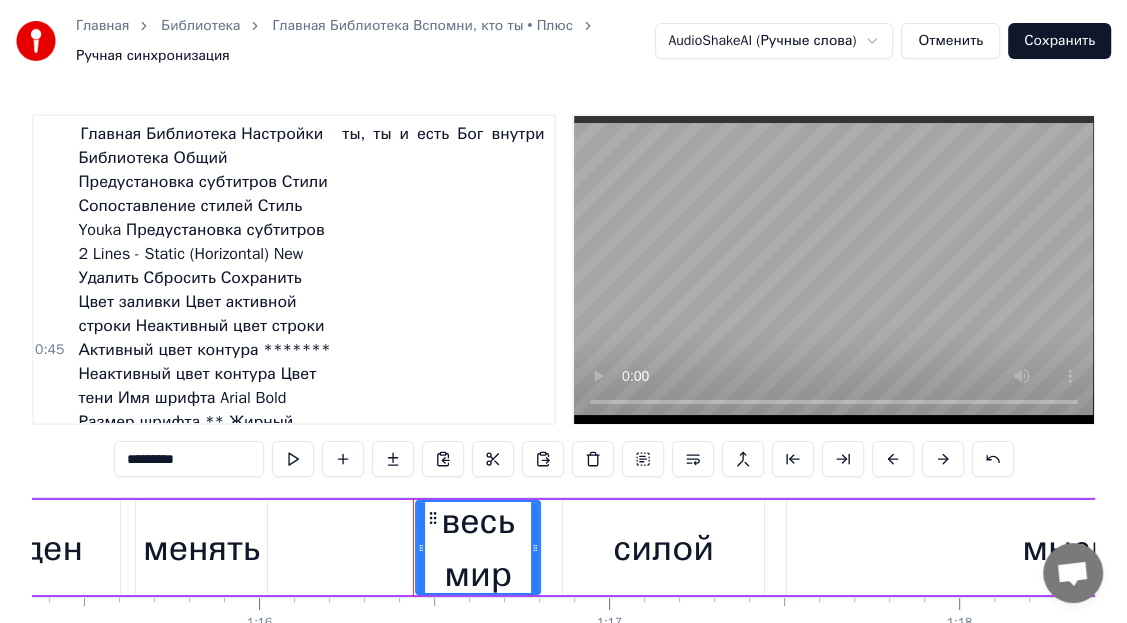 type on "********" 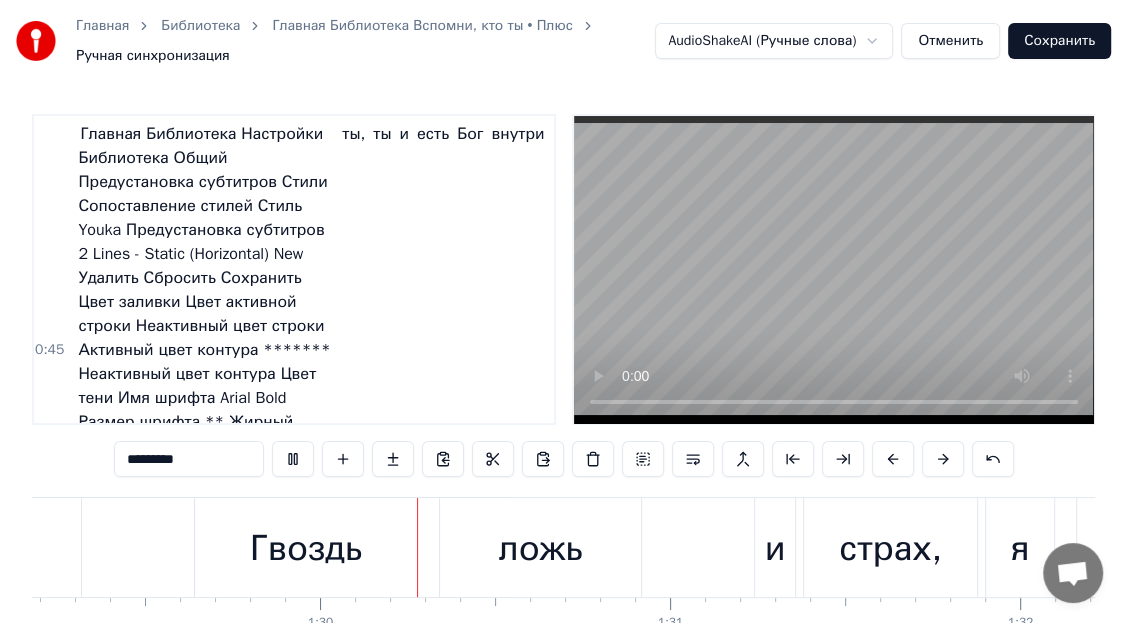 scroll, scrollTop: 0, scrollLeft: 31264, axis: horizontal 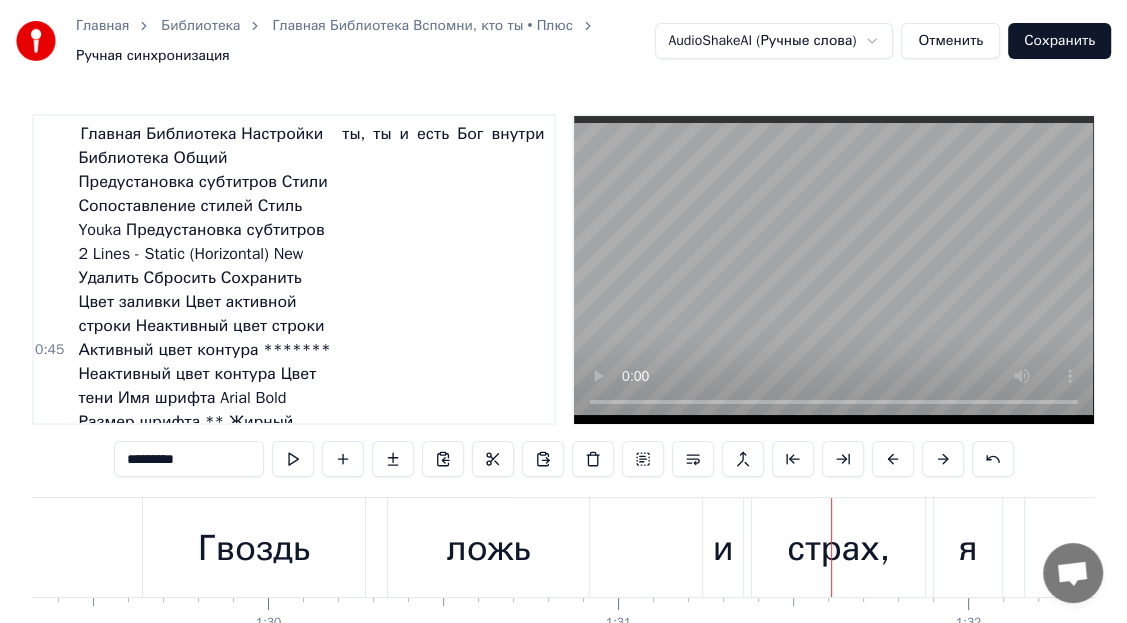 click on "Гвоздь" at bounding box center (254, 548) 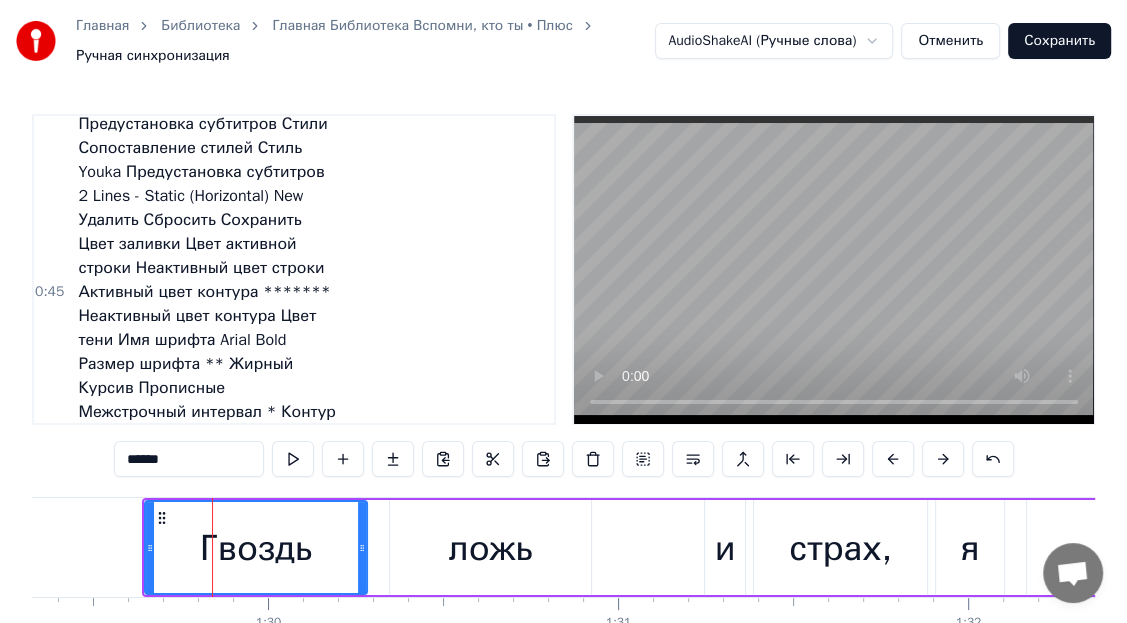 scroll, scrollTop: 415, scrollLeft: 0, axis: vertical 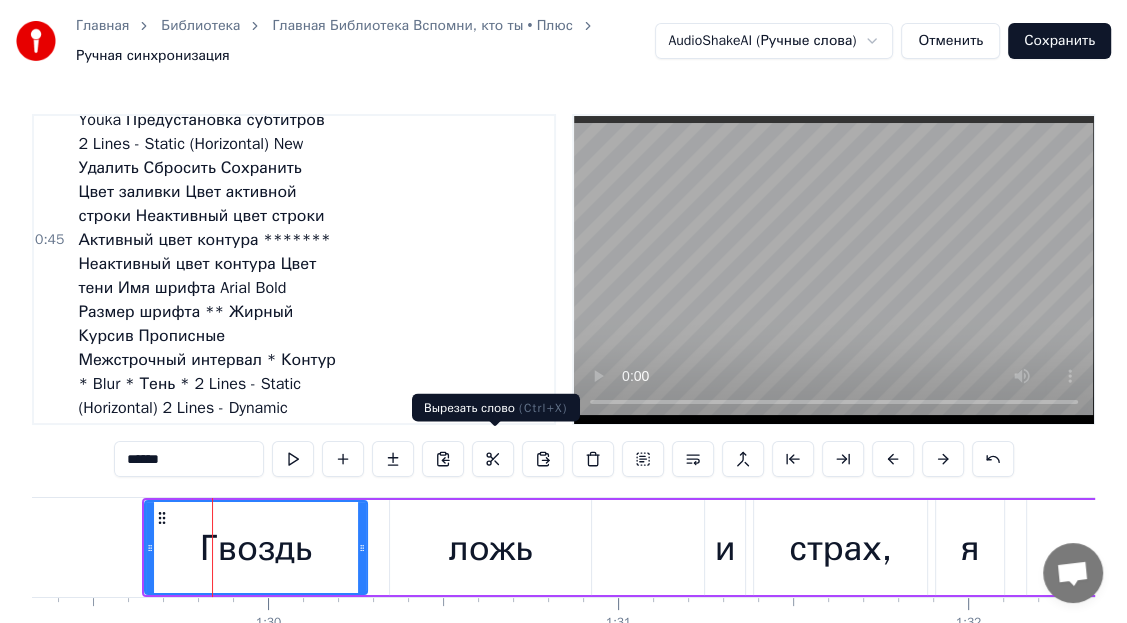 click at bounding box center (493, 459) 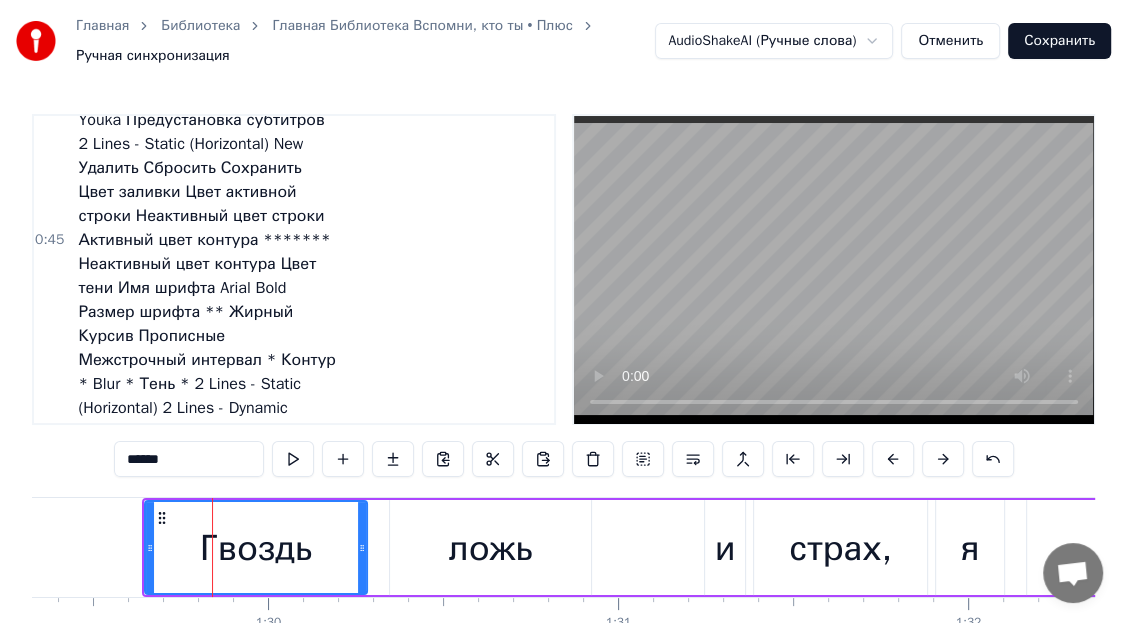 click at bounding box center [493, 459] 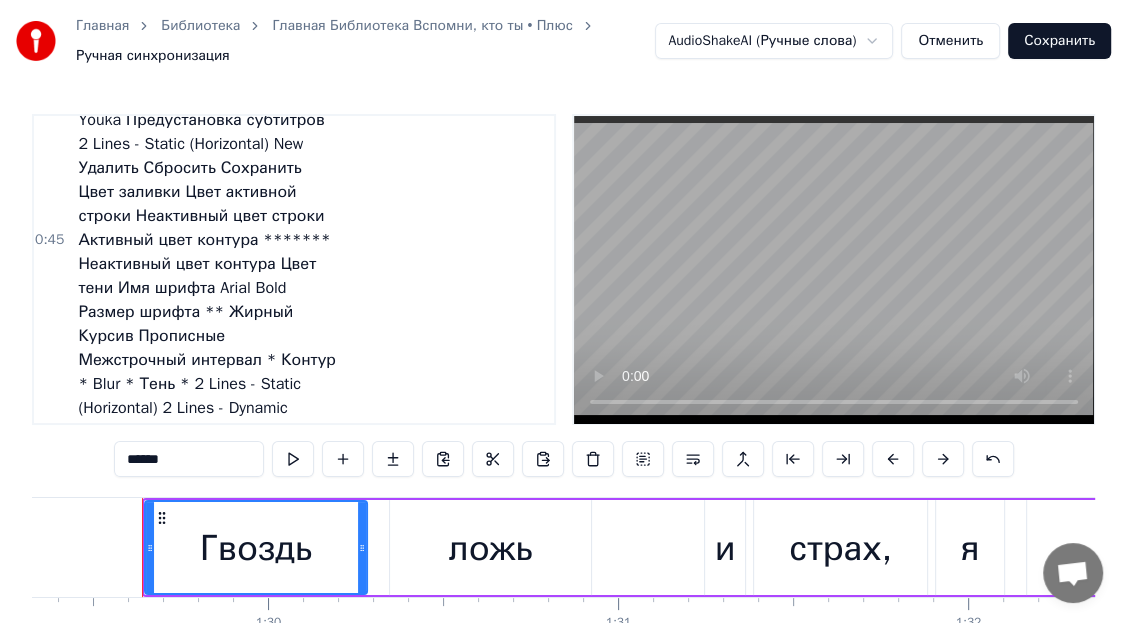 click on "Гвоздь" at bounding box center (256, 548) 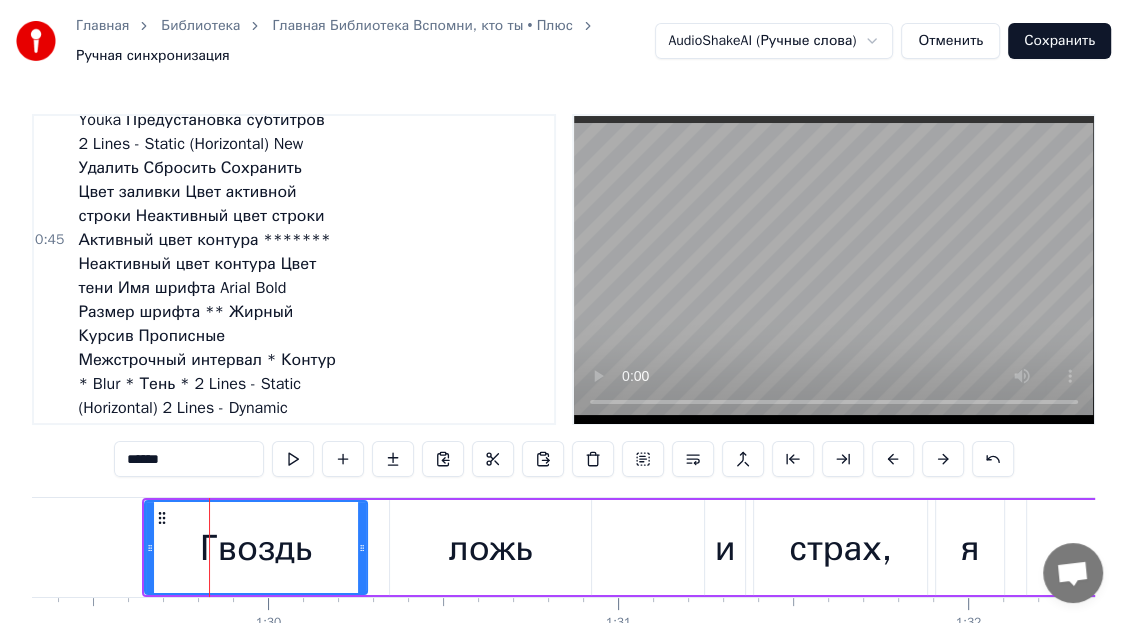 click on "Гвоздь" at bounding box center [256, 548] 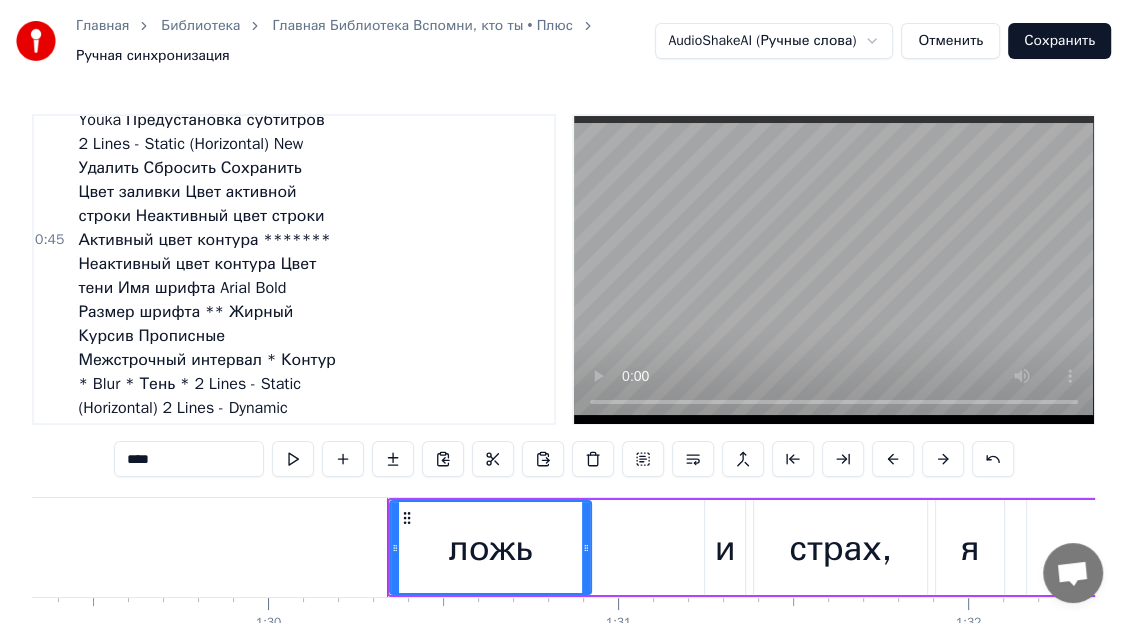 click on "****" at bounding box center [189, 459] 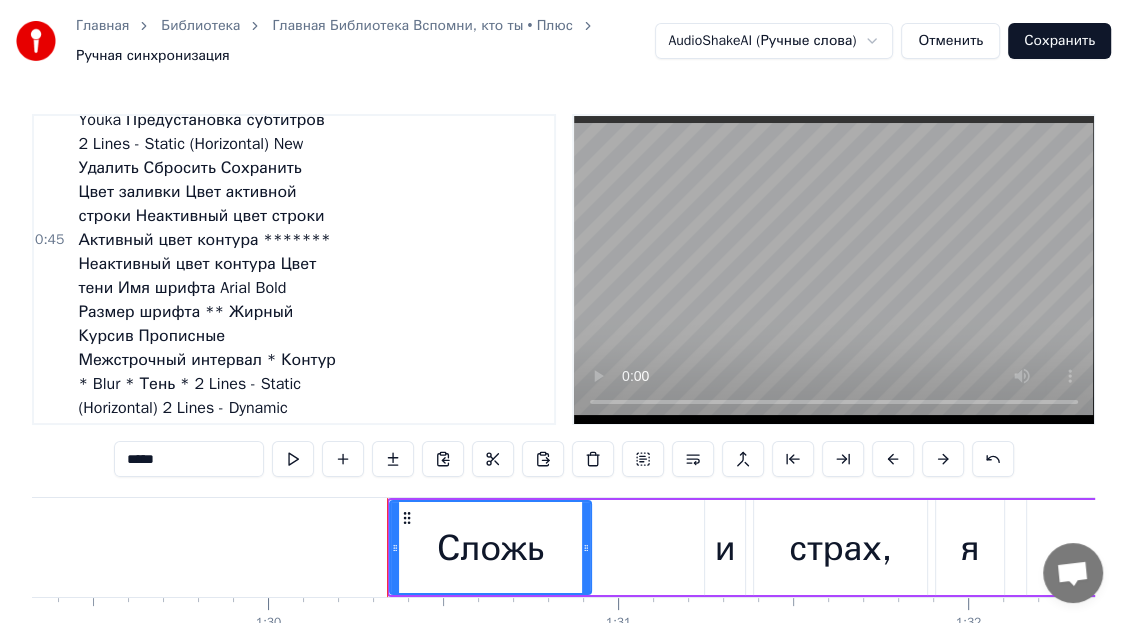 click on "*****" at bounding box center [189, 459] 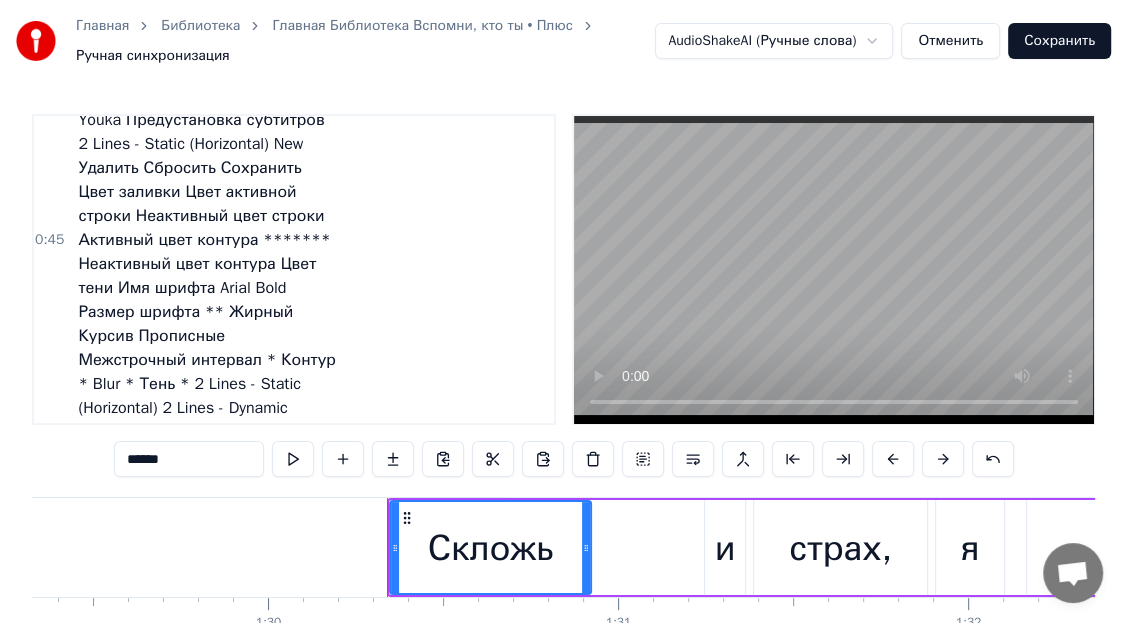 click on "******" at bounding box center [189, 459] 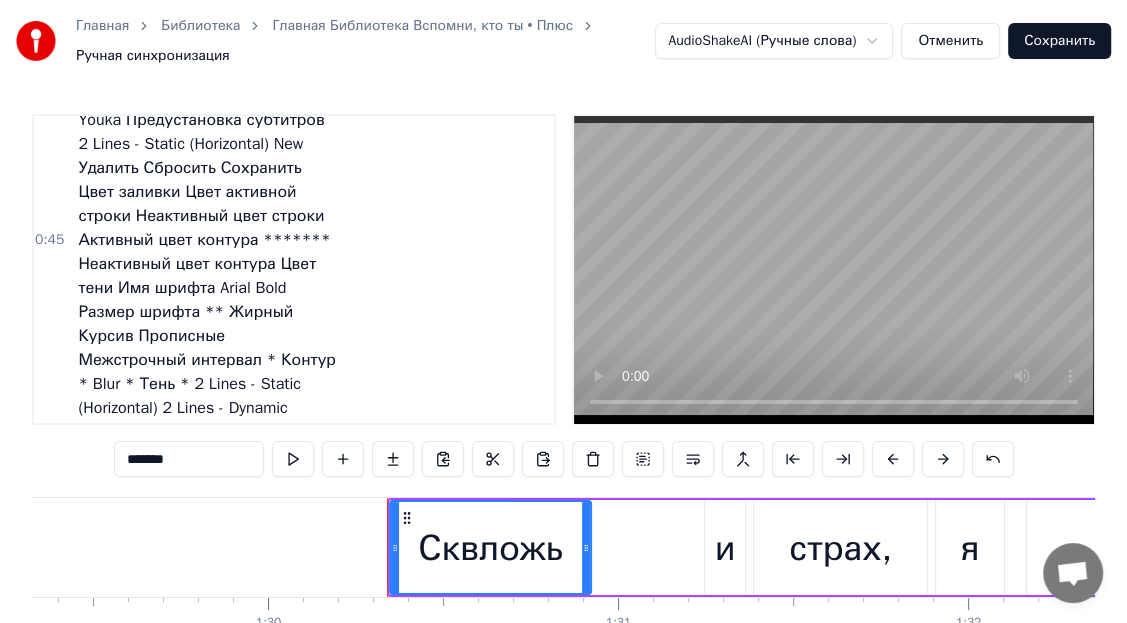 click on "*******" at bounding box center [189, 459] 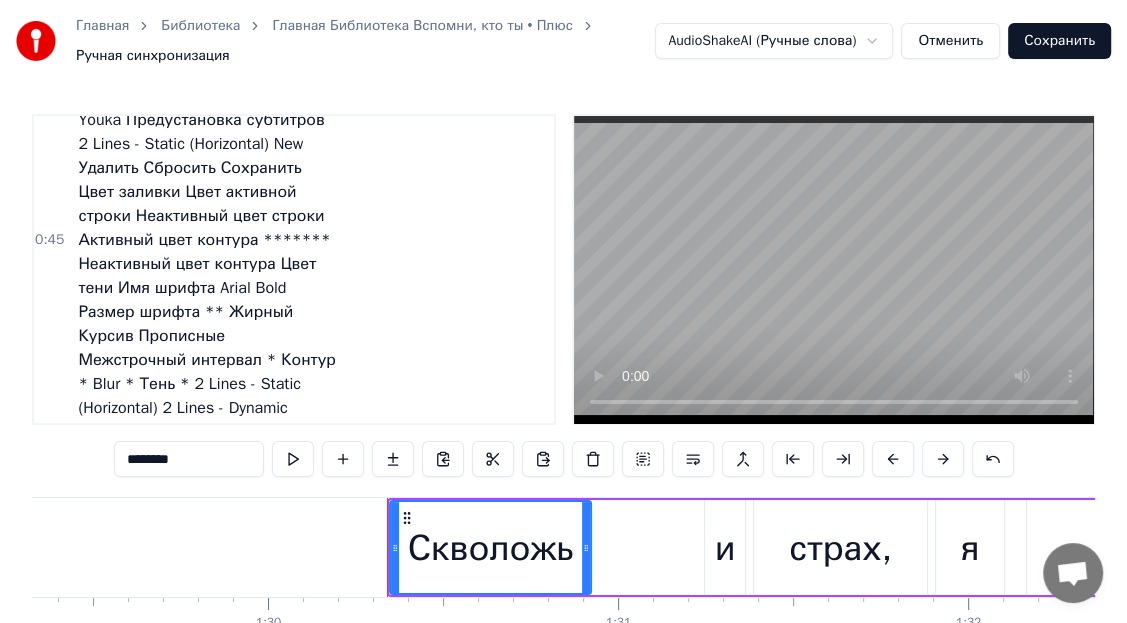 click on "********" at bounding box center [189, 459] 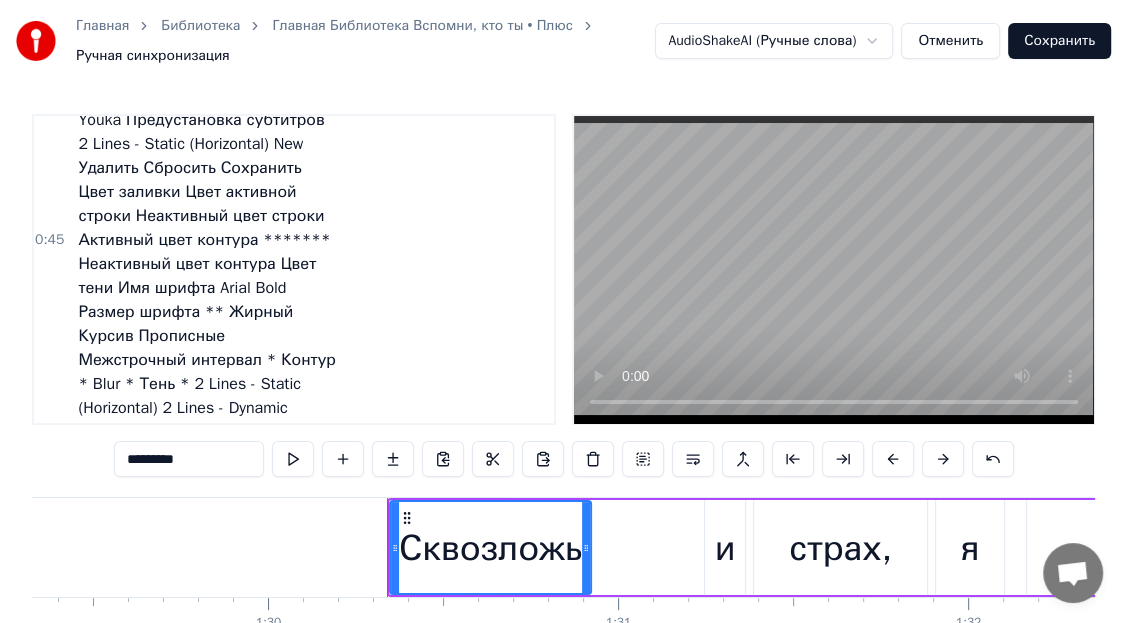 click on "*********" at bounding box center (189, 459) 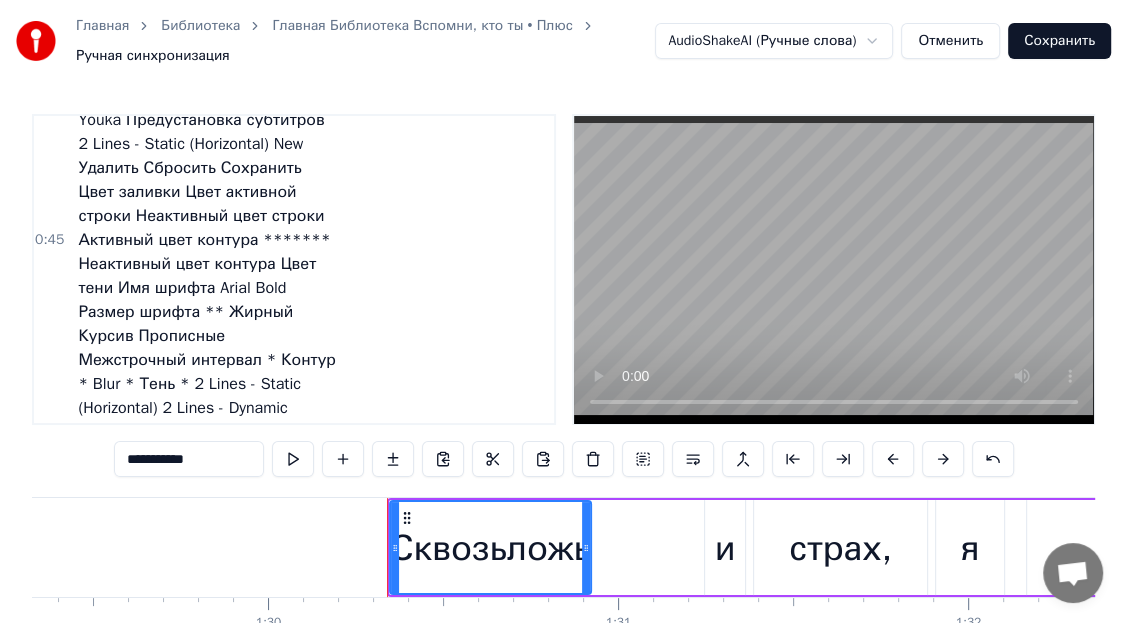 click on "**********" at bounding box center [189, 459] 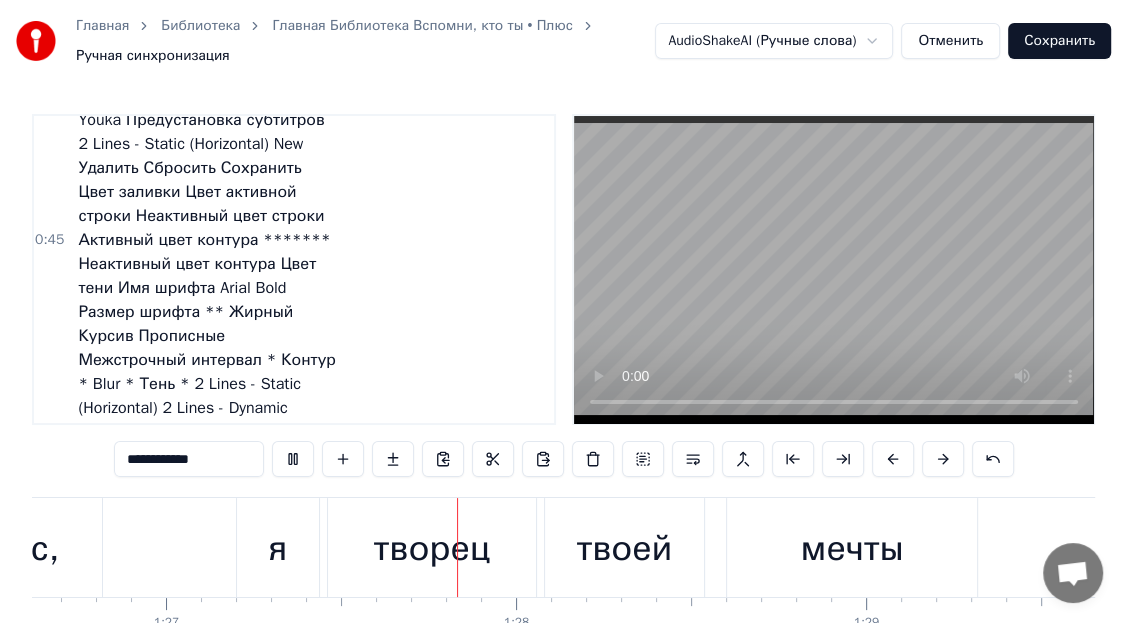 scroll, scrollTop: 0, scrollLeft: 30467, axis: horizontal 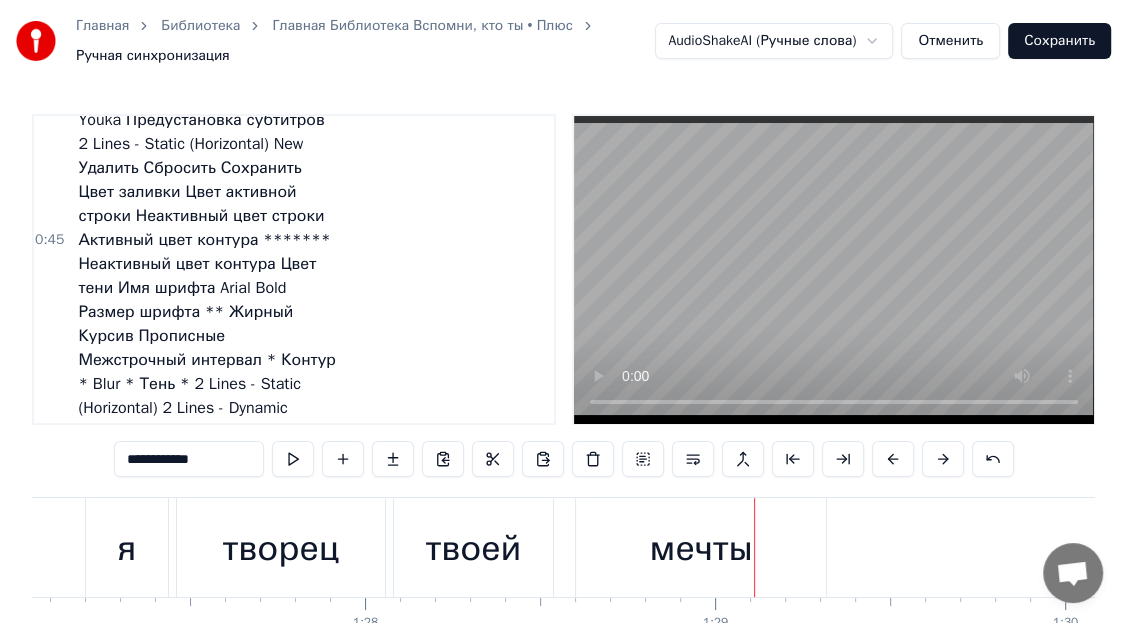click on "твоей" at bounding box center (304, 684) 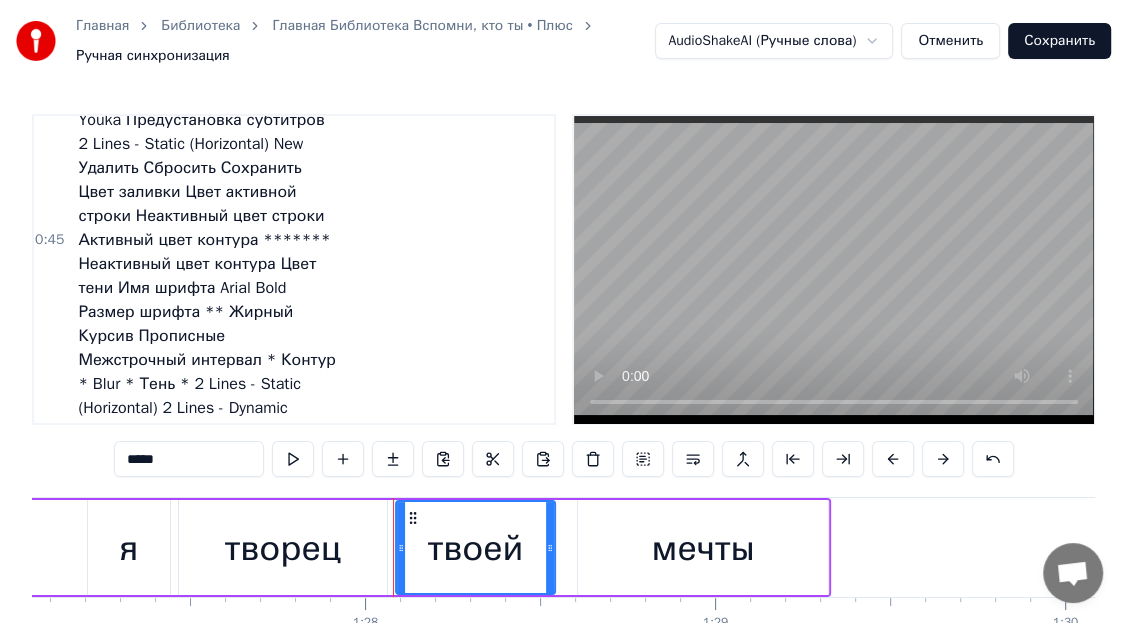 scroll, scrollTop: 378, scrollLeft: 0, axis: vertical 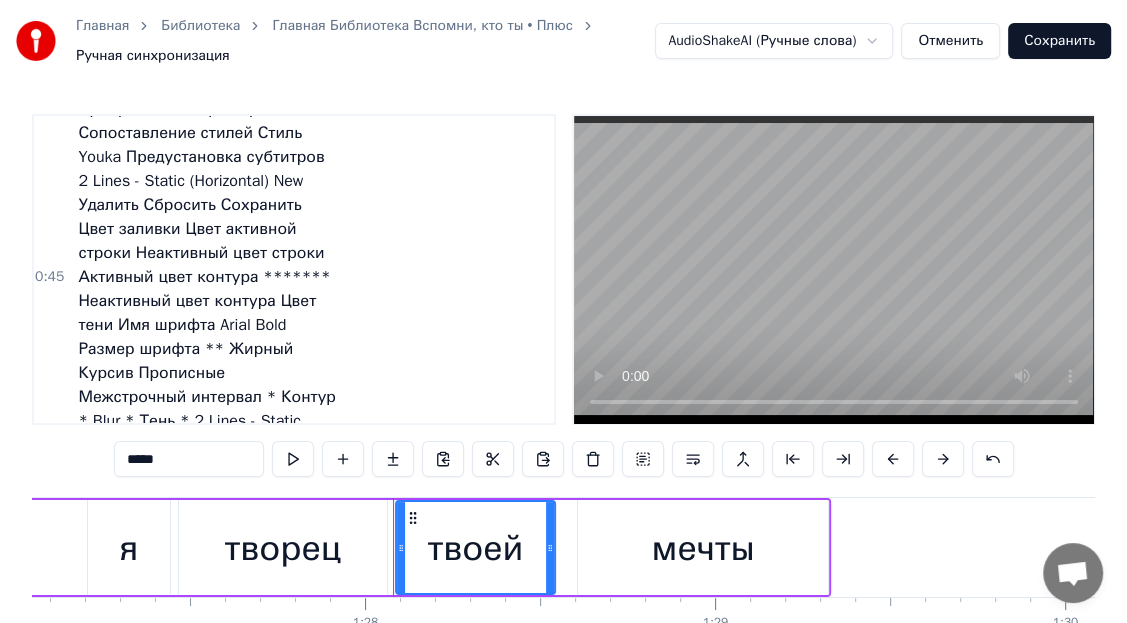click on "твоей" at bounding box center (476, 548) 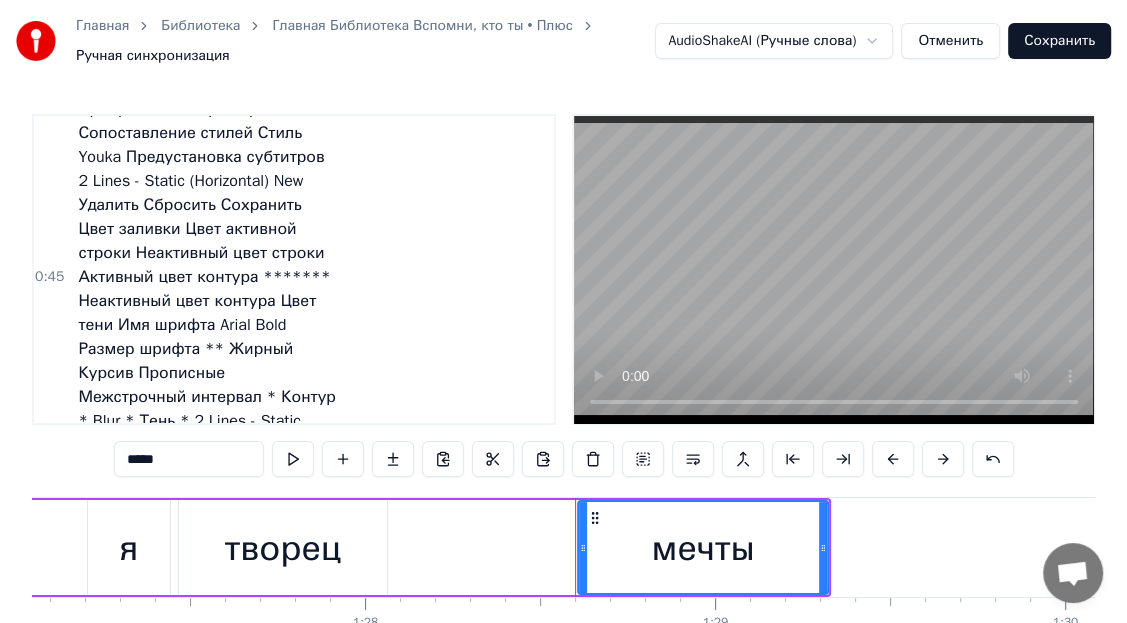 click on "*****" at bounding box center (189, 459) 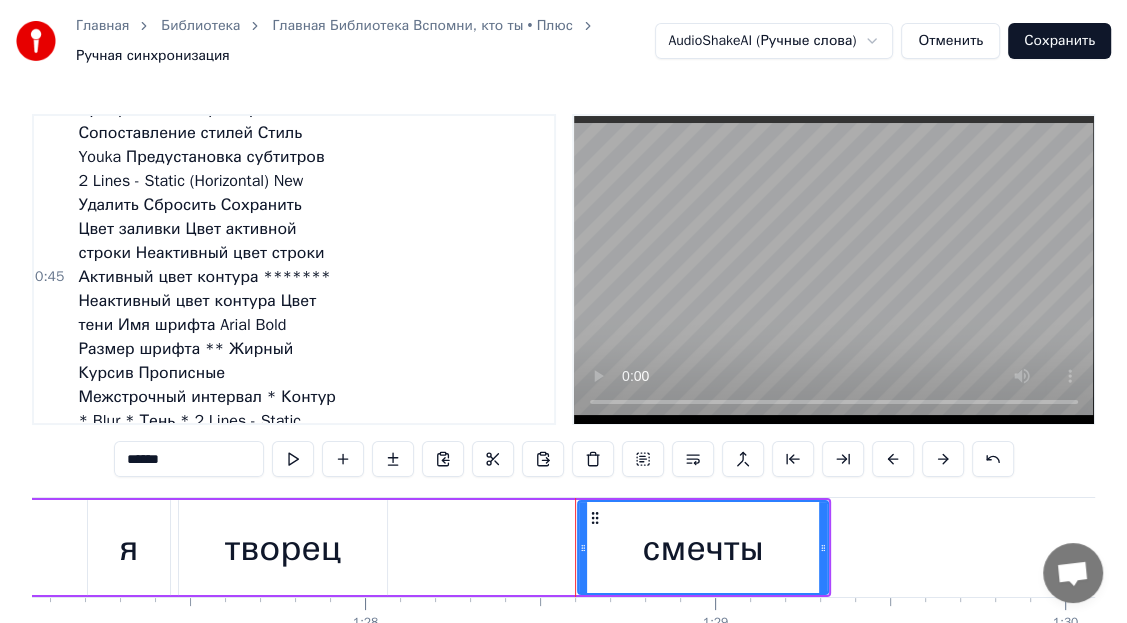 click on "******" at bounding box center (189, 459) 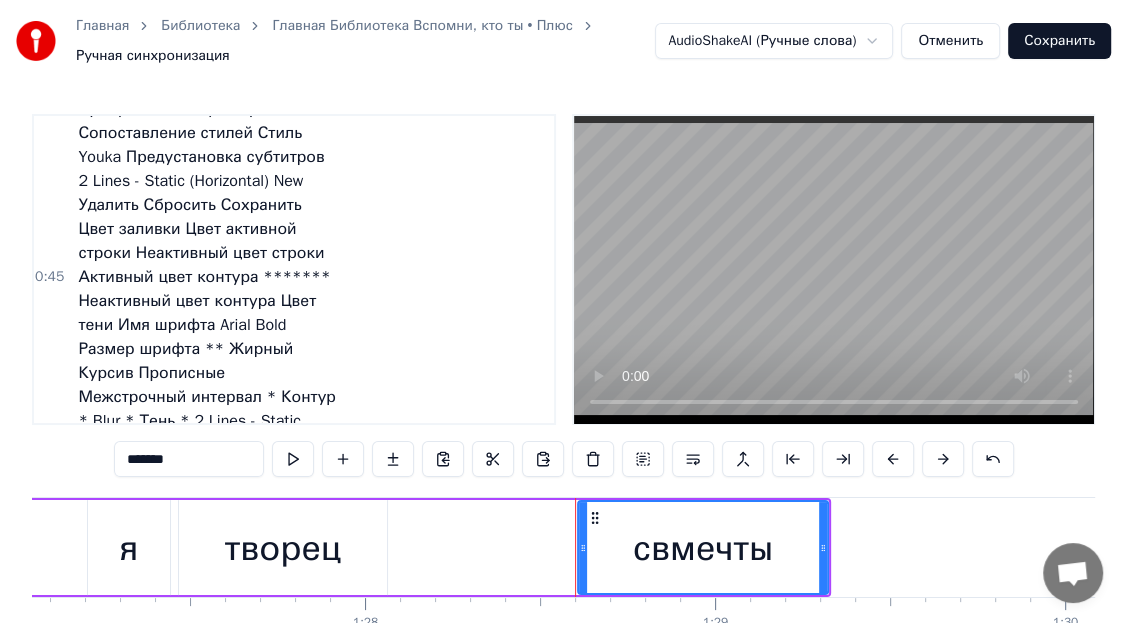 click on "*******" at bounding box center [189, 459] 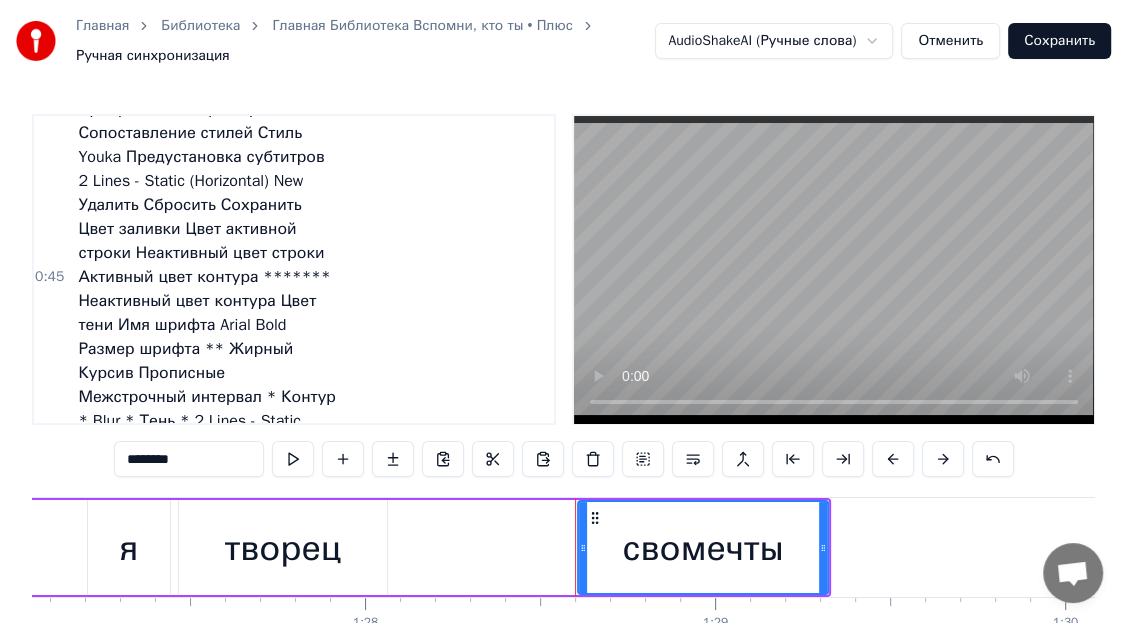 click on "********" at bounding box center (189, 459) 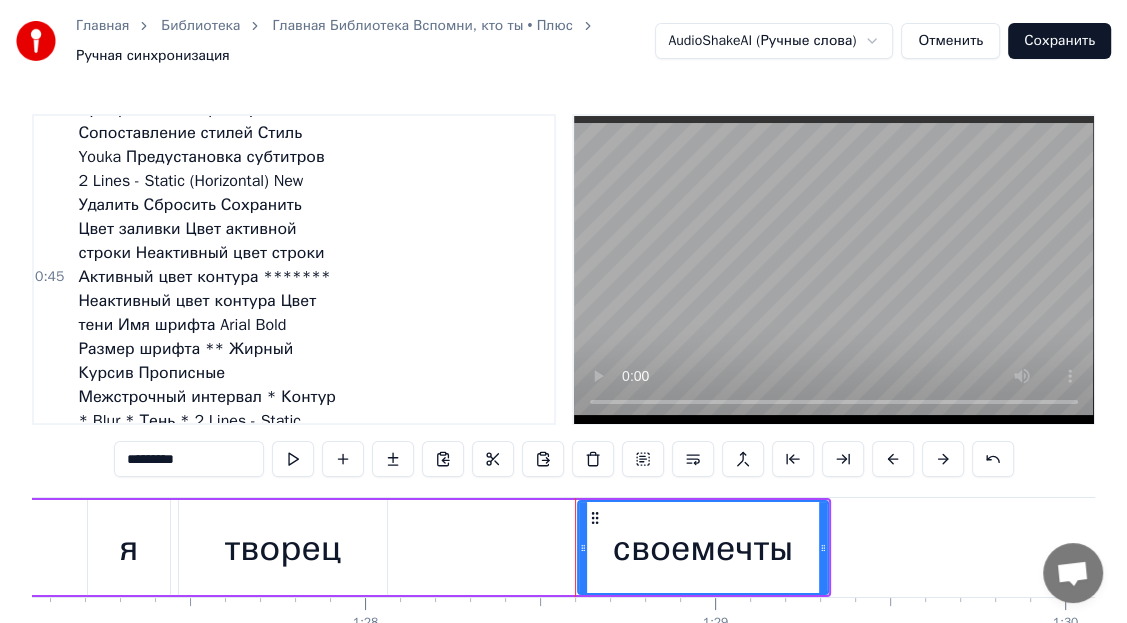 click on "*********" at bounding box center (189, 459) 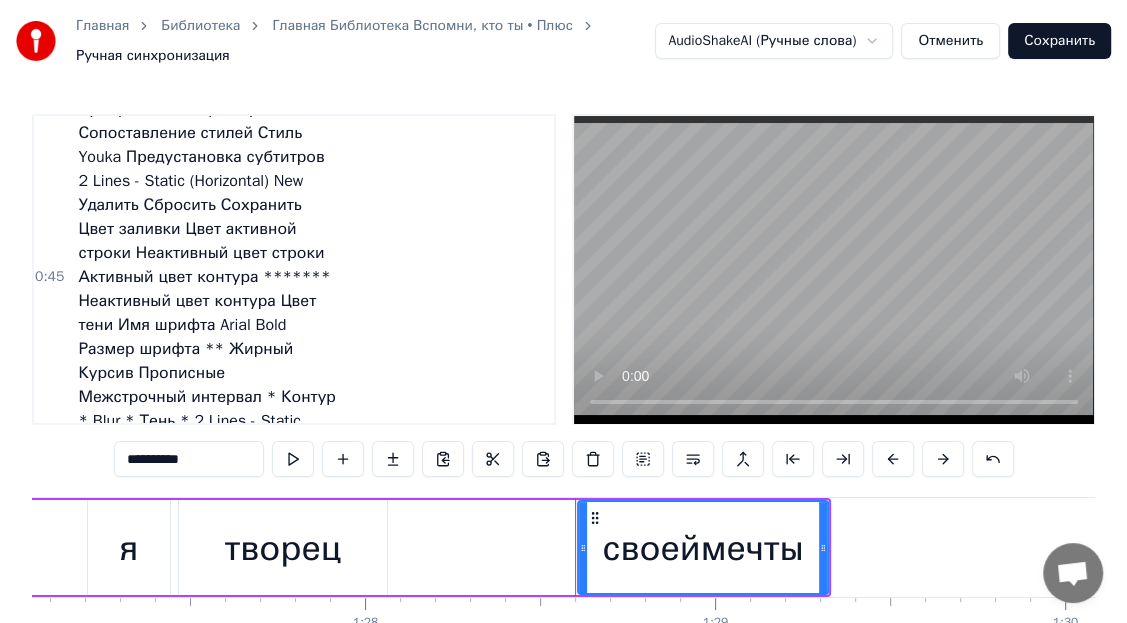 click on "**********" at bounding box center [189, 459] 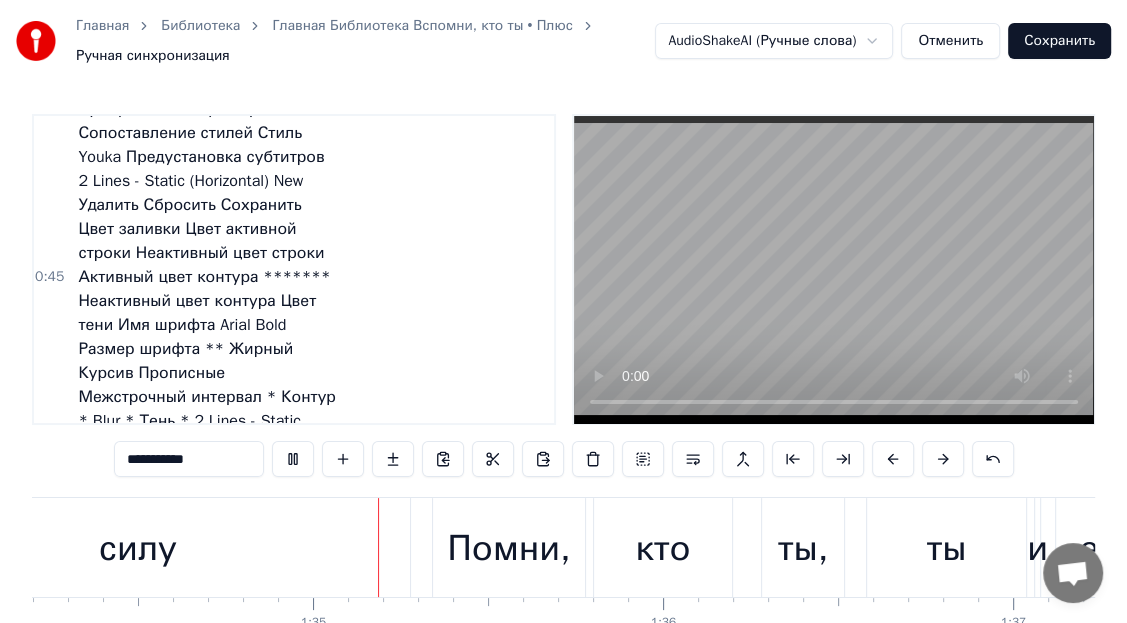 scroll, scrollTop: 0, scrollLeft: 32995, axis: horizontal 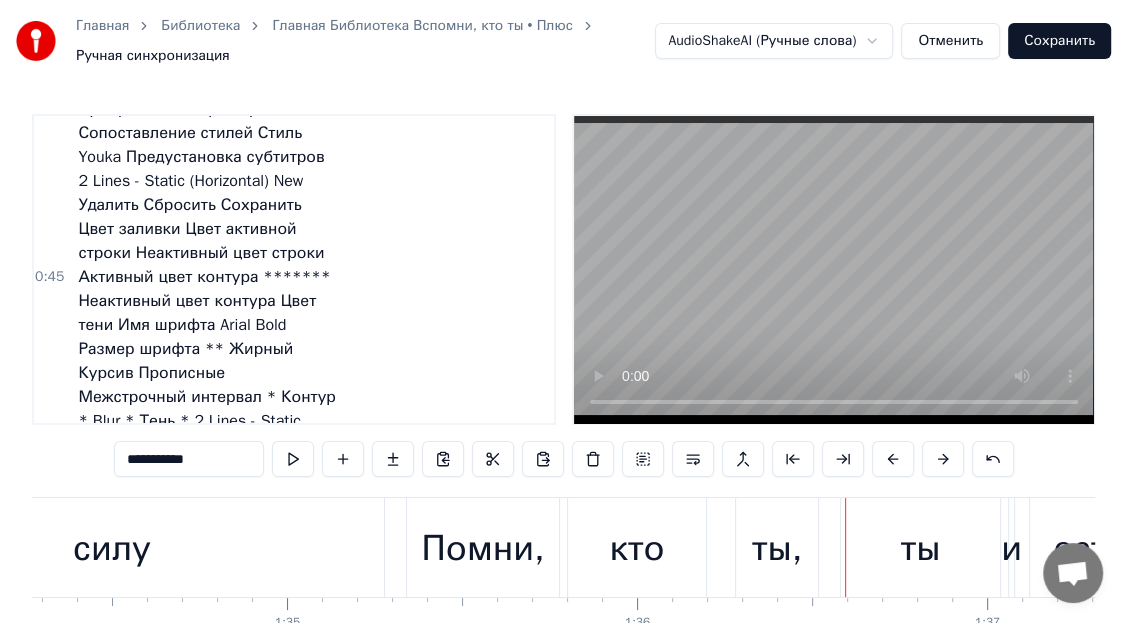 click on "Помни," at bounding box center (108, 797) 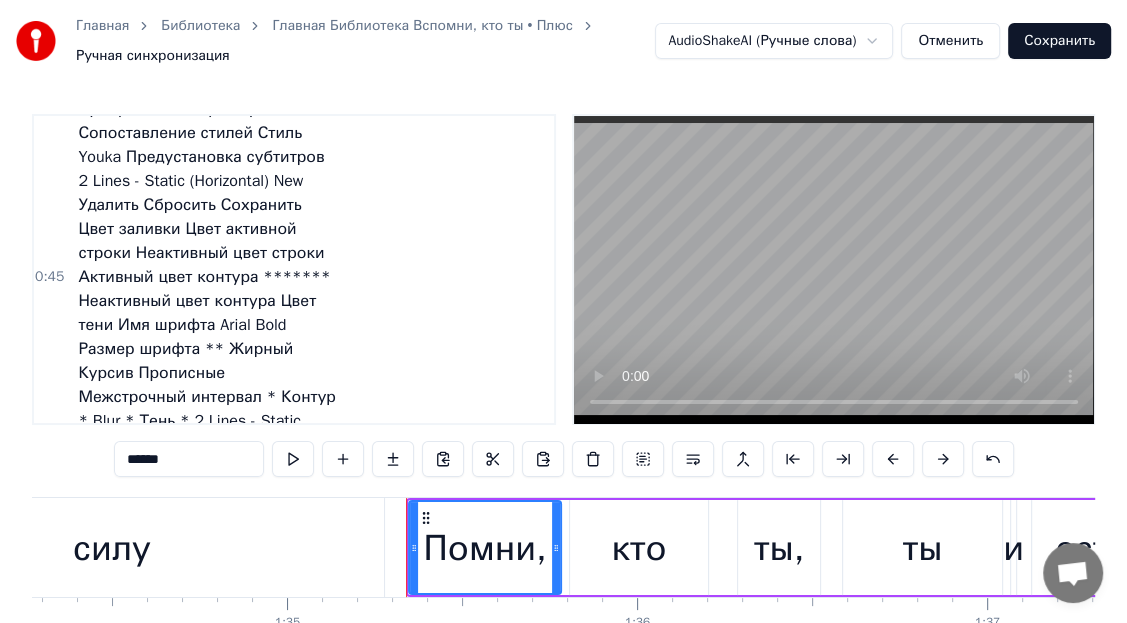 scroll, scrollTop: 452, scrollLeft: 0, axis: vertical 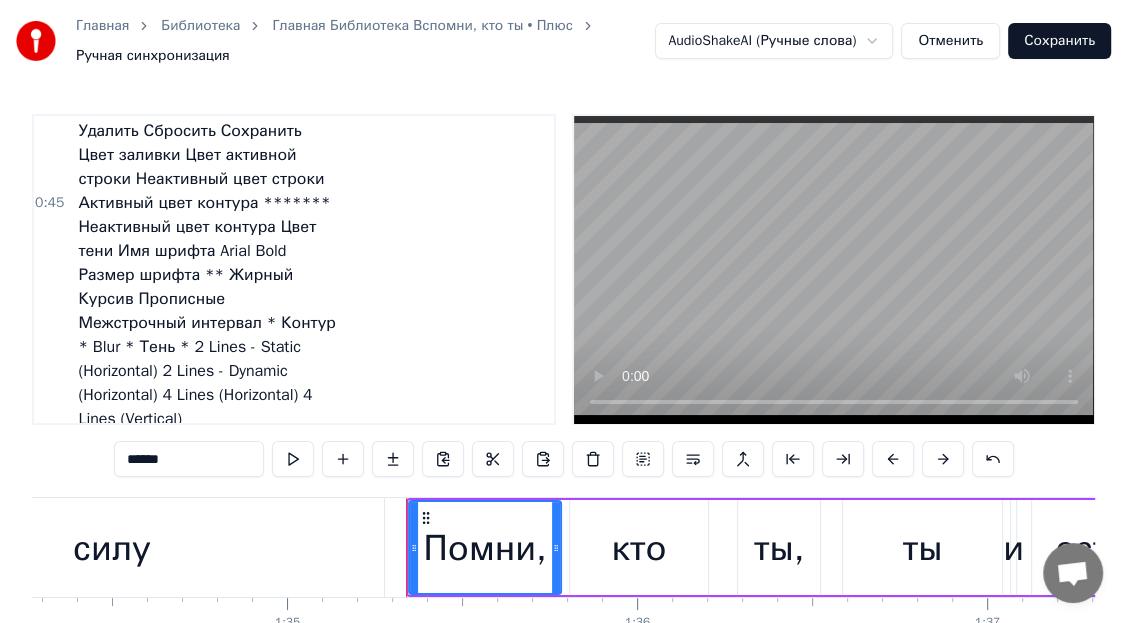 click on "******" at bounding box center (189, 459) 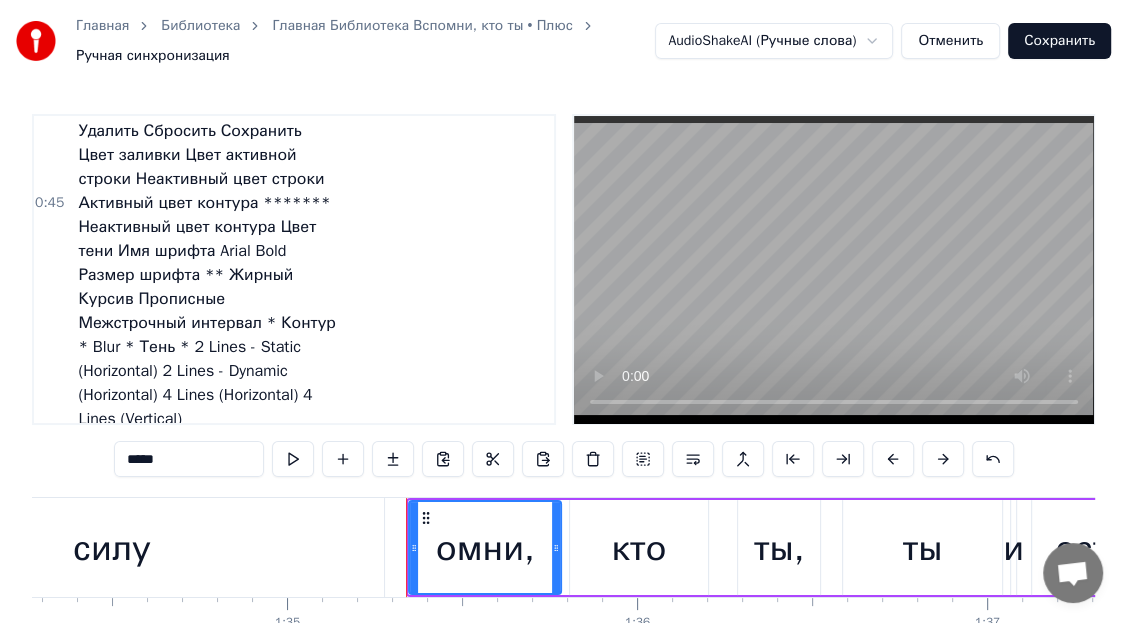 click on "*****" at bounding box center (189, 459) 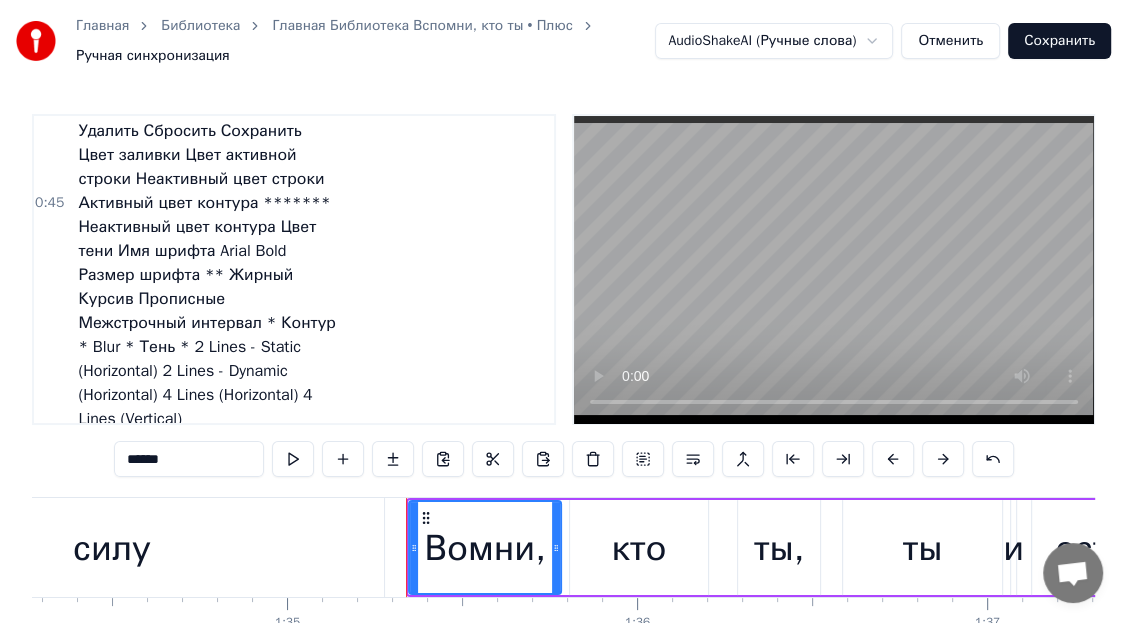 click on "******" at bounding box center [189, 459] 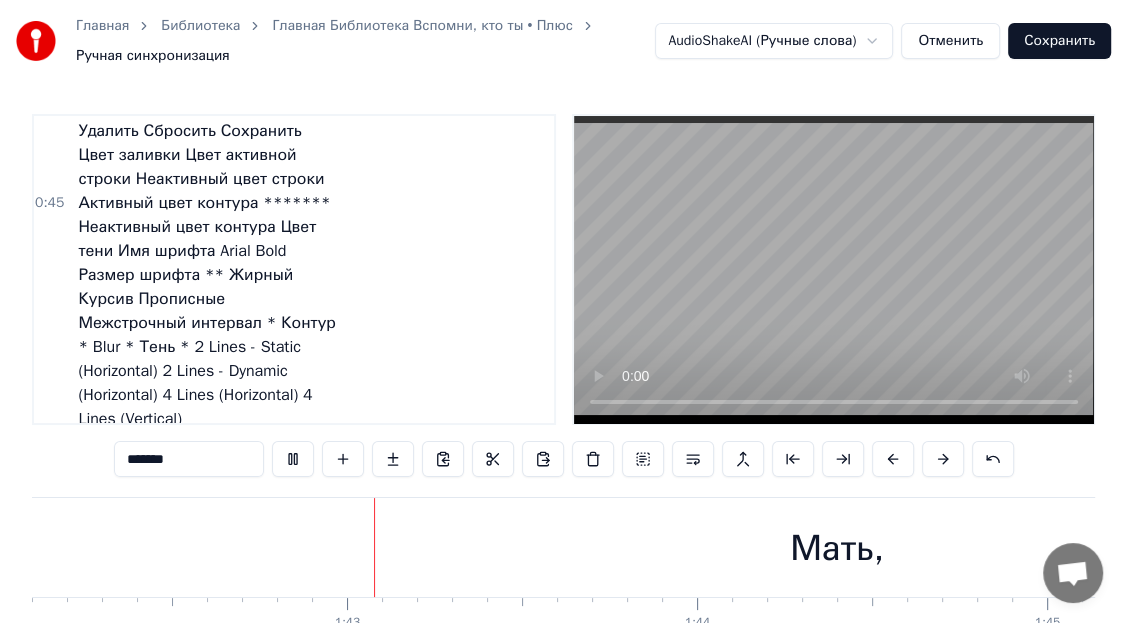 scroll, scrollTop: 0, scrollLeft: 35775, axis: horizontal 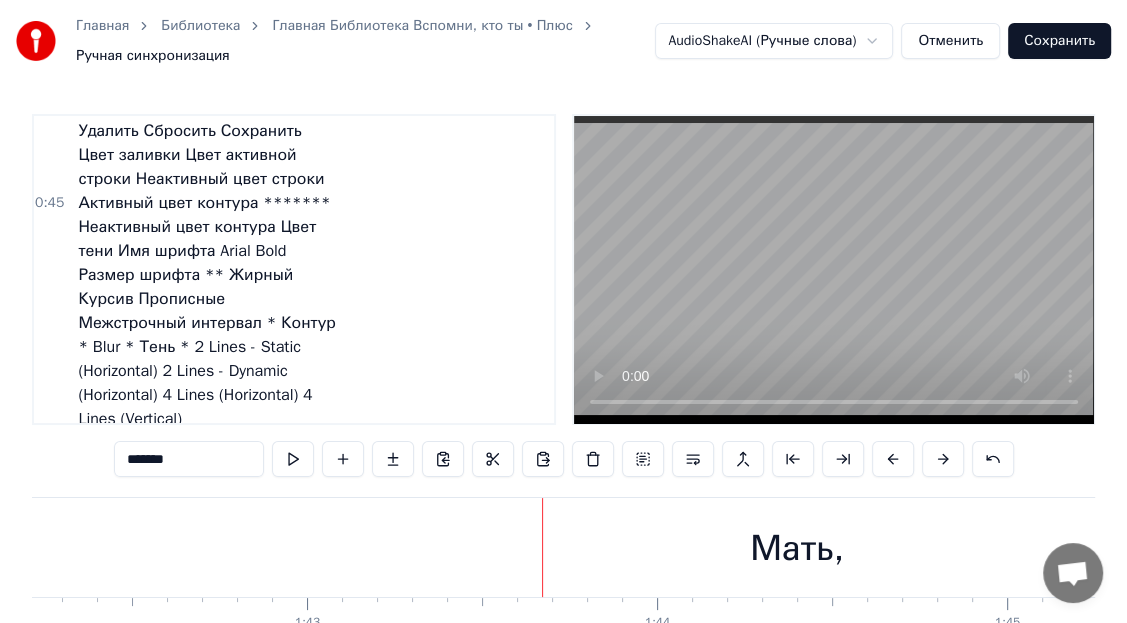 click on "Мать," at bounding box center (101, 761) 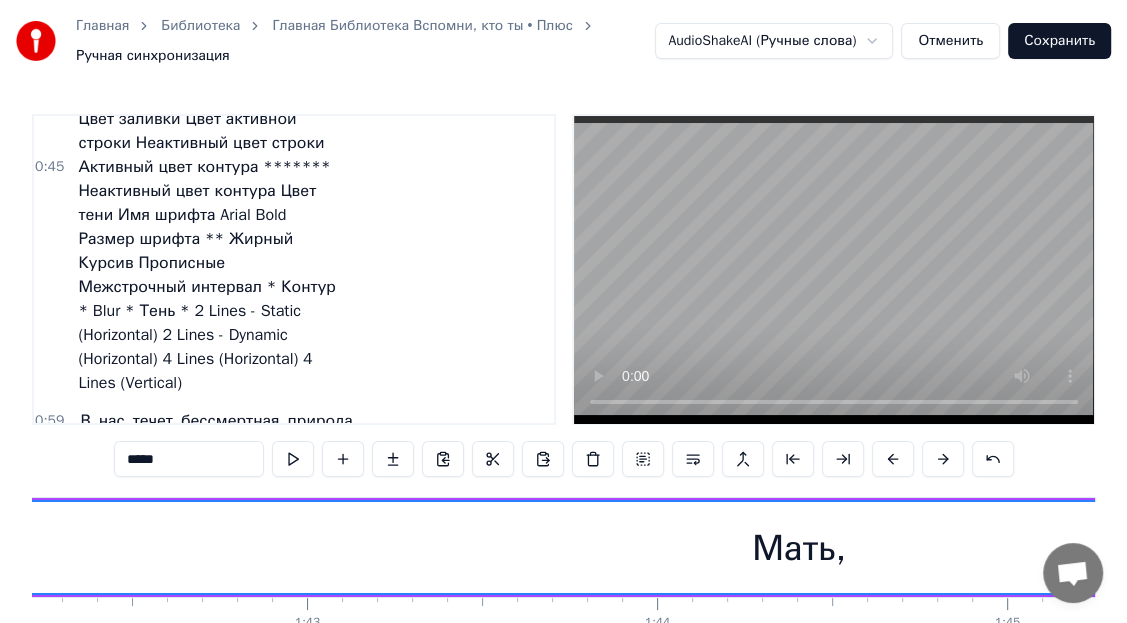 scroll, scrollTop: 489, scrollLeft: 0, axis: vertical 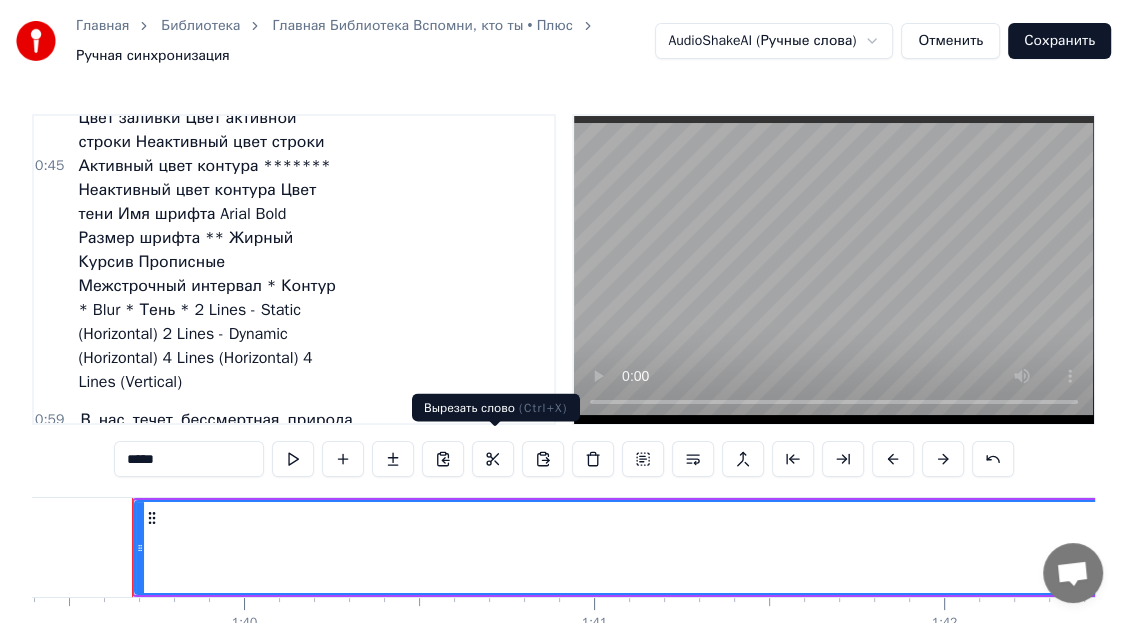 click at bounding box center [493, 459] 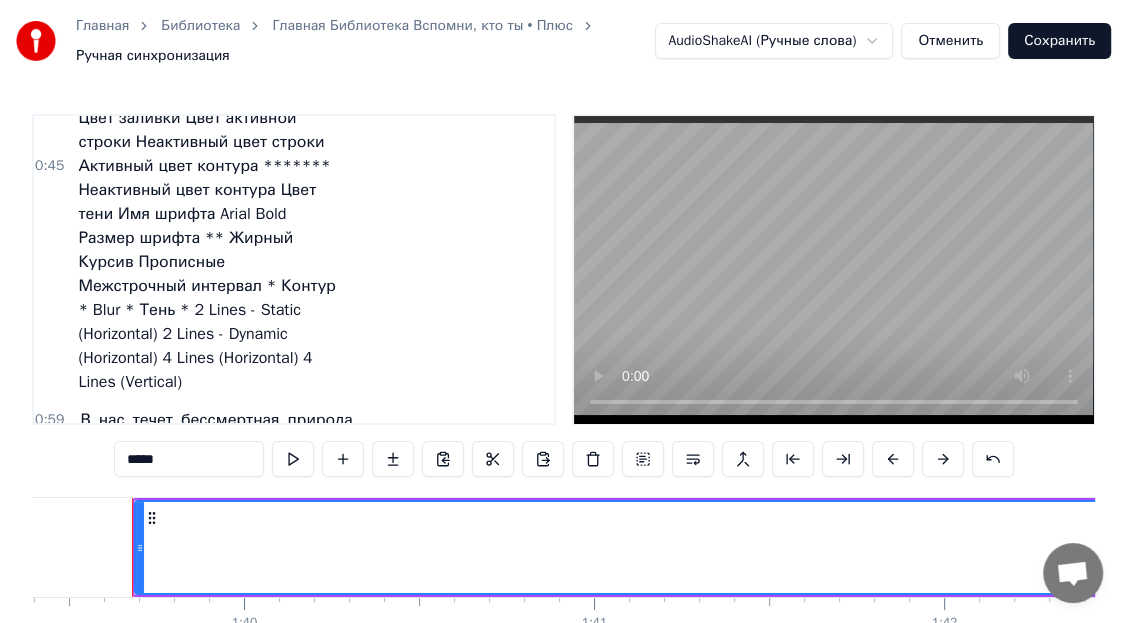 drag, startPoint x: 180, startPoint y: 447, endPoint x: 125, endPoint y: 451, distance: 55.145264 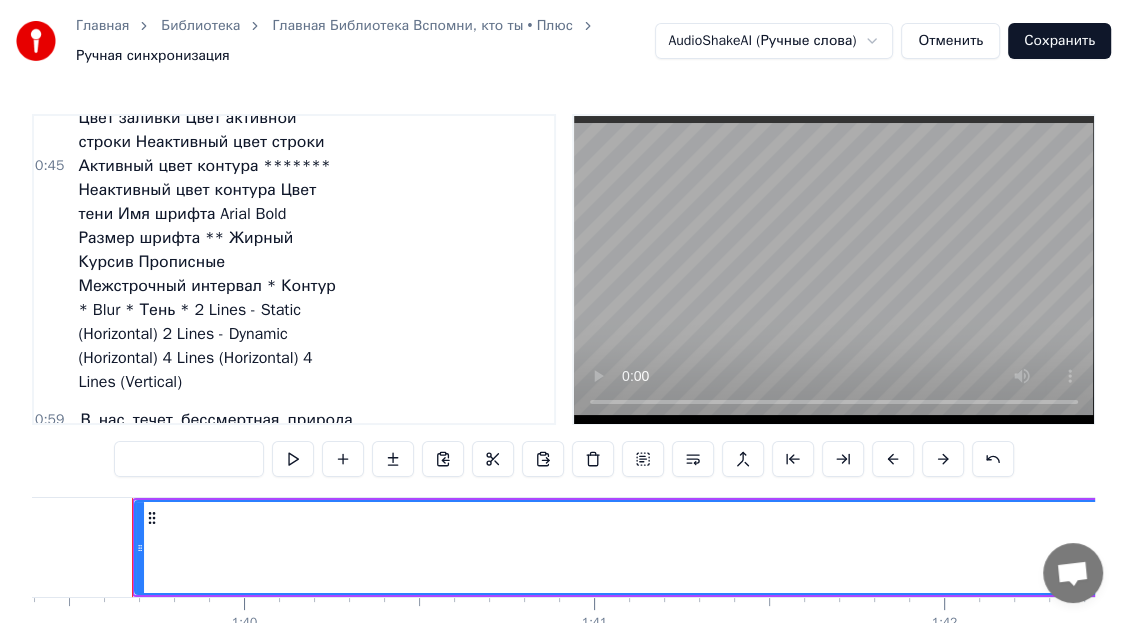 click on "сбрось" at bounding box center [114, 724] 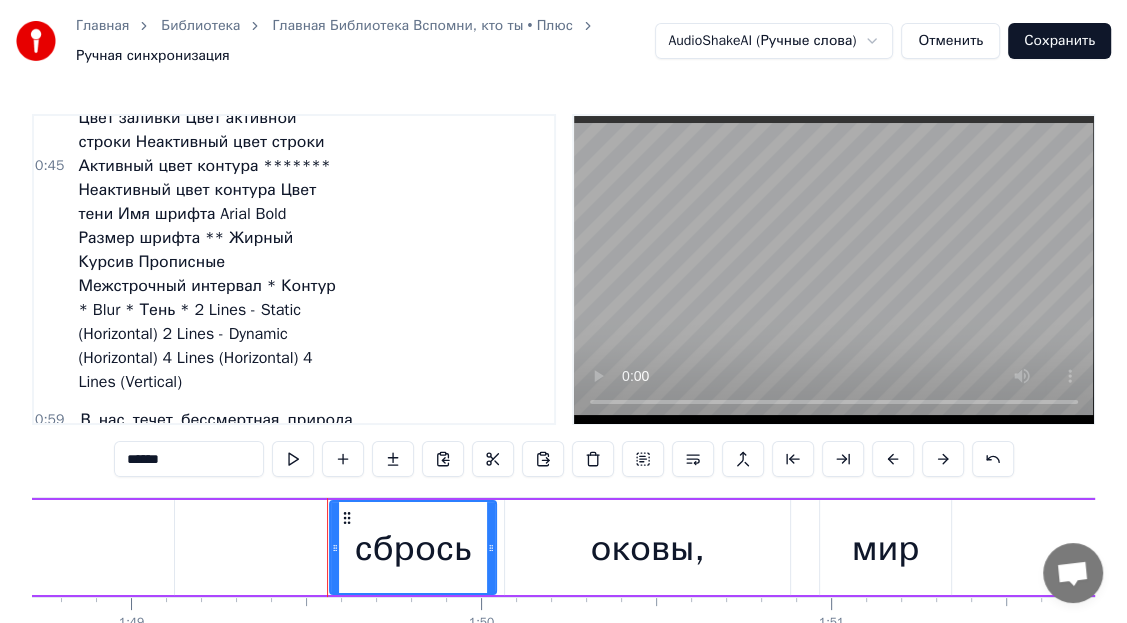 scroll, scrollTop: 0, scrollLeft: 38245, axis: horizontal 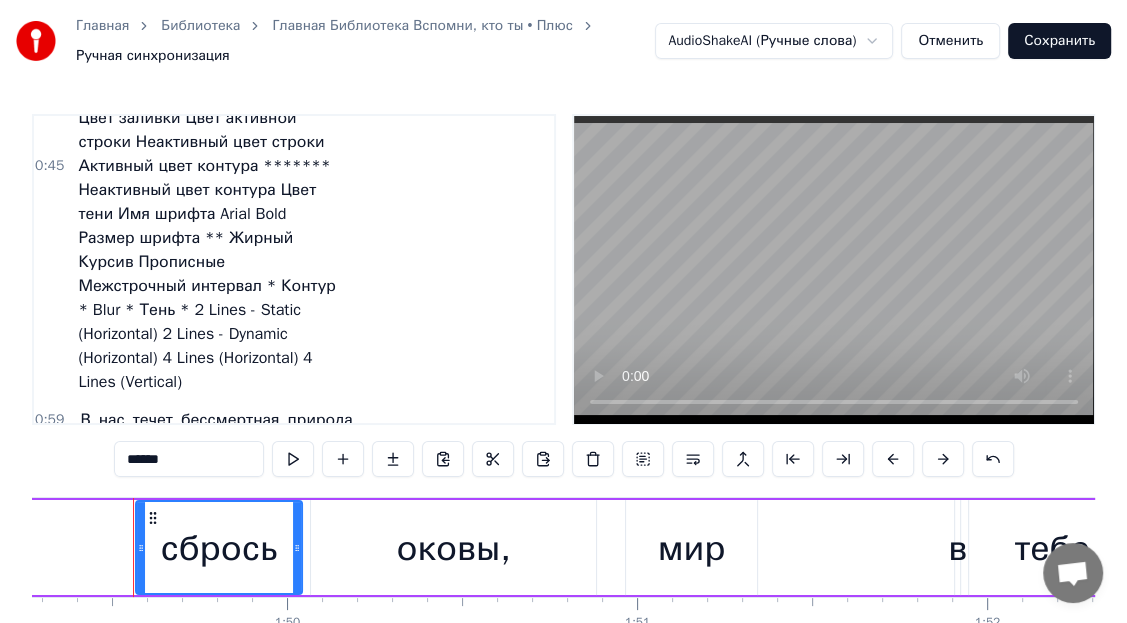 click on "******" at bounding box center (189, 459) 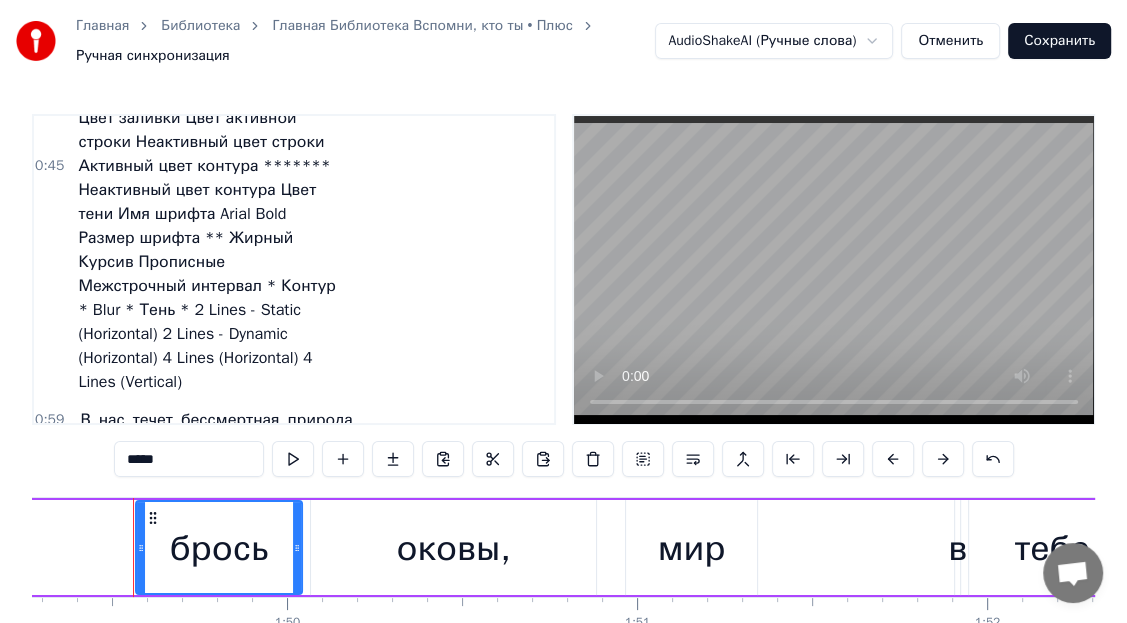 click on "*****" at bounding box center (189, 459) 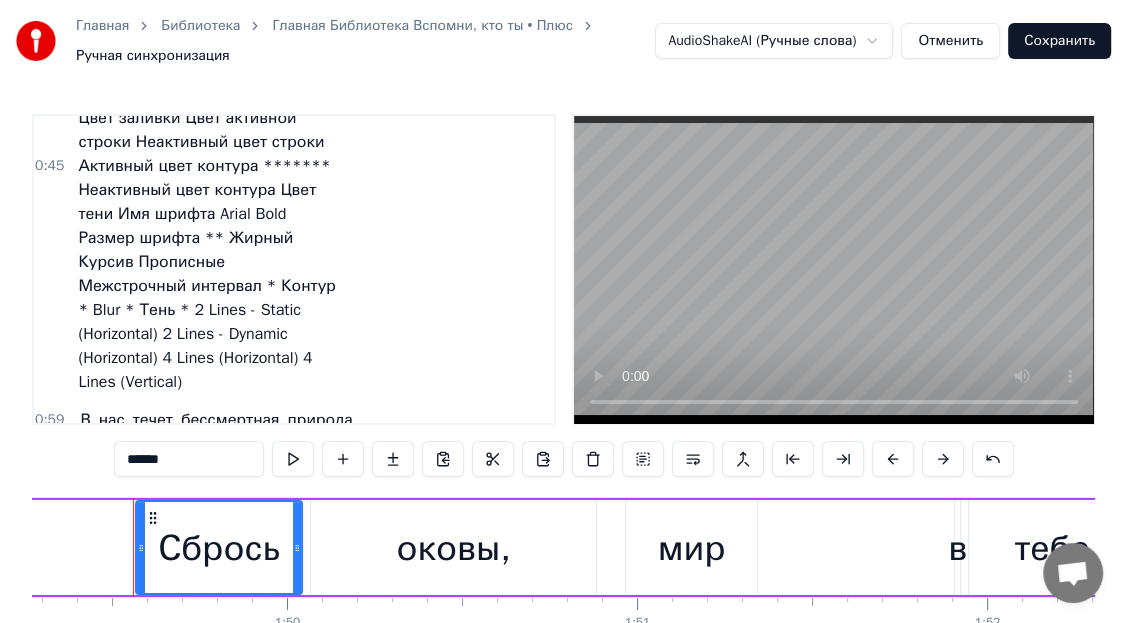 type on "******" 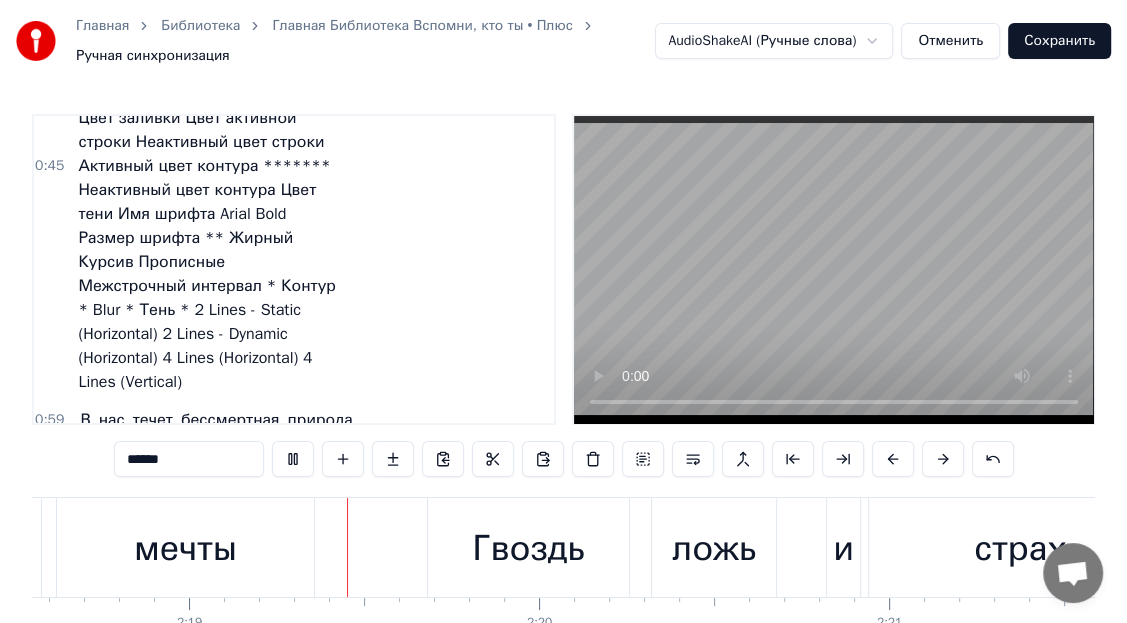 scroll, scrollTop: 0, scrollLeft: 48508, axis: horizontal 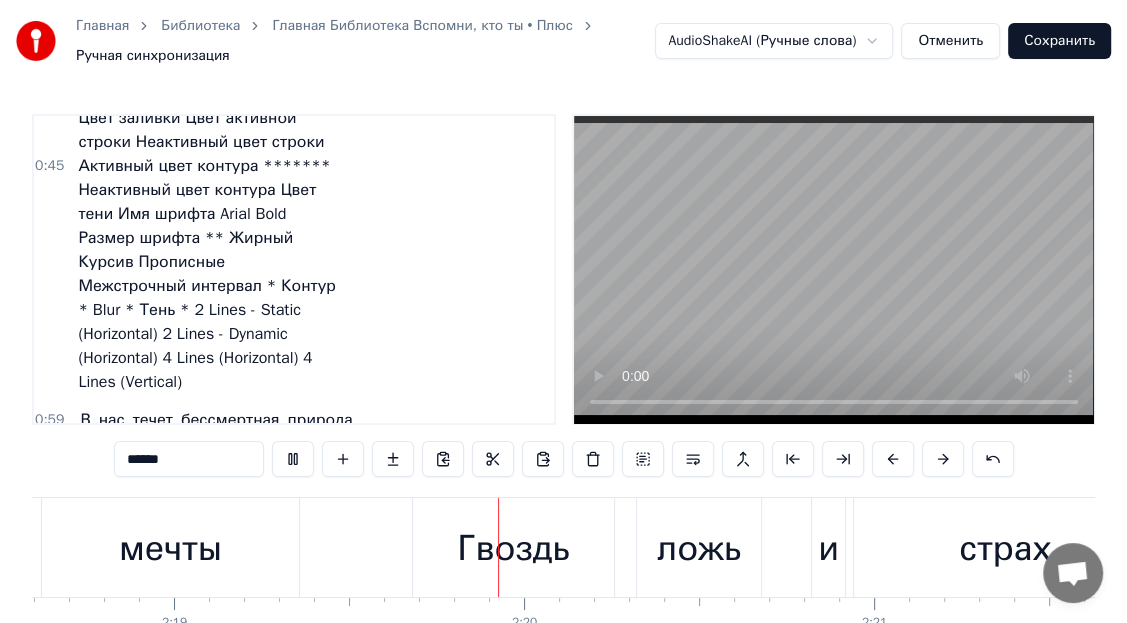 click on "Сбрось оковы, мир в тебе проснется" at bounding box center (234, 724) 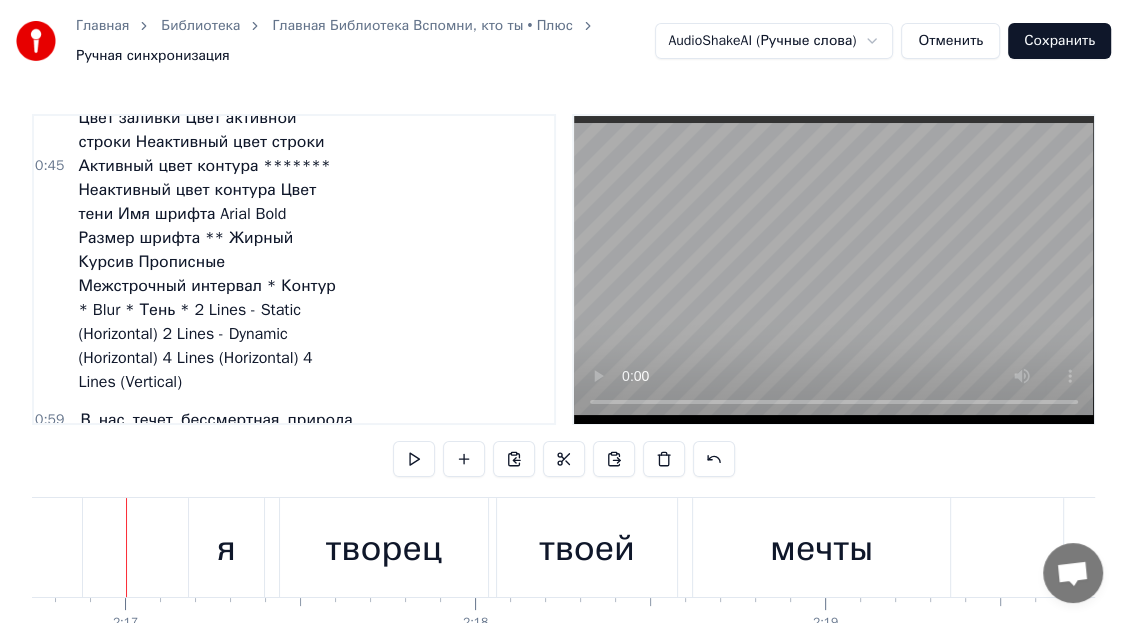 scroll, scrollTop: 0, scrollLeft: 47850, axis: horizontal 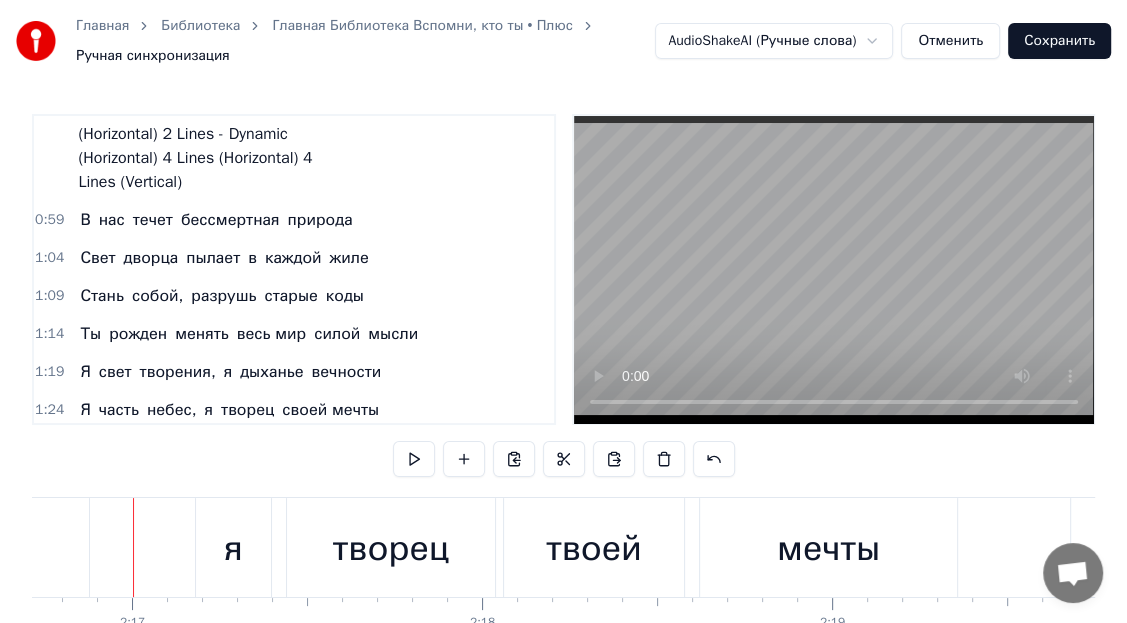 click on "твоей" at bounding box center [304, 714] 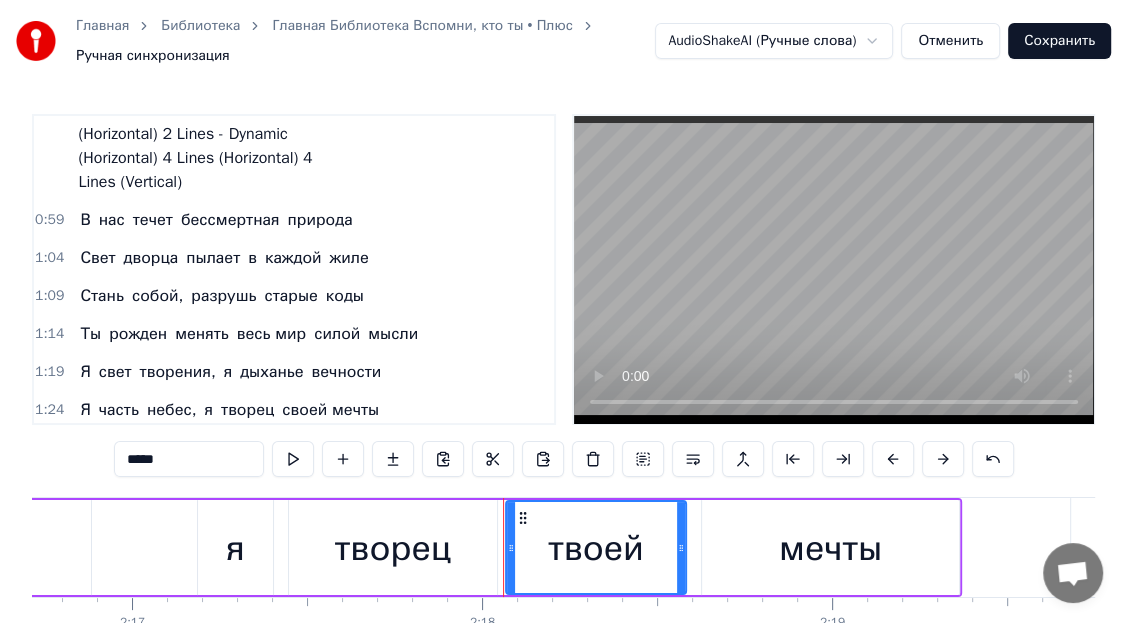 scroll, scrollTop: 672, scrollLeft: 0, axis: vertical 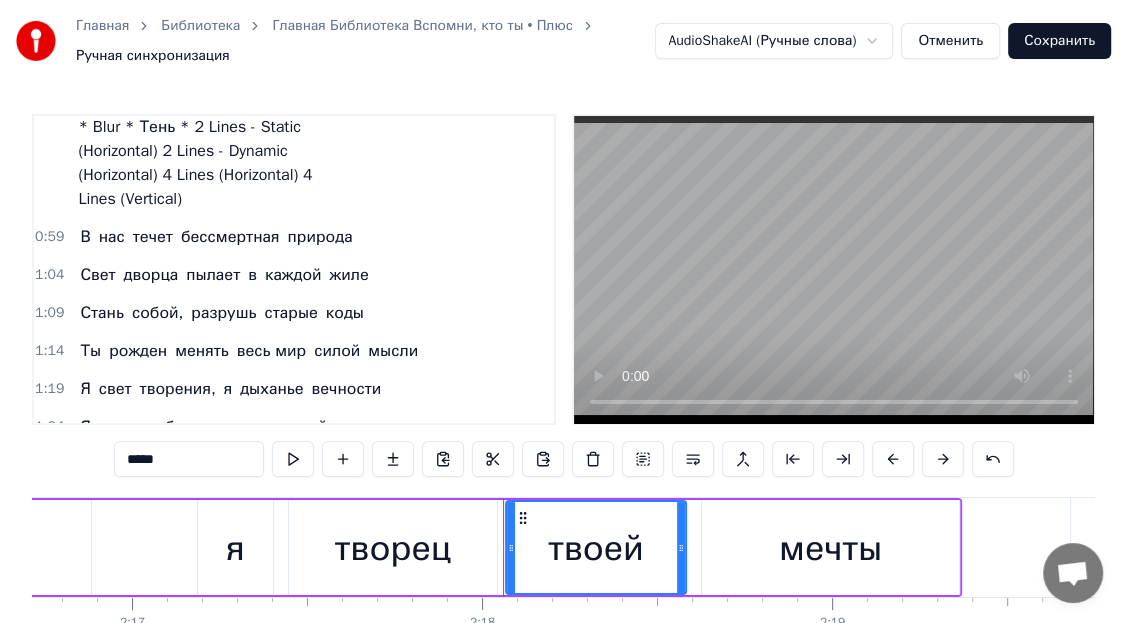 click on "твоей" at bounding box center (596, 548) 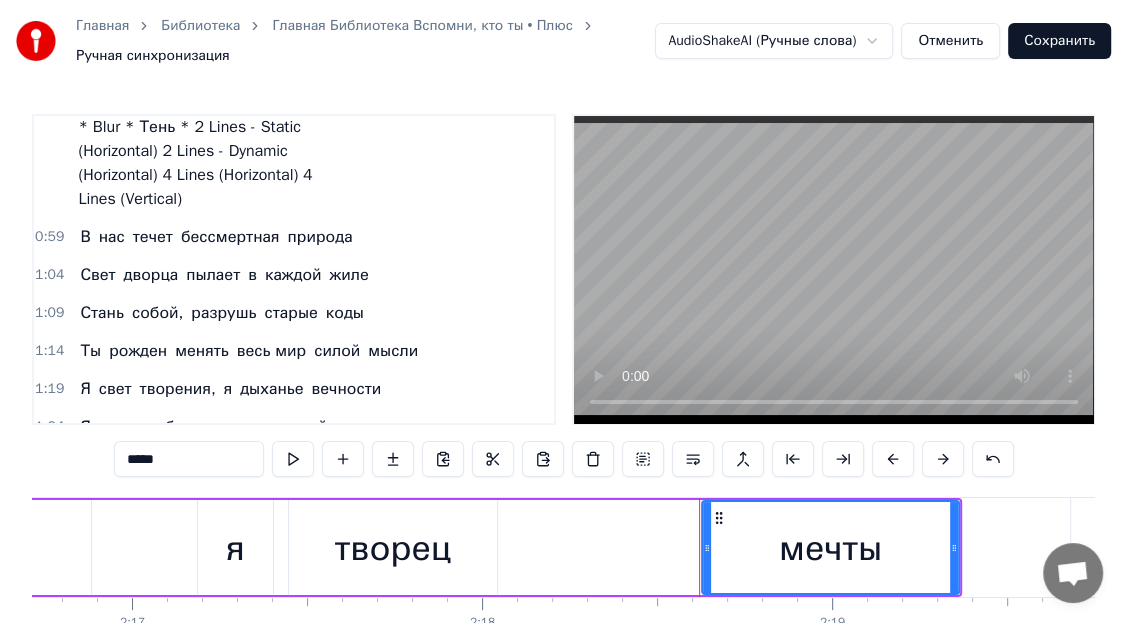 click on "*****" at bounding box center (189, 459) 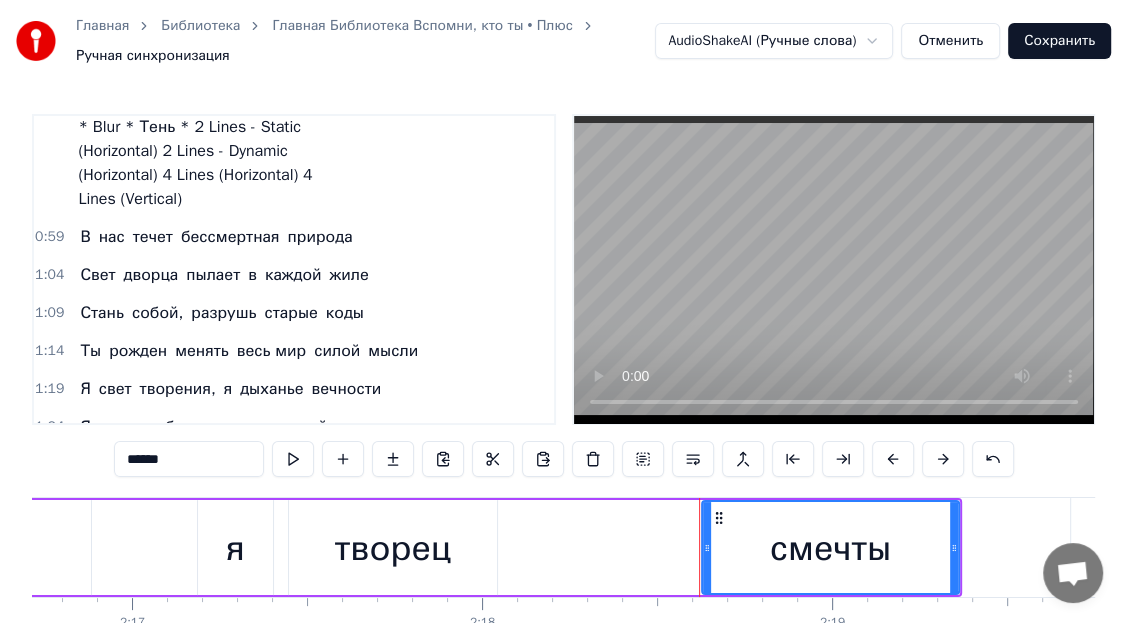 click on "******" at bounding box center (189, 459) 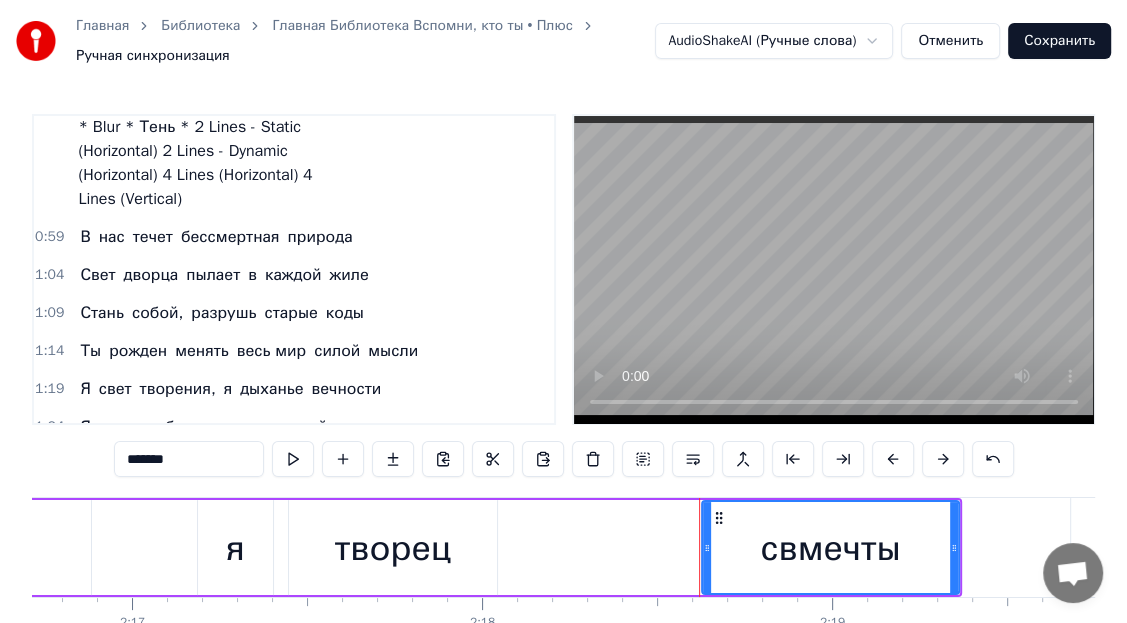 click on "*******" at bounding box center (189, 459) 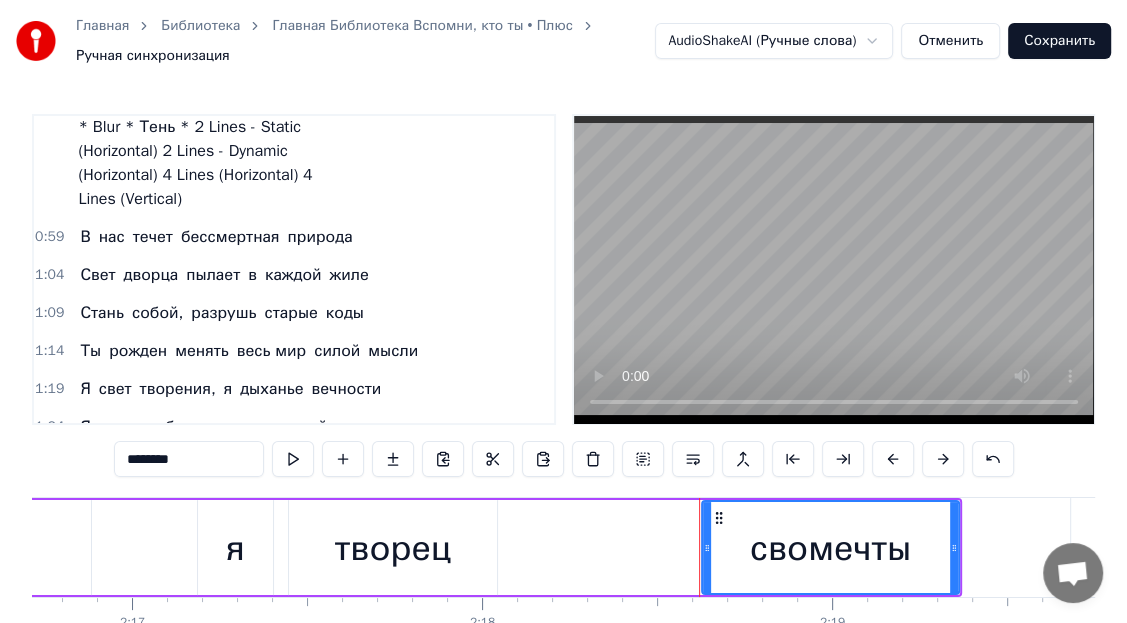 click on "********" at bounding box center [189, 459] 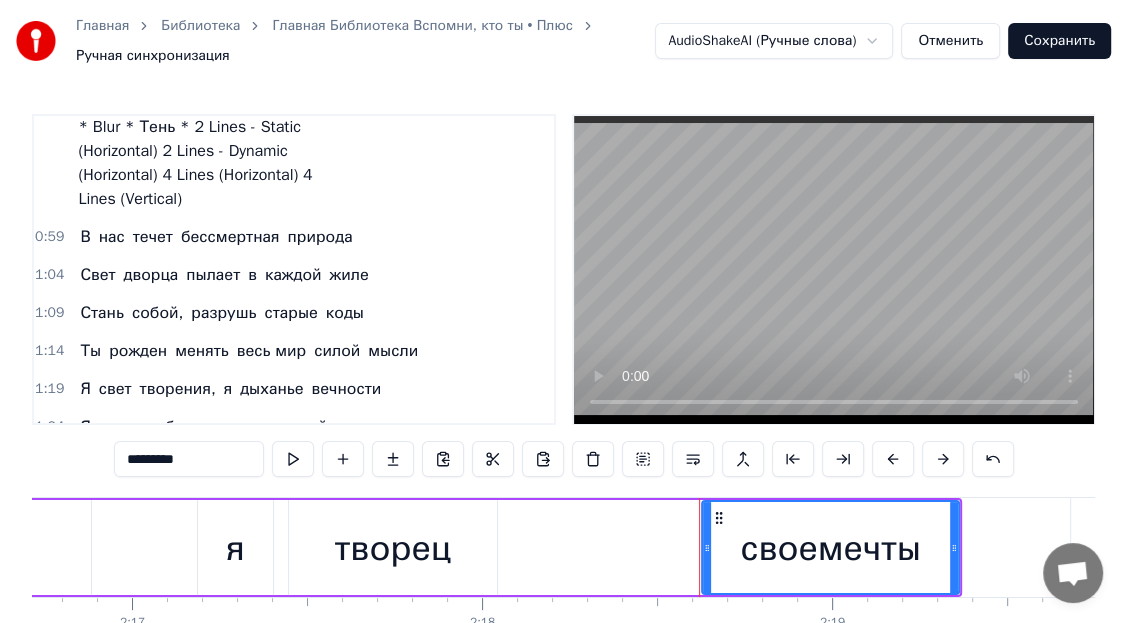 click on "*********" at bounding box center [189, 459] 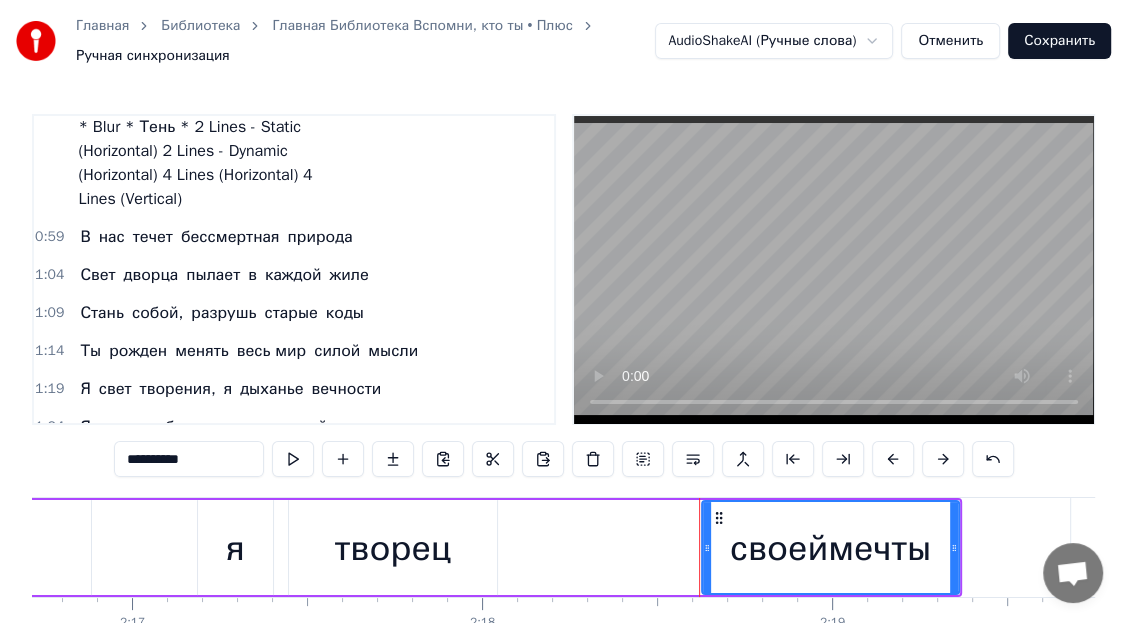 click on "**********" at bounding box center [189, 459] 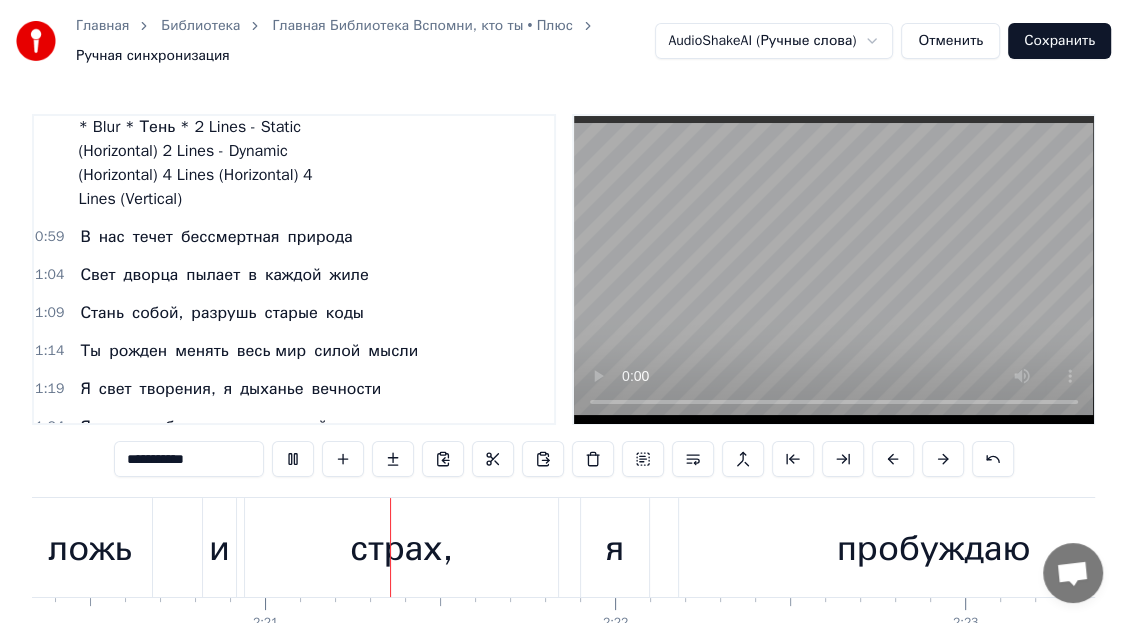 scroll, scrollTop: 0, scrollLeft: 49139, axis: horizontal 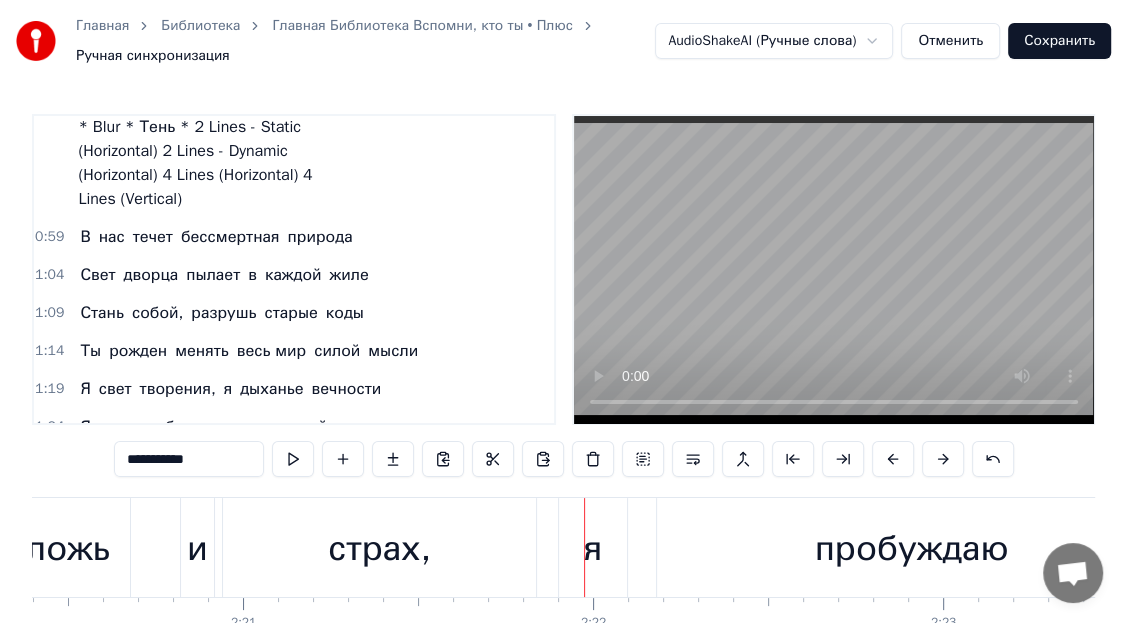 click on "Гвоздь" at bounding box center [105, 769] 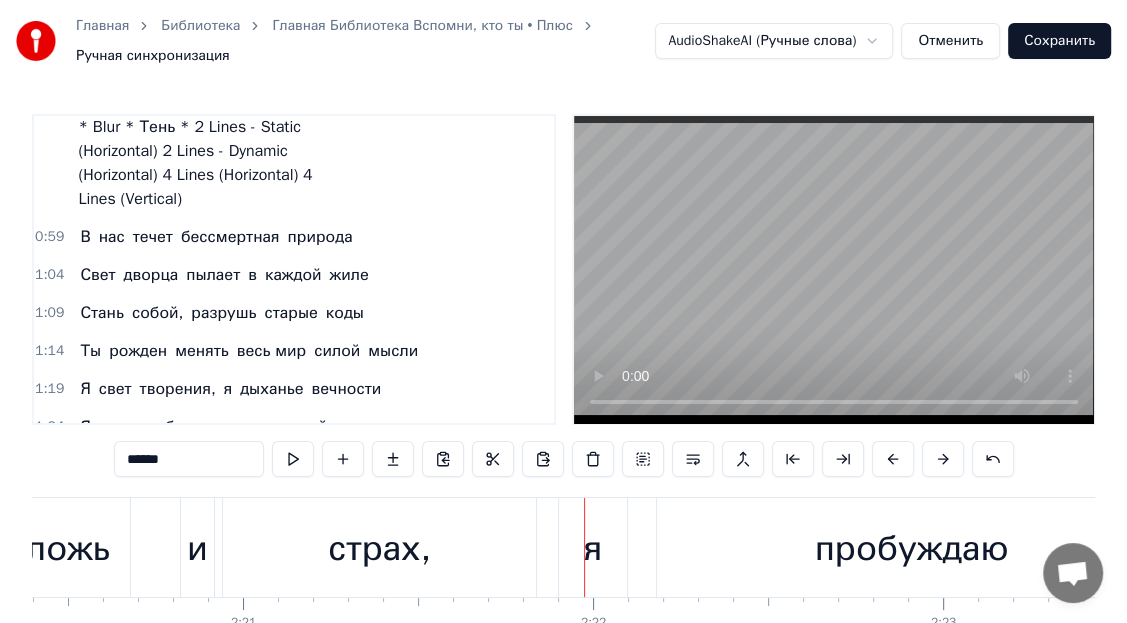 scroll, scrollTop: 691, scrollLeft: 0, axis: vertical 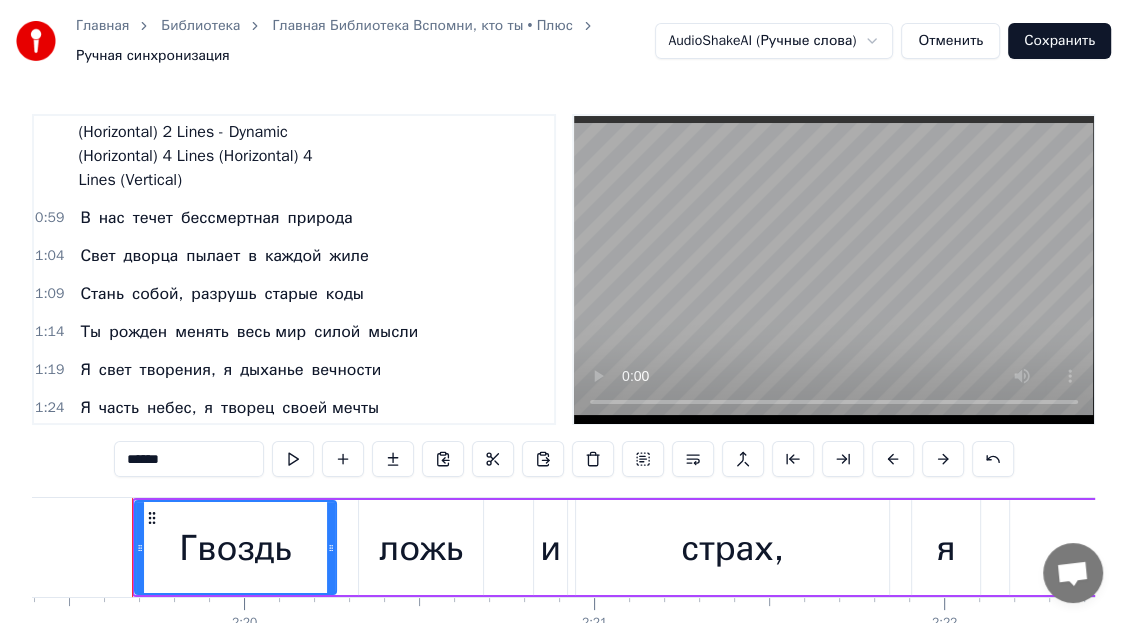 click on "******" at bounding box center (189, 459) 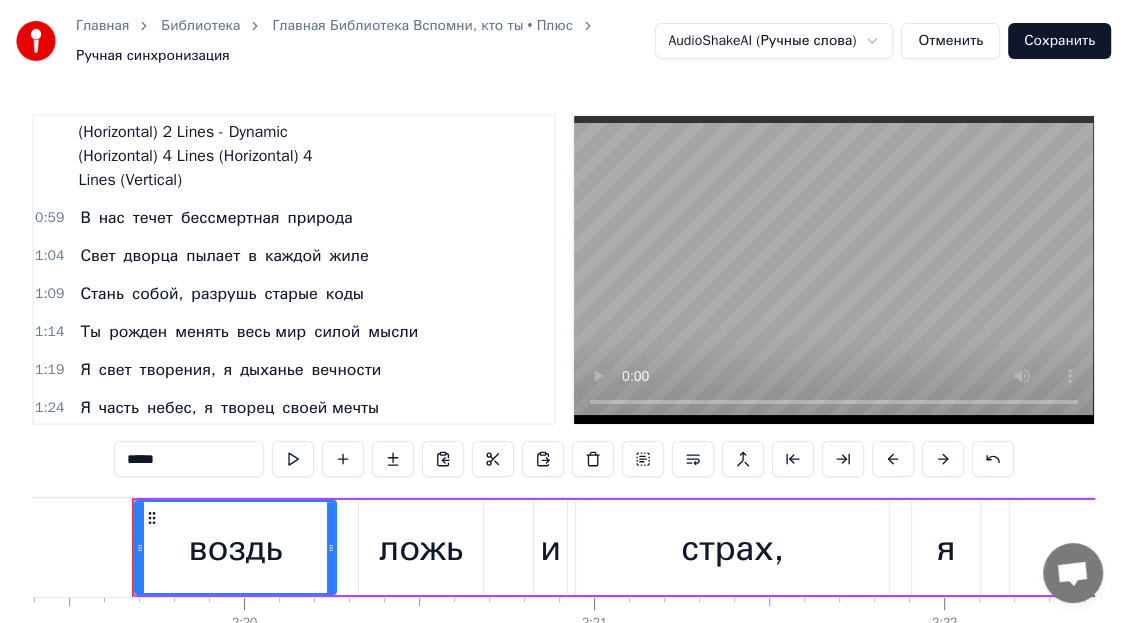 click on "*****" at bounding box center (189, 459) 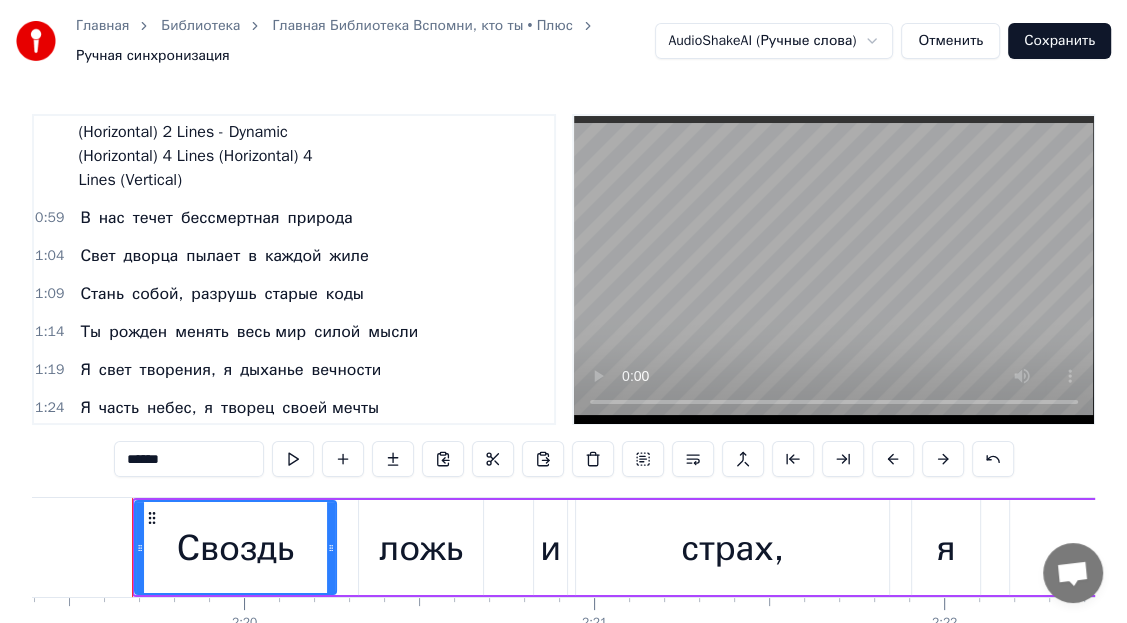 click on "******" at bounding box center [189, 459] 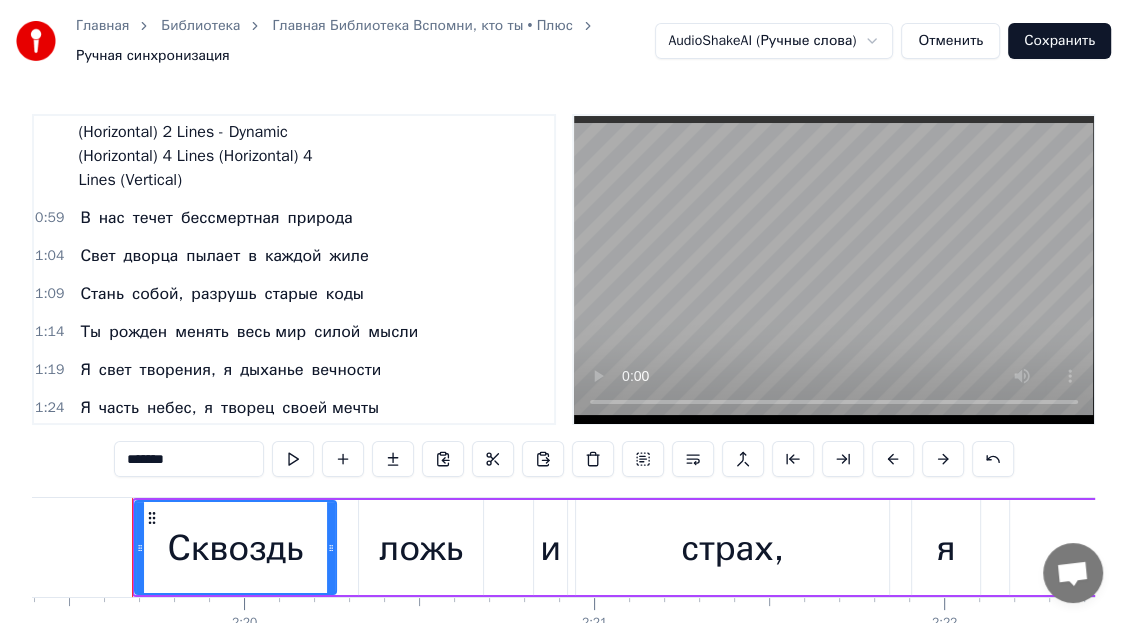 click on "*******" at bounding box center (189, 459) 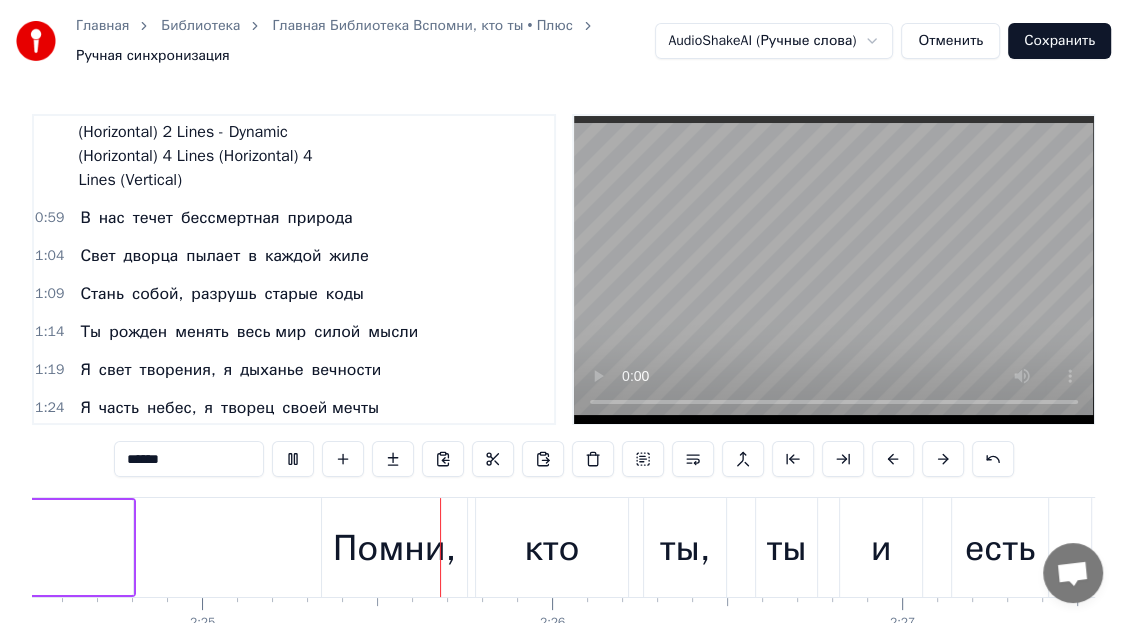 scroll, scrollTop: 0, scrollLeft: 50679, axis: horizontal 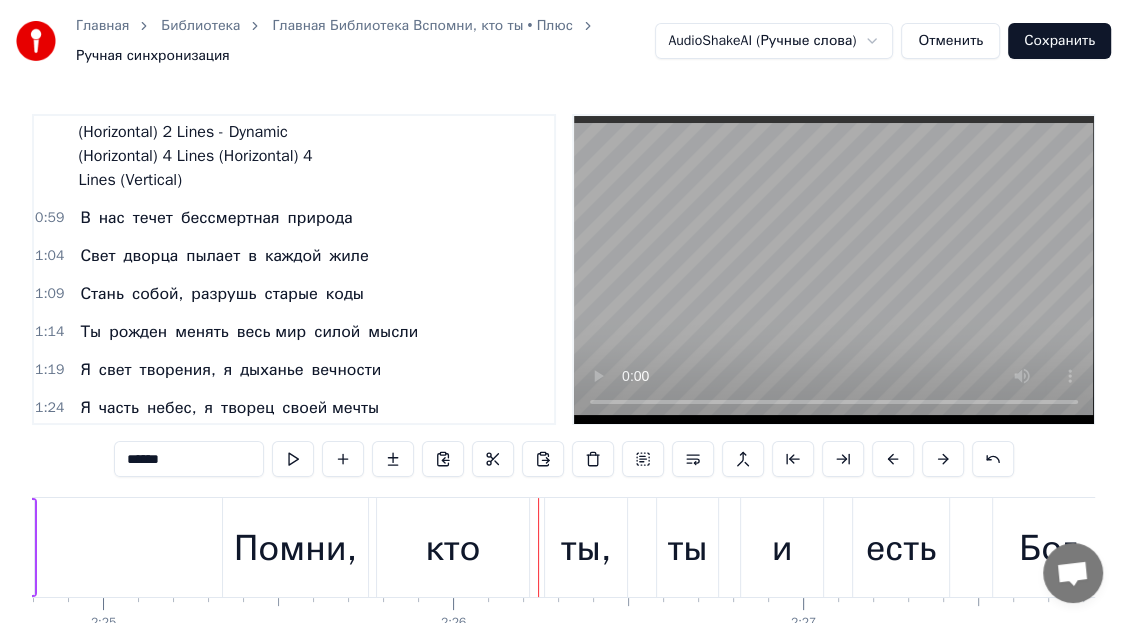 click on "Помни," at bounding box center (295, 548) 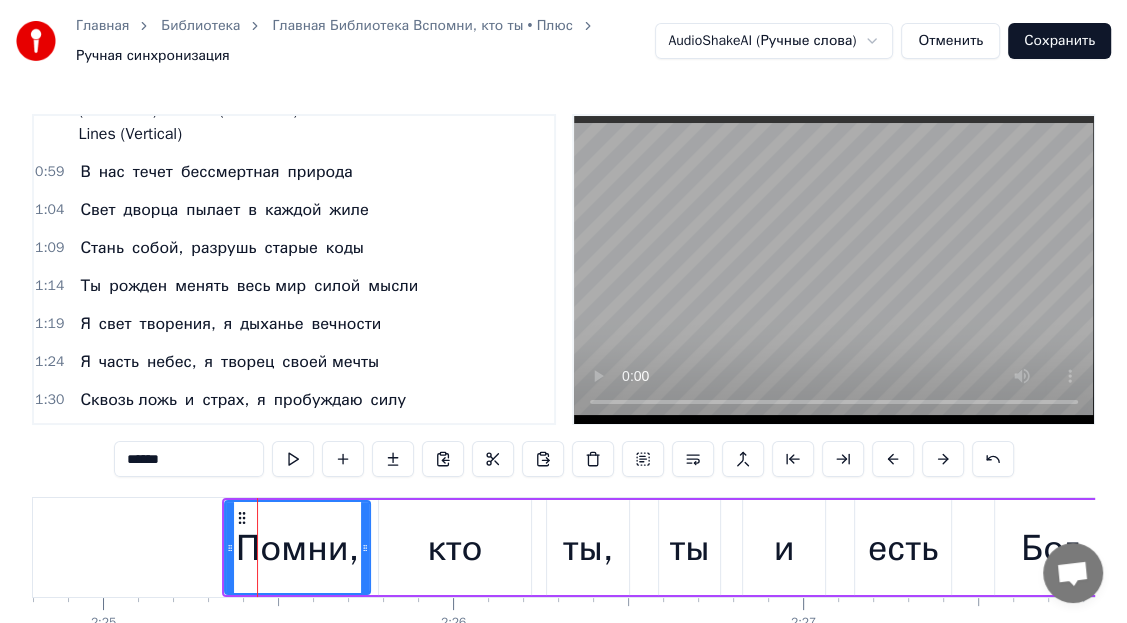 scroll, scrollTop: 746, scrollLeft: 0, axis: vertical 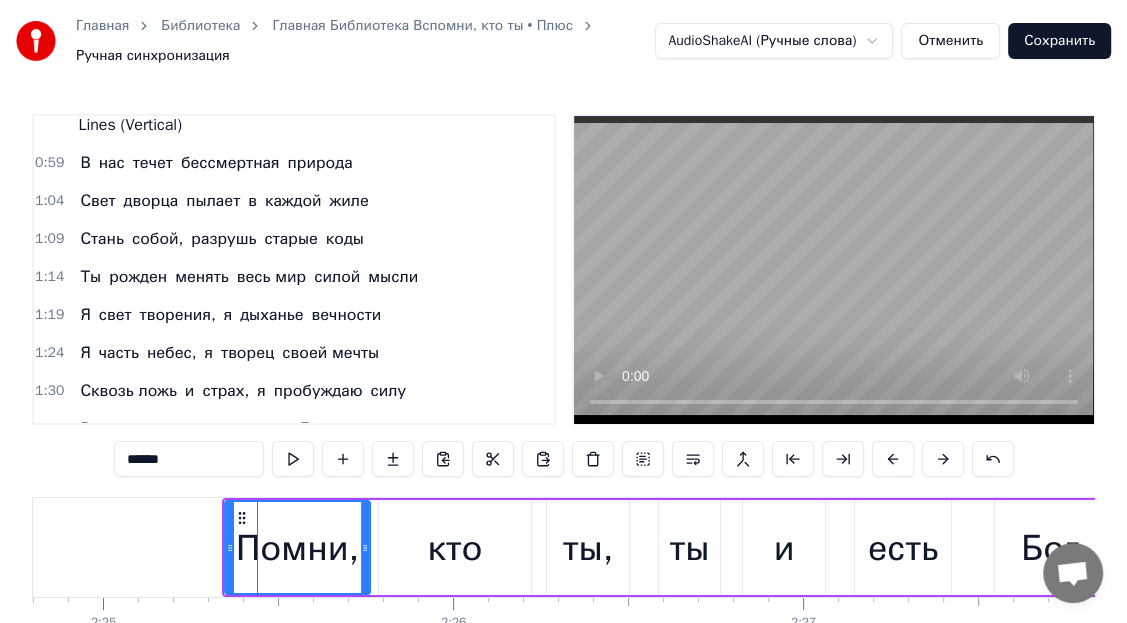 click on "******" at bounding box center [189, 459] 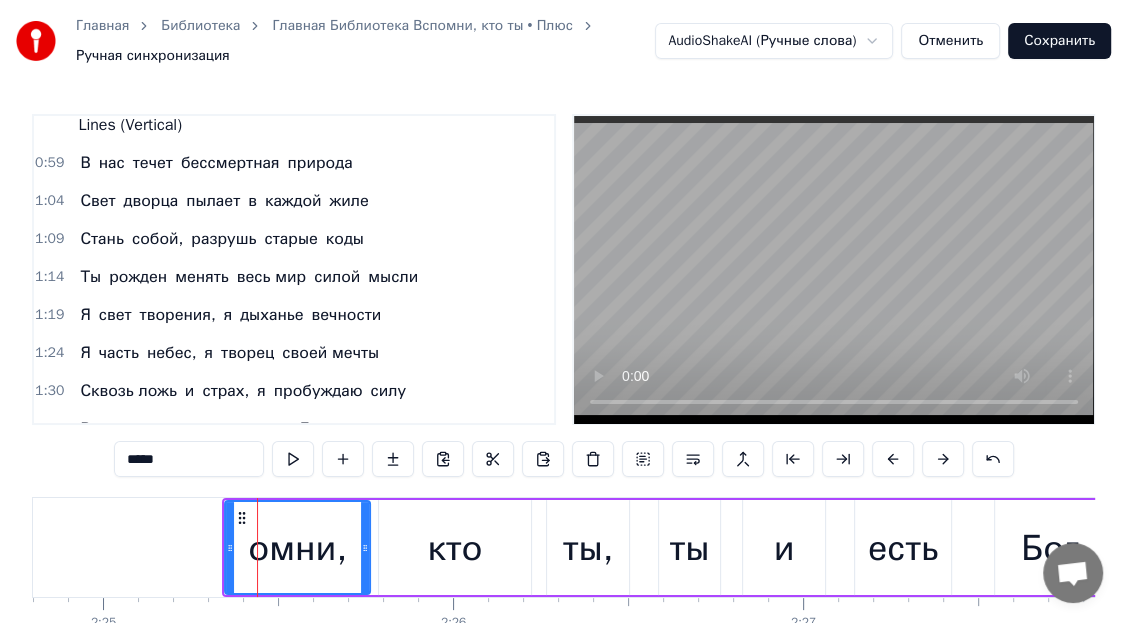 click on "*****" at bounding box center (189, 459) 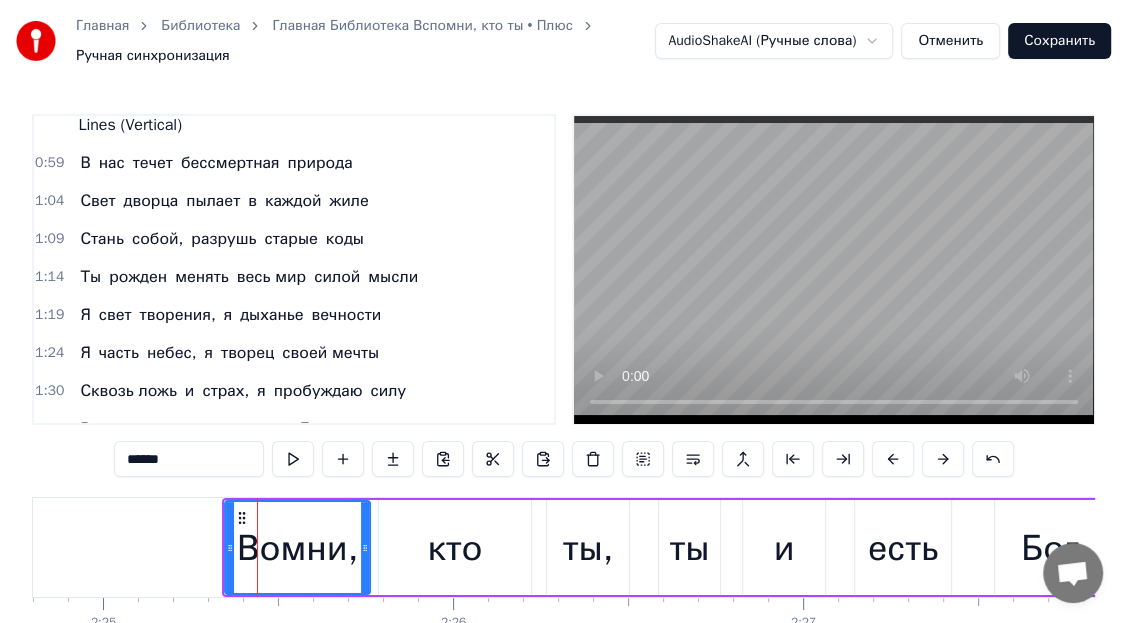 click on "******" at bounding box center [189, 459] 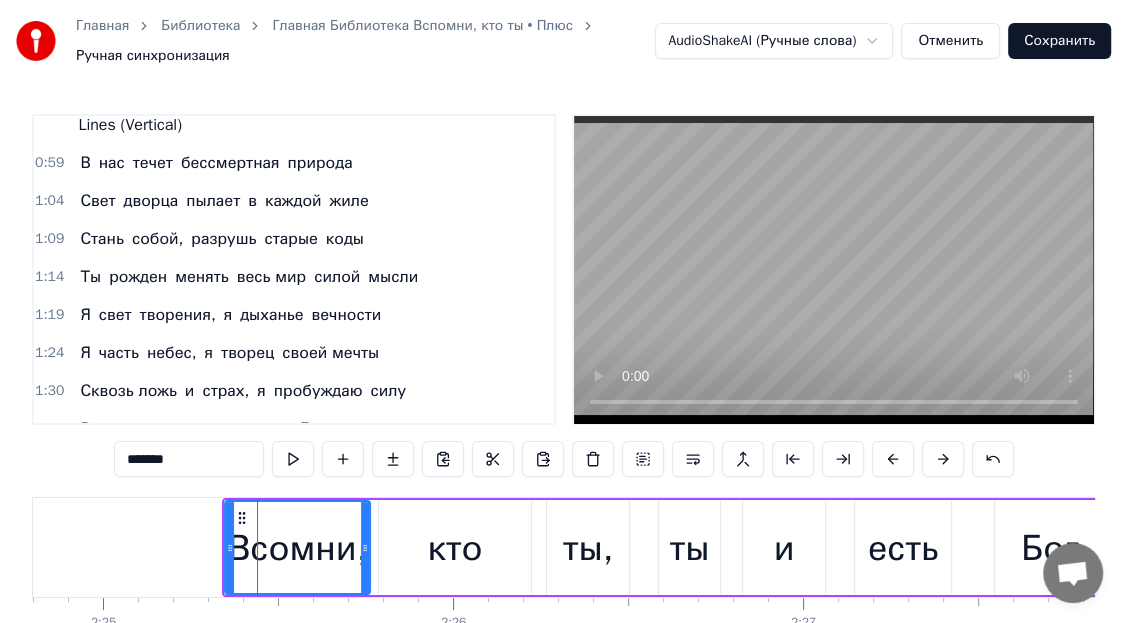 click on "*******" at bounding box center (189, 459) 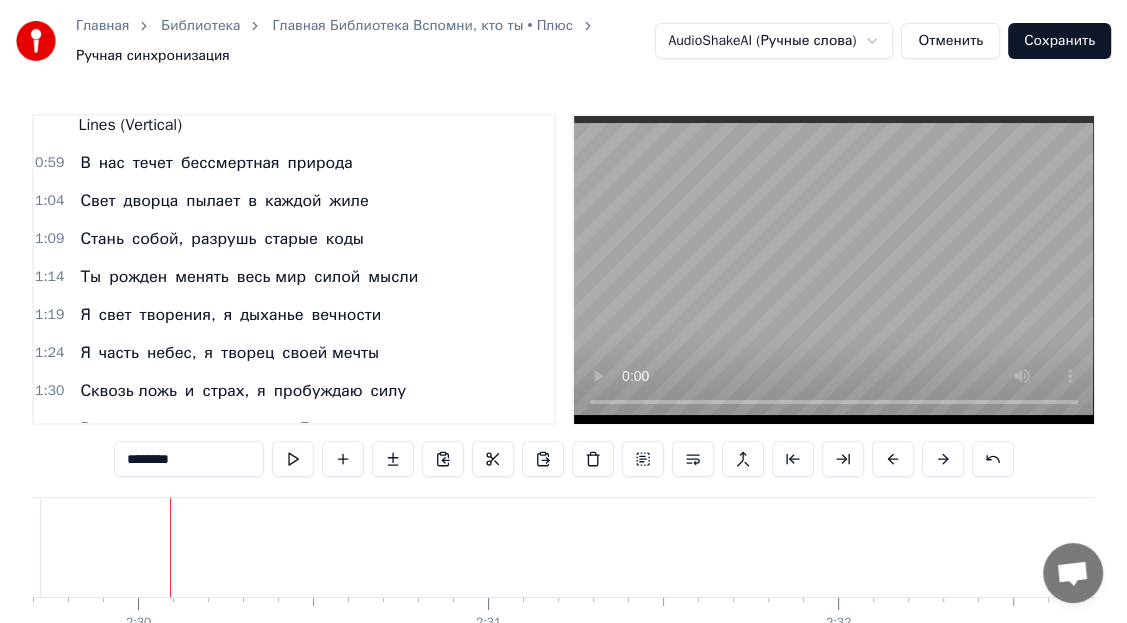 scroll, scrollTop: 0, scrollLeft: 52431, axis: horizontal 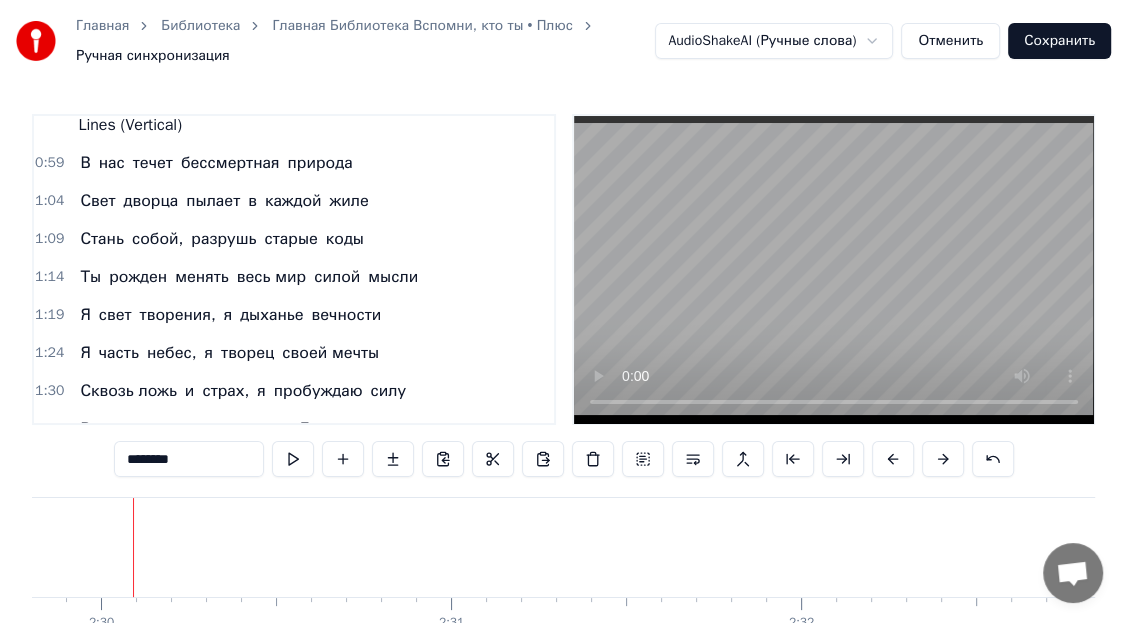 click on "Мать," at bounding box center (101, 771) 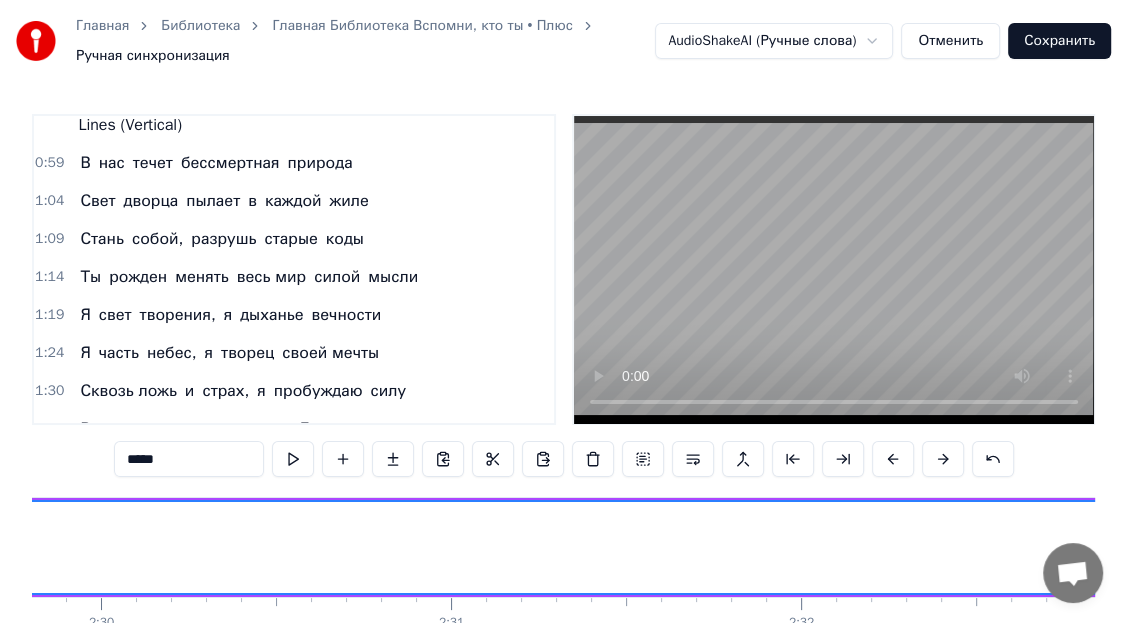 scroll, scrollTop: 757, scrollLeft: 0, axis: vertical 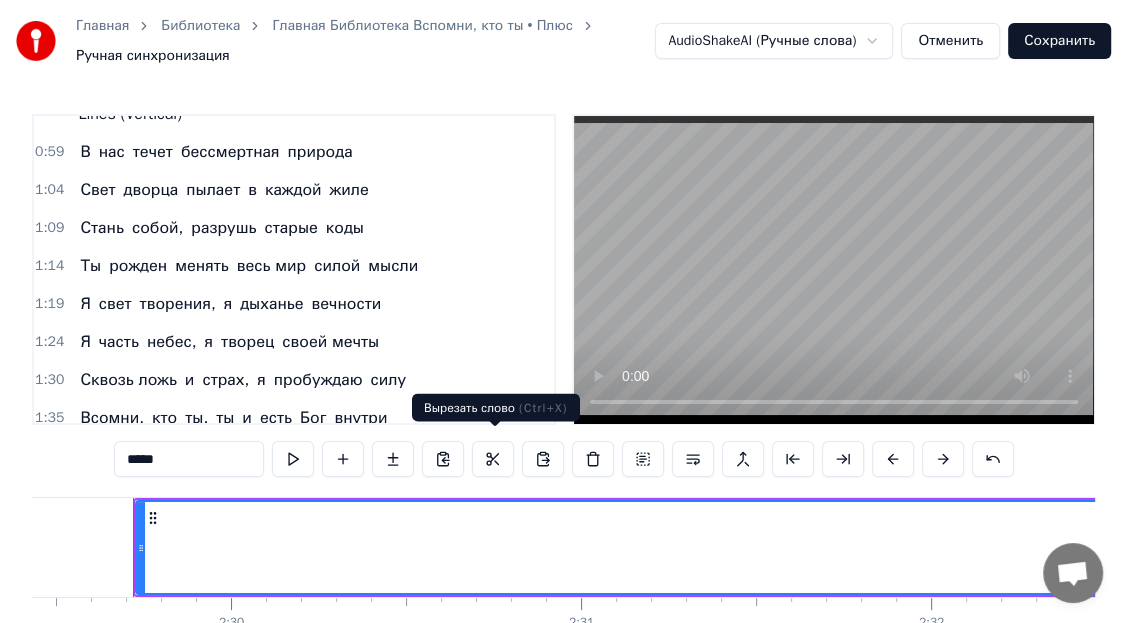 click at bounding box center (493, 459) 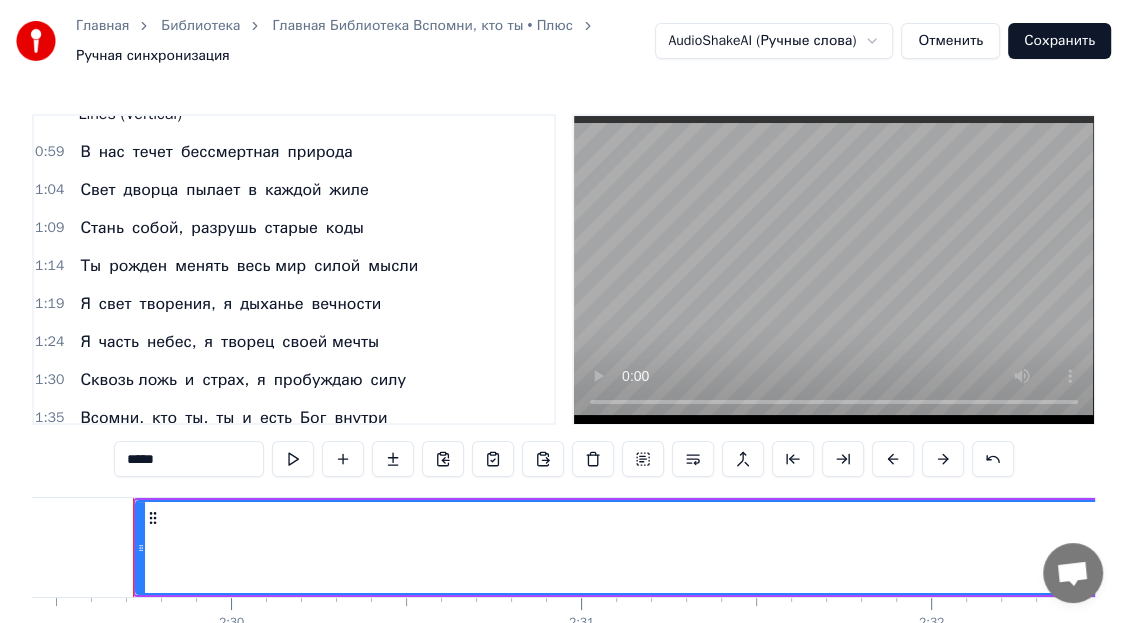 click on "Мать," at bounding box center (101, 760) 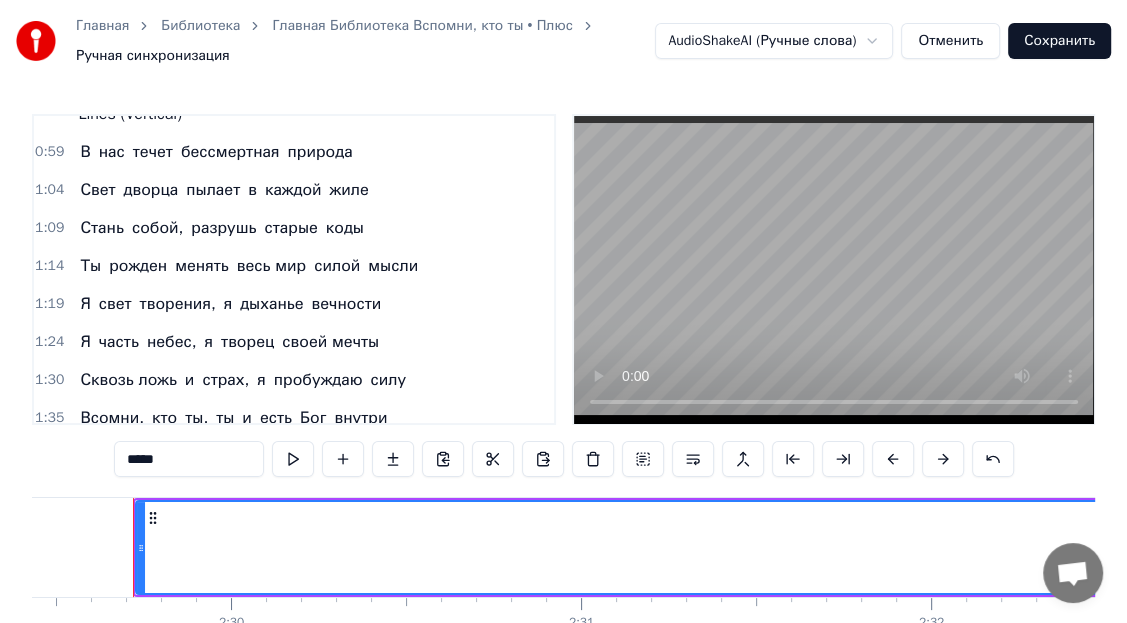 drag, startPoint x: 175, startPoint y: 449, endPoint x: 129, endPoint y: 448, distance: 46.010868 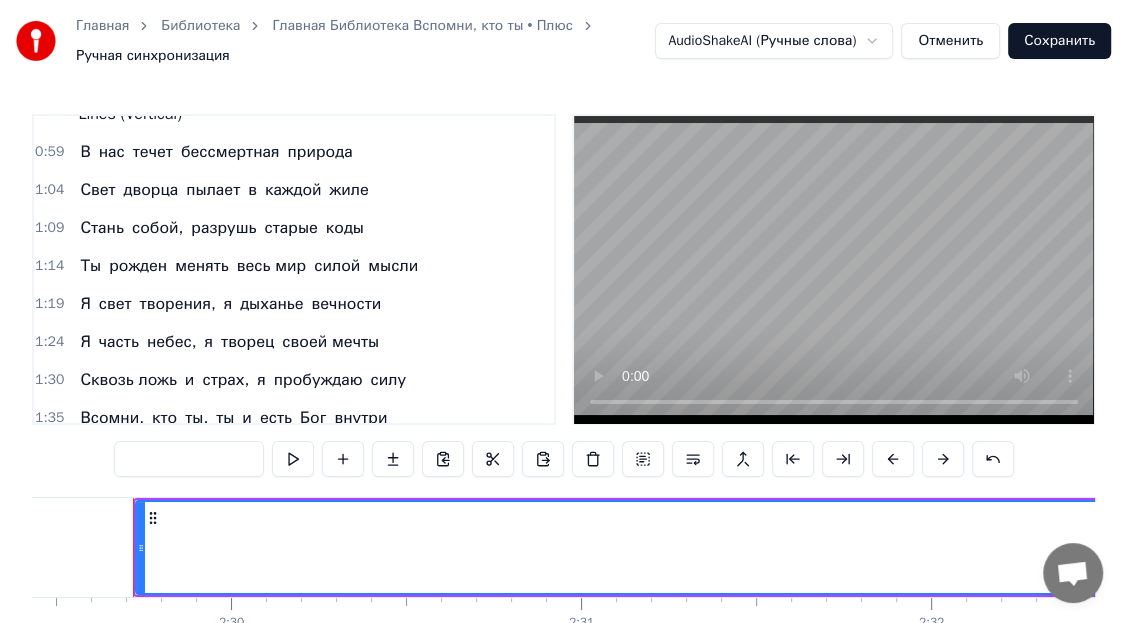 click on "сбрось" at bounding box center [114, 760] 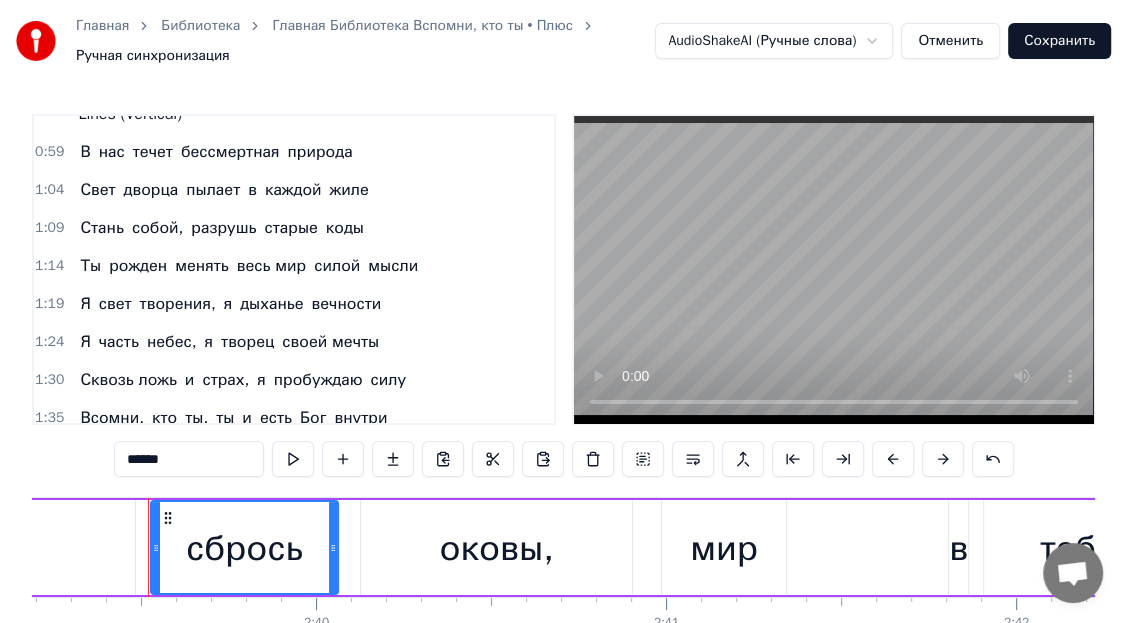 scroll, scrollTop: 0, scrollLeft: 55732, axis: horizontal 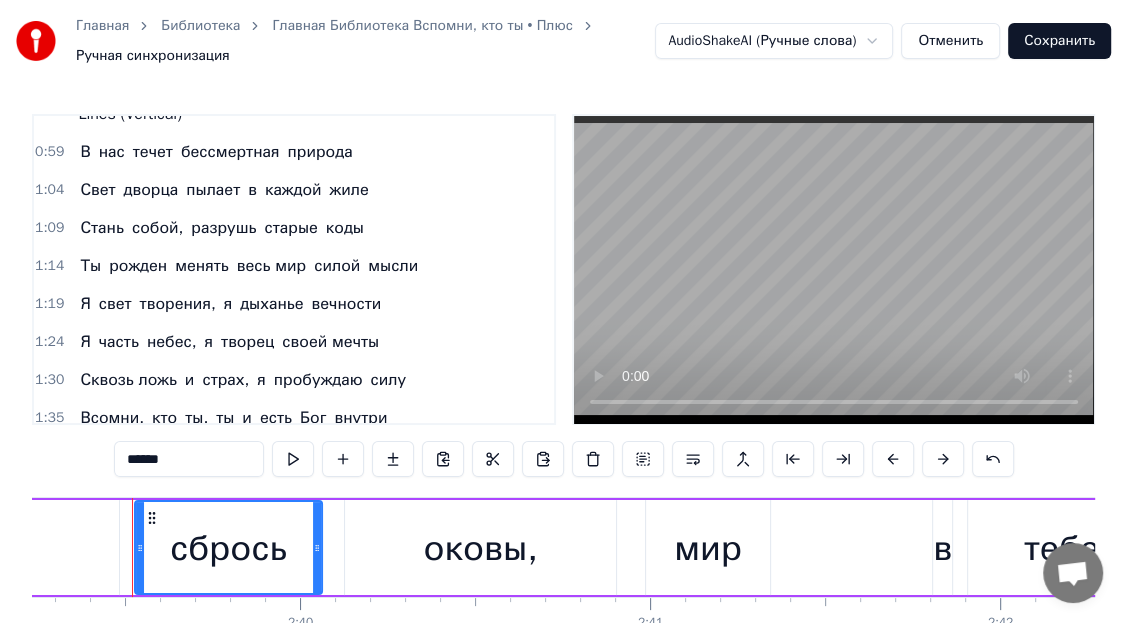 click on "******" at bounding box center (189, 459) 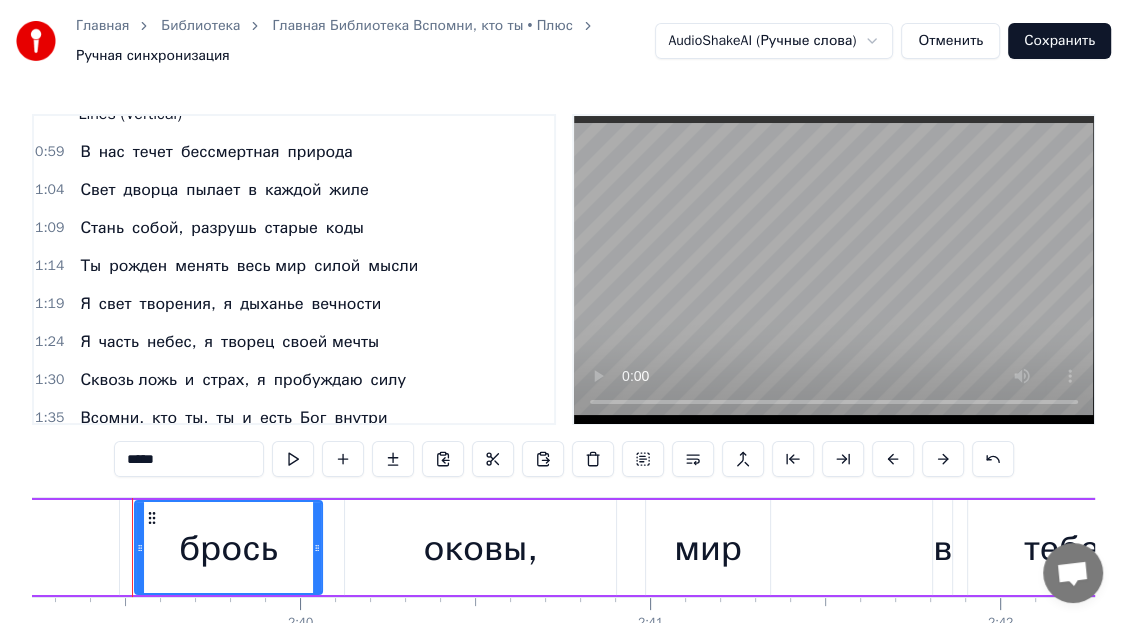 click on "*****" at bounding box center [189, 459] 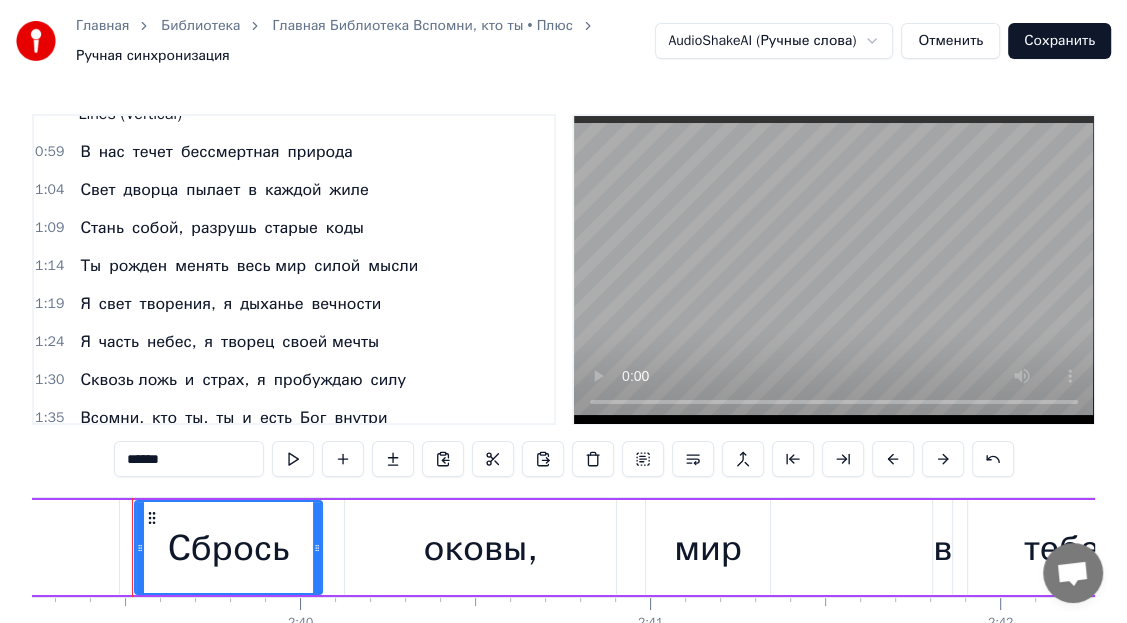 type on "******" 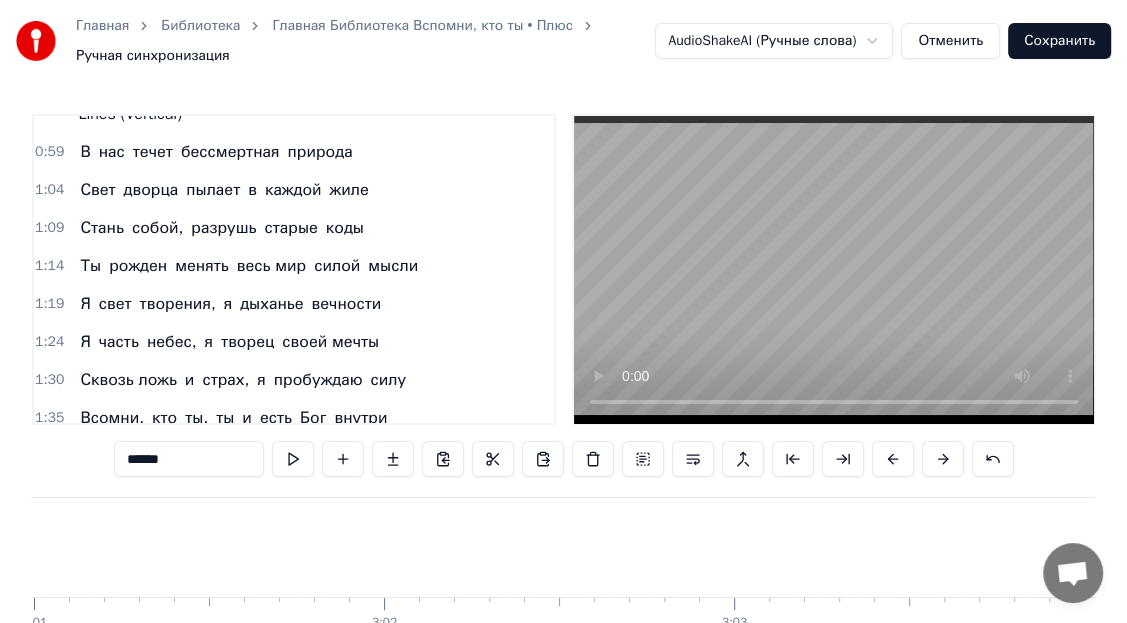 scroll, scrollTop: 0, scrollLeft: 63349, axis: horizontal 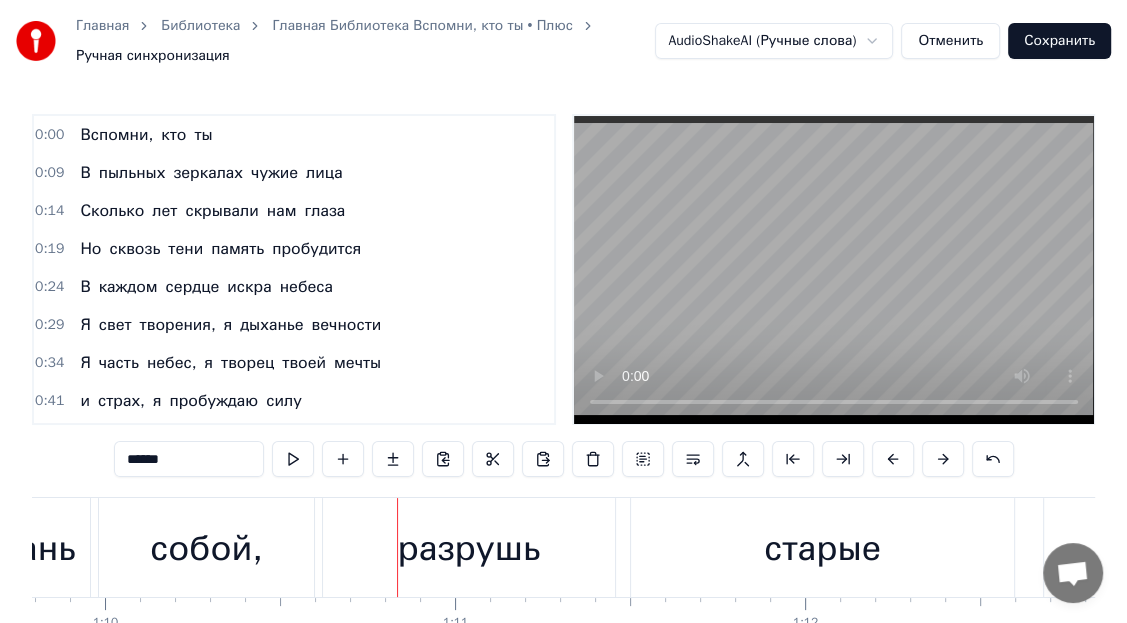 click on "Главная Библиотека Вспомни, кто ты • Плюс Ручная синхронизация AudioShakeAI (Ручные слова) Отменить Сохранить" at bounding box center [563, 41] 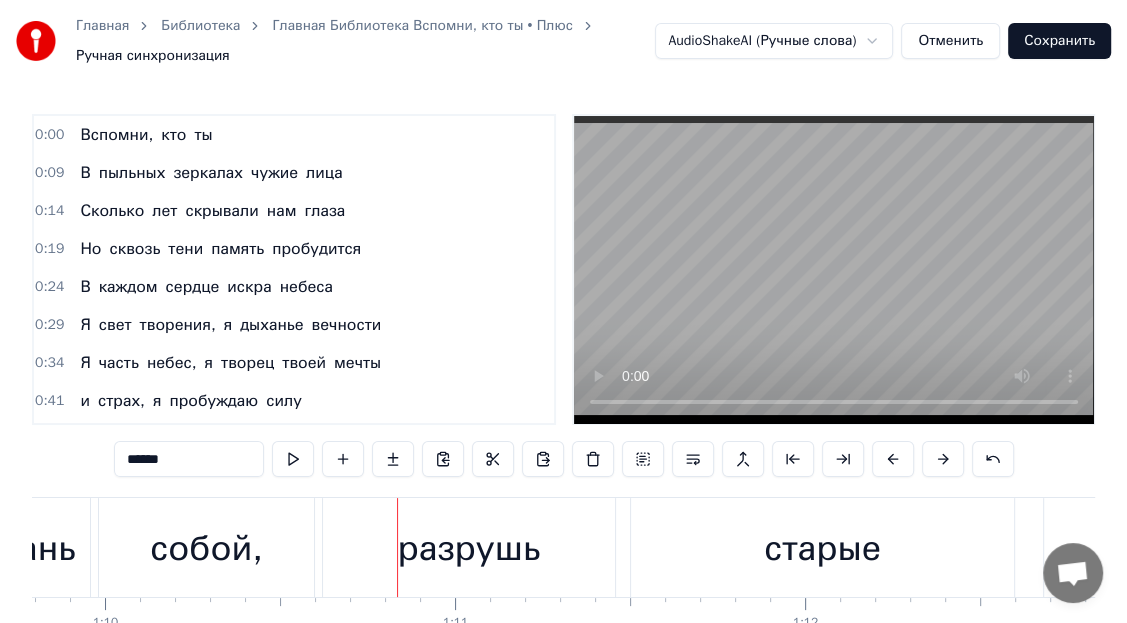 click on "Сохранить" at bounding box center (1059, 41) 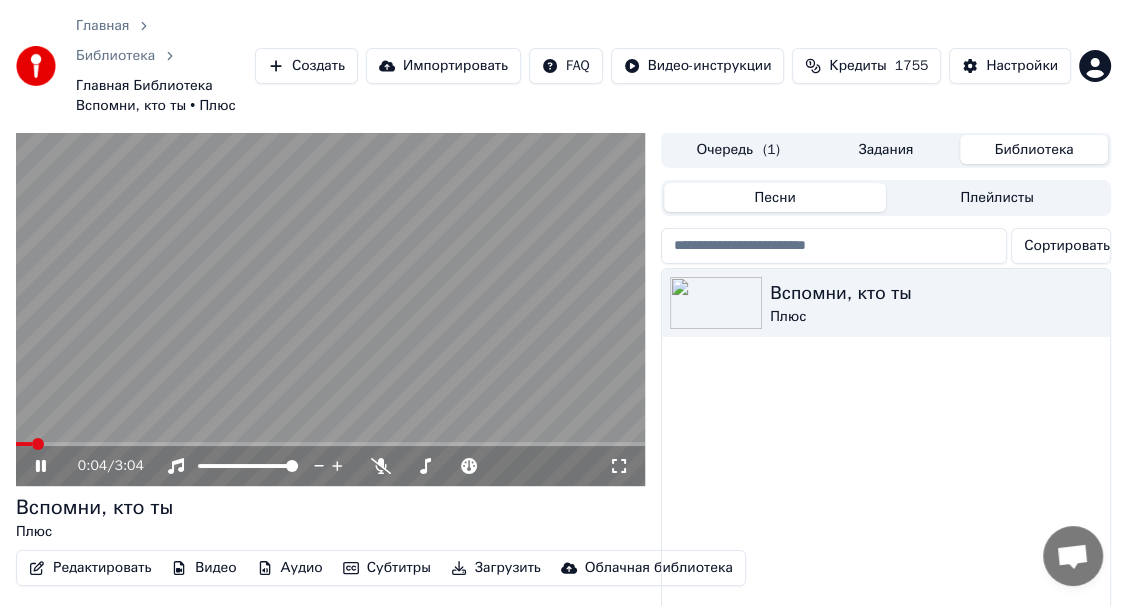 click 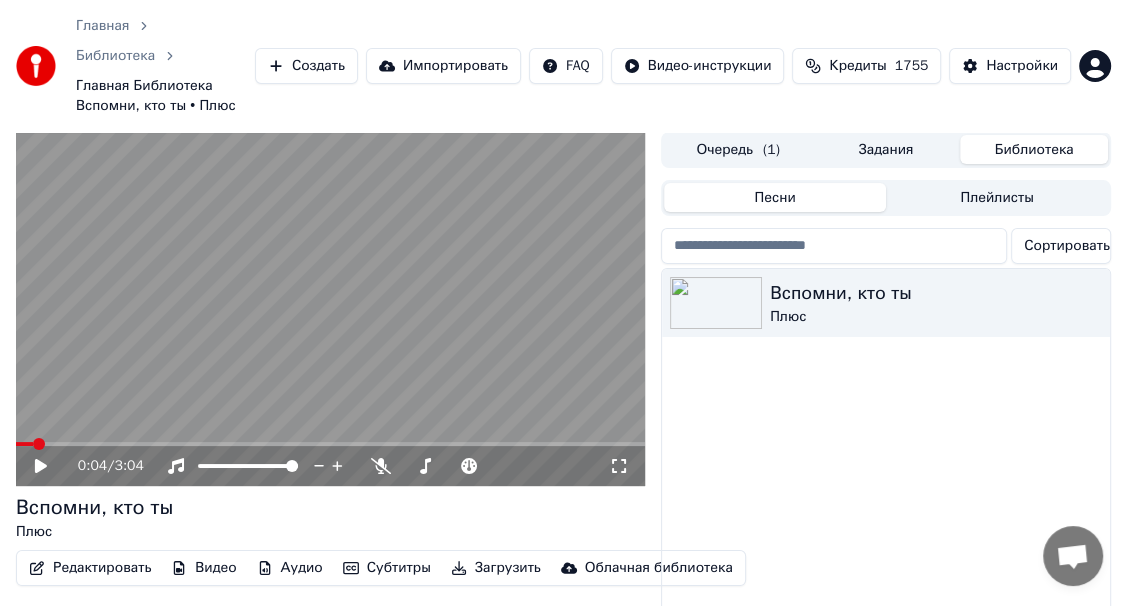 click on "Аудио" at bounding box center (290, 568) 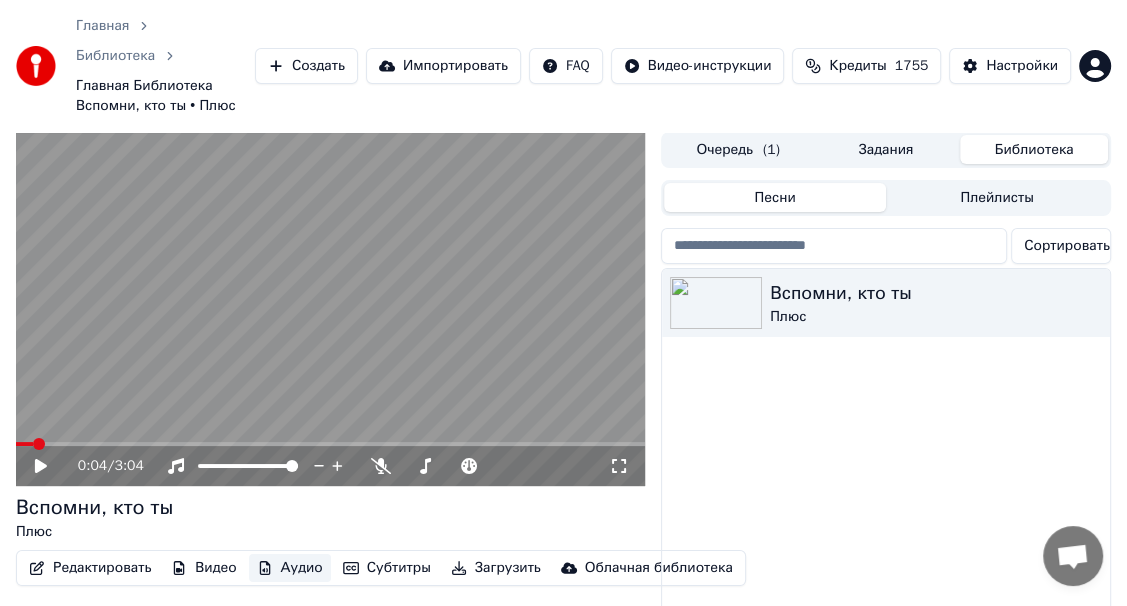 click on "Аудио" at bounding box center [290, 568] 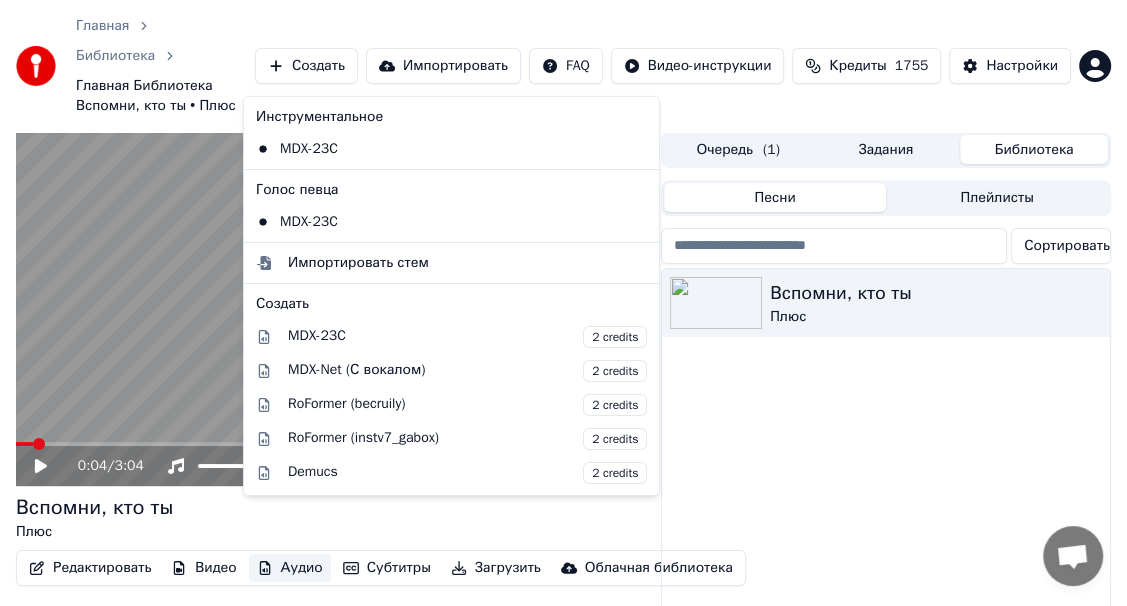click on "Аудио" at bounding box center [290, 568] 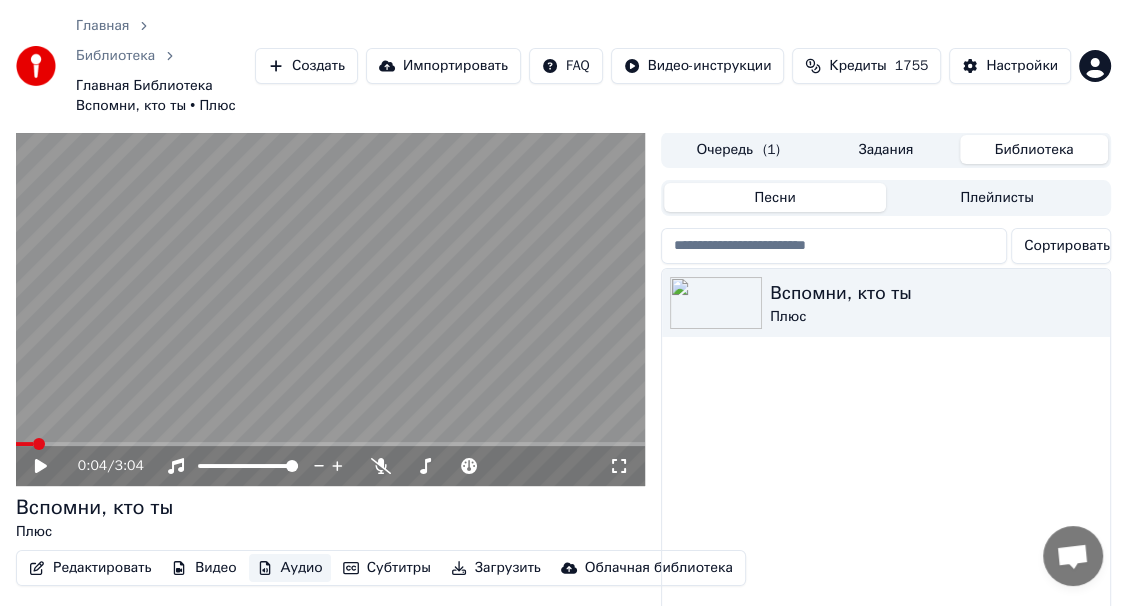 click on "Аудио" at bounding box center [290, 568] 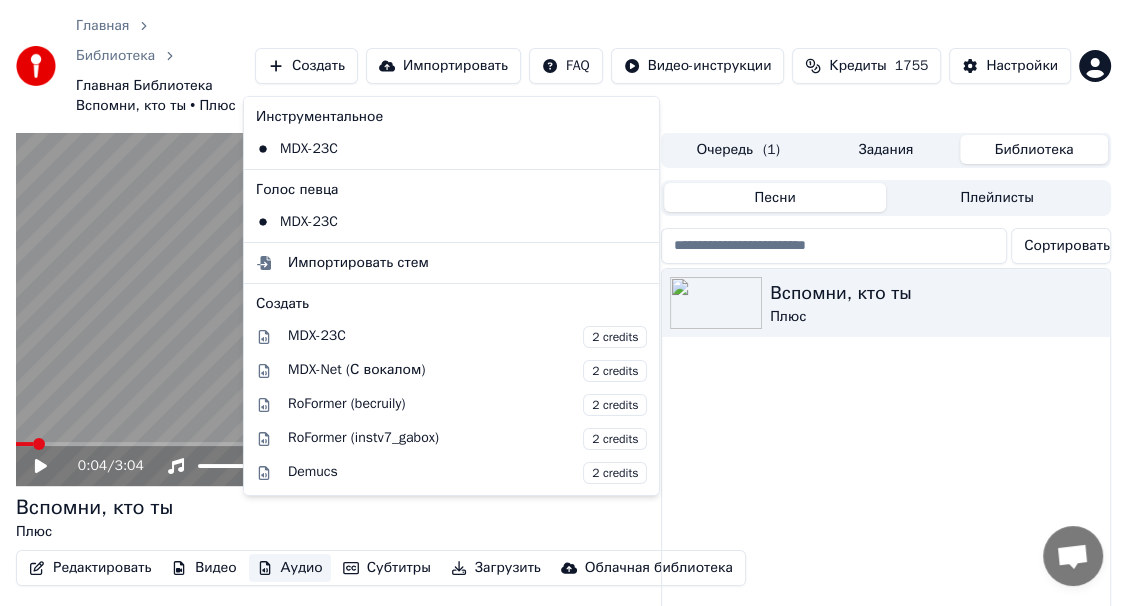 click on "Аудио" at bounding box center (290, 568) 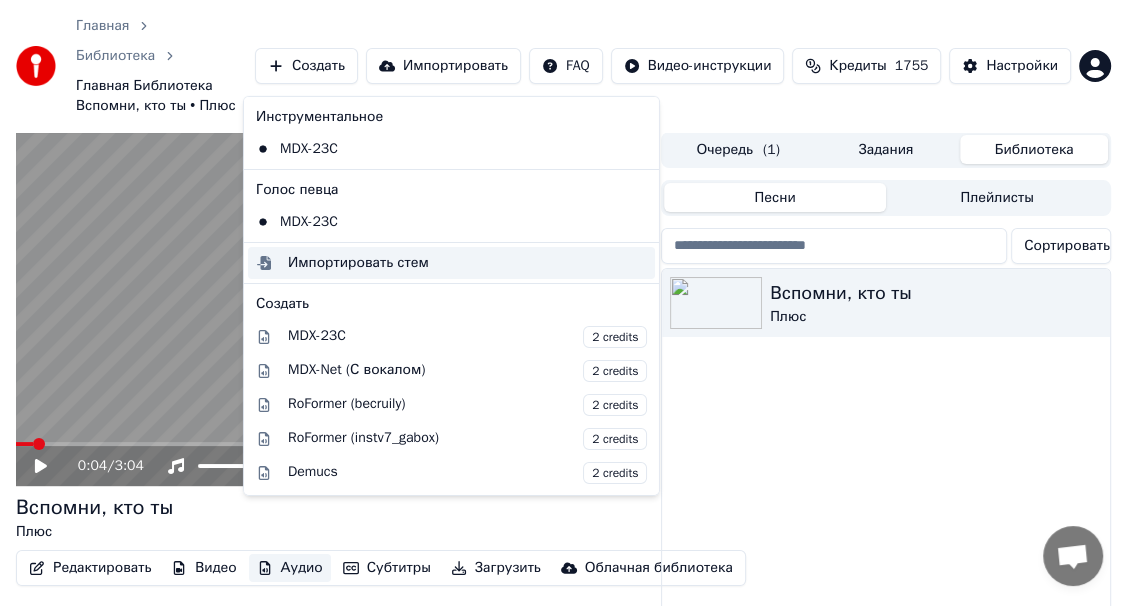 click on "Импортировать стем" at bounding box center [358, 263] 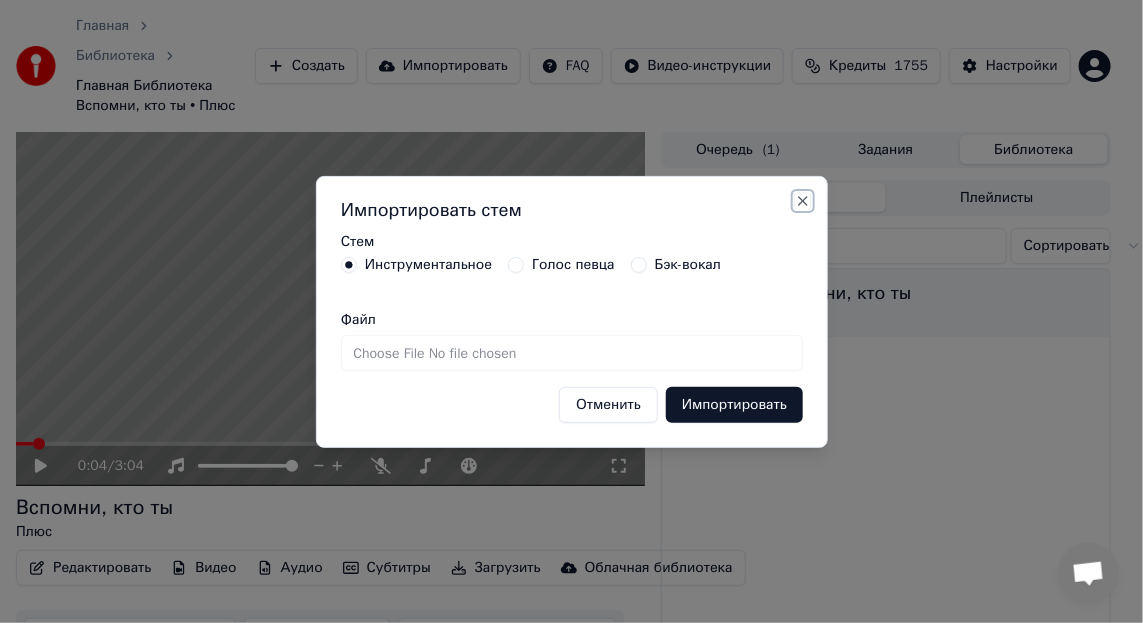click on "Close" at bounding box center (803, 201) 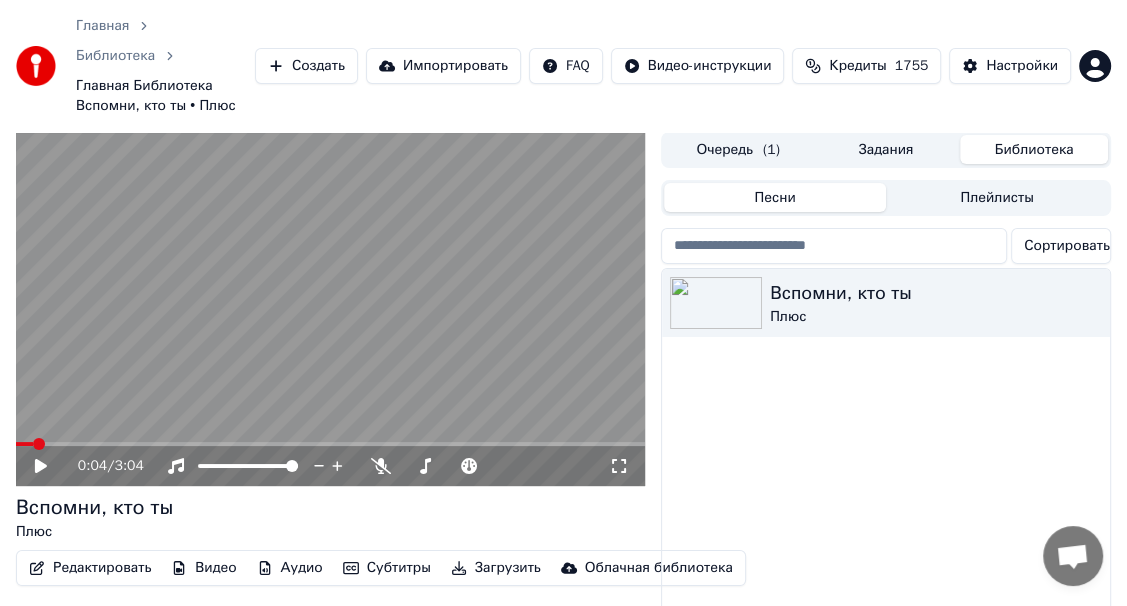 click on "Аудио" at bounding box center (290, 568) 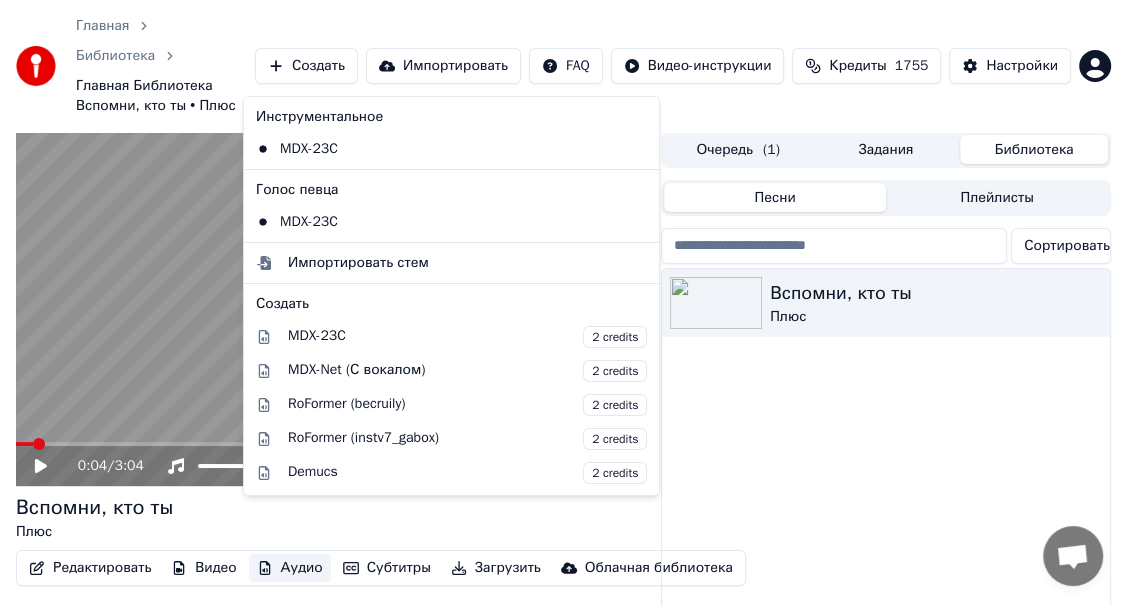 click on "Инструментальное" at bounding box center [451, 117] 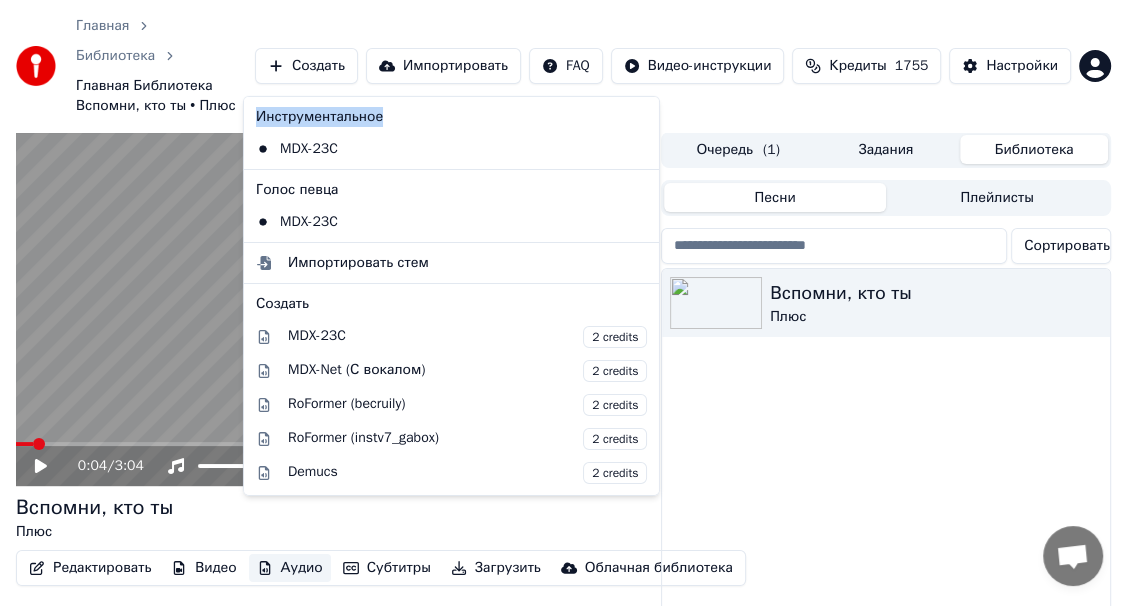 click on "Инструментальное" at bounding box center [451, 117] 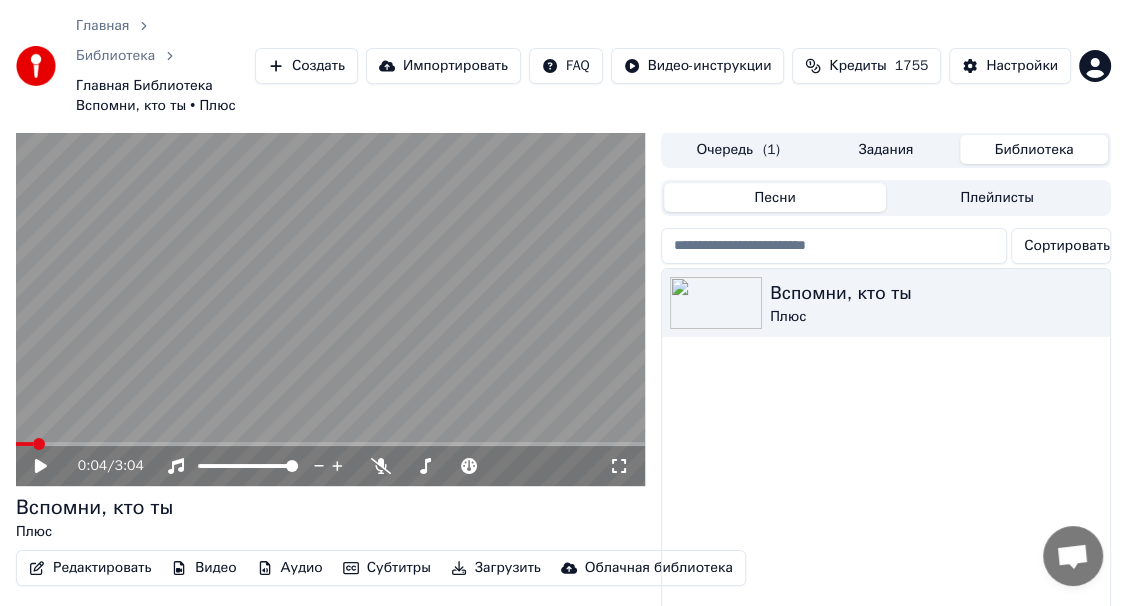 click at bounding box center [330, 309] 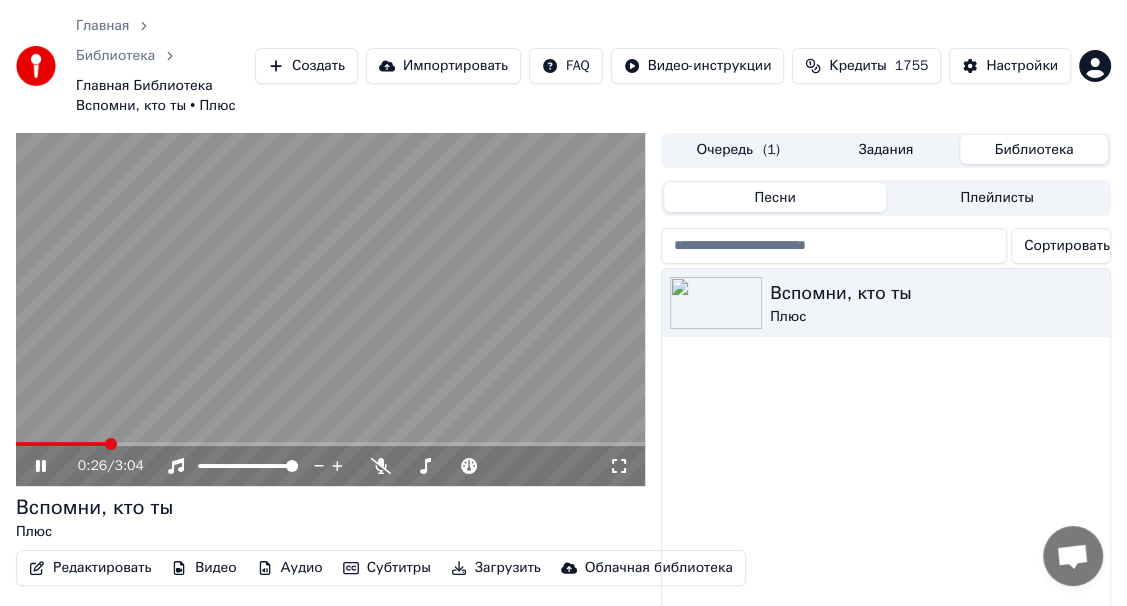 click 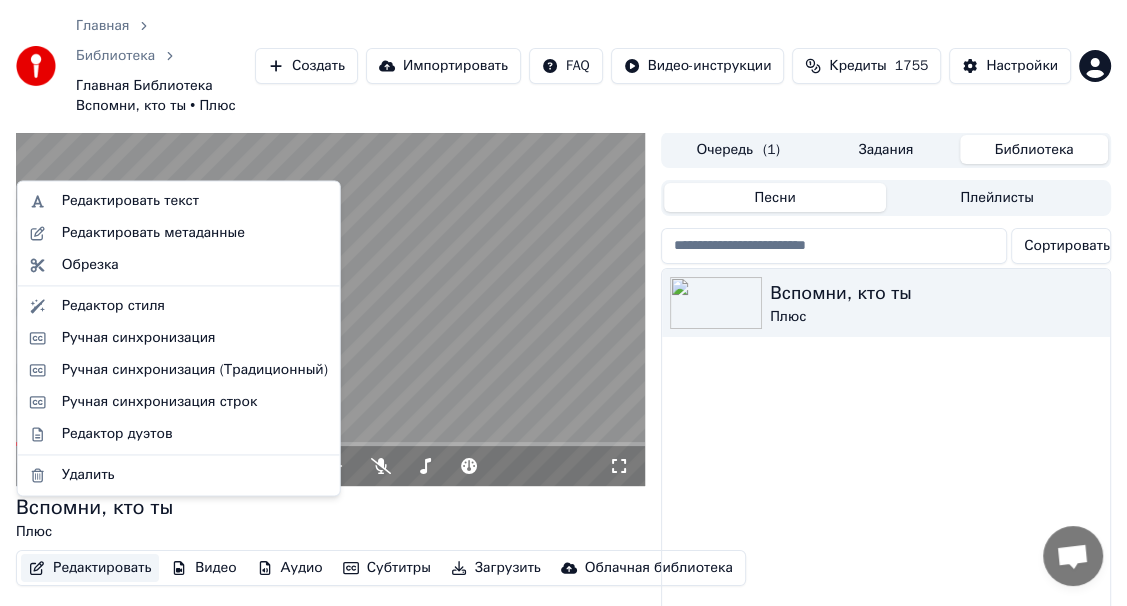 click on "Редактировать" at bounding box center [90, 568] 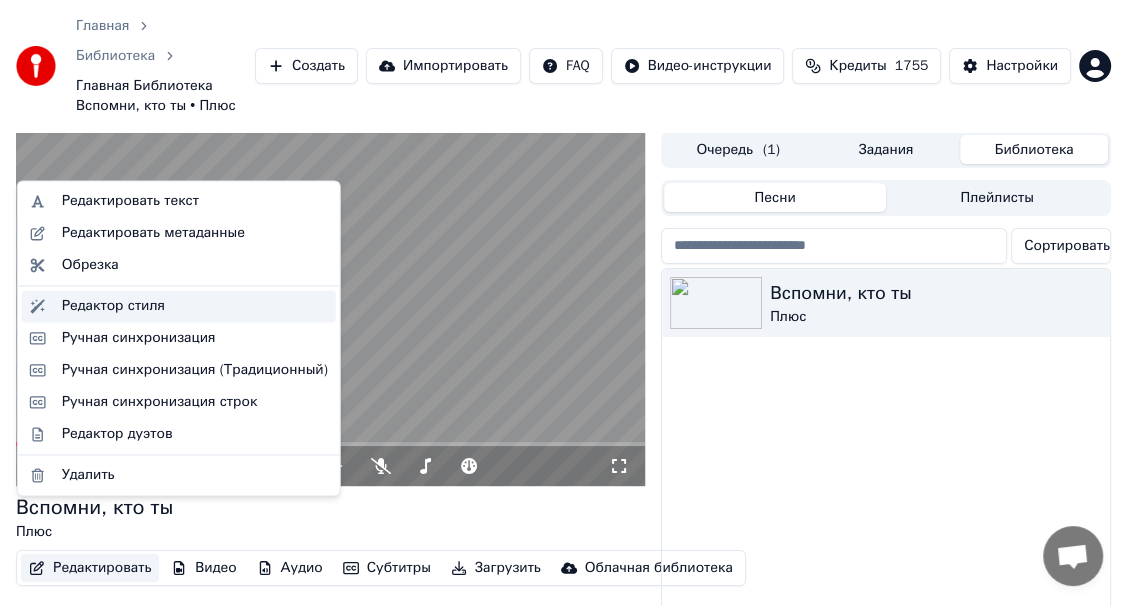 click on "Редактор стиля" at bounding box center (113, 306) 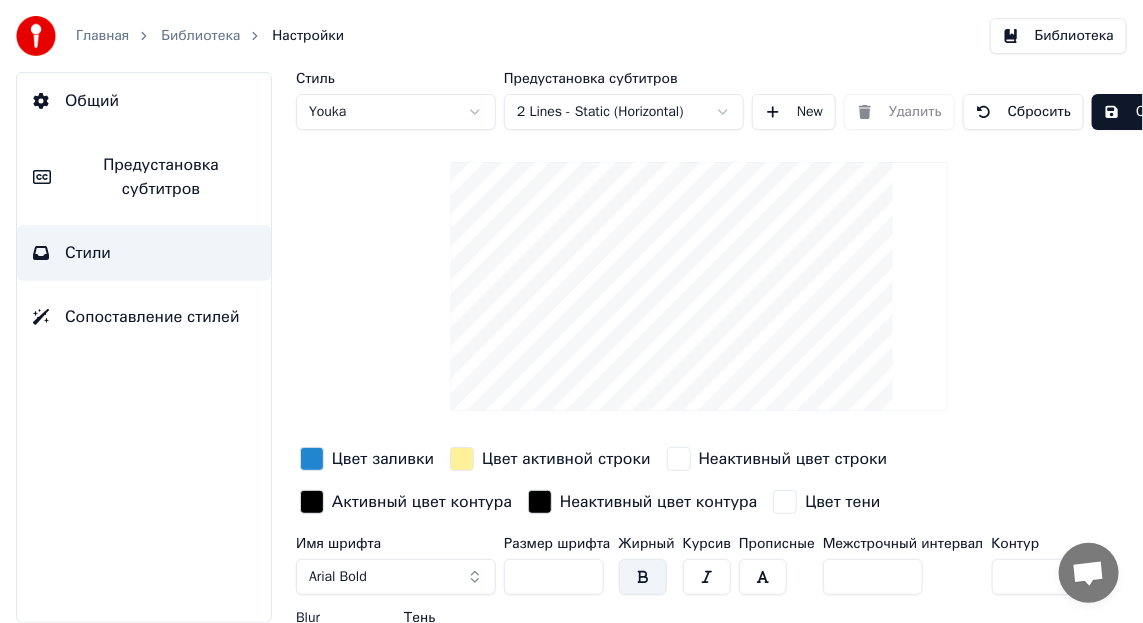 click at bounding box center [643, 577] 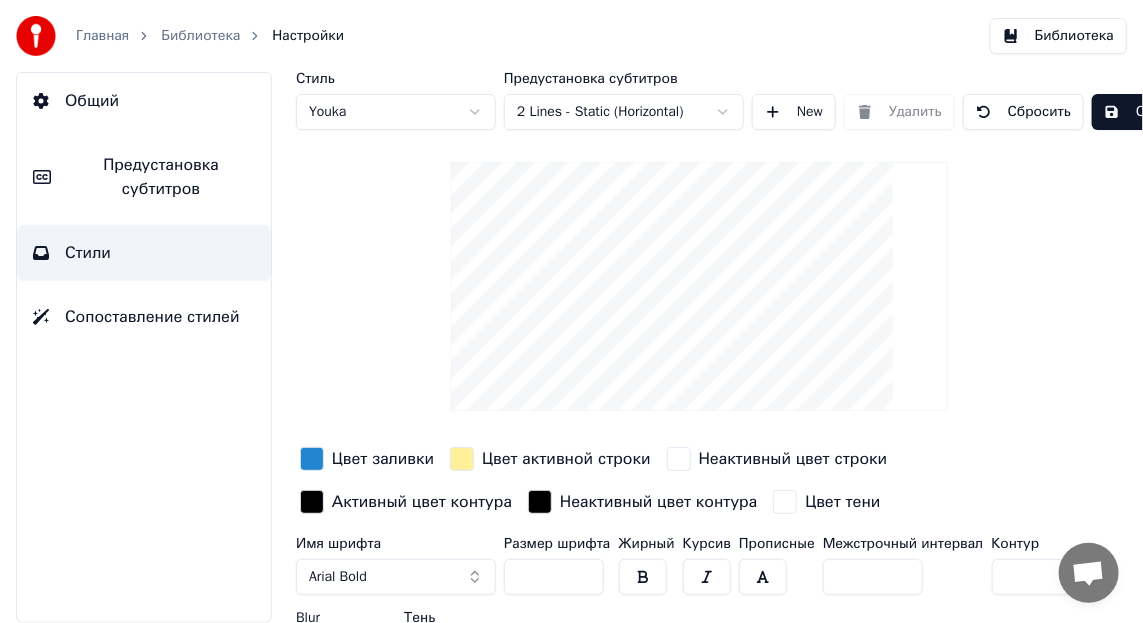 click at bounding box center [763, 577] 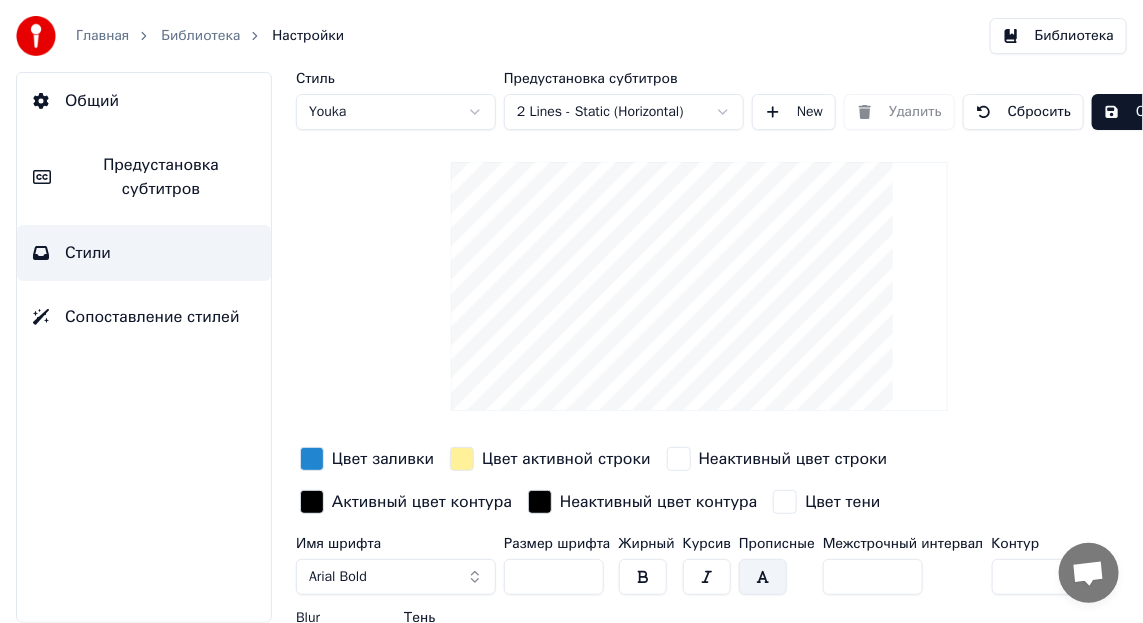 click at bounding box center [312, 502] 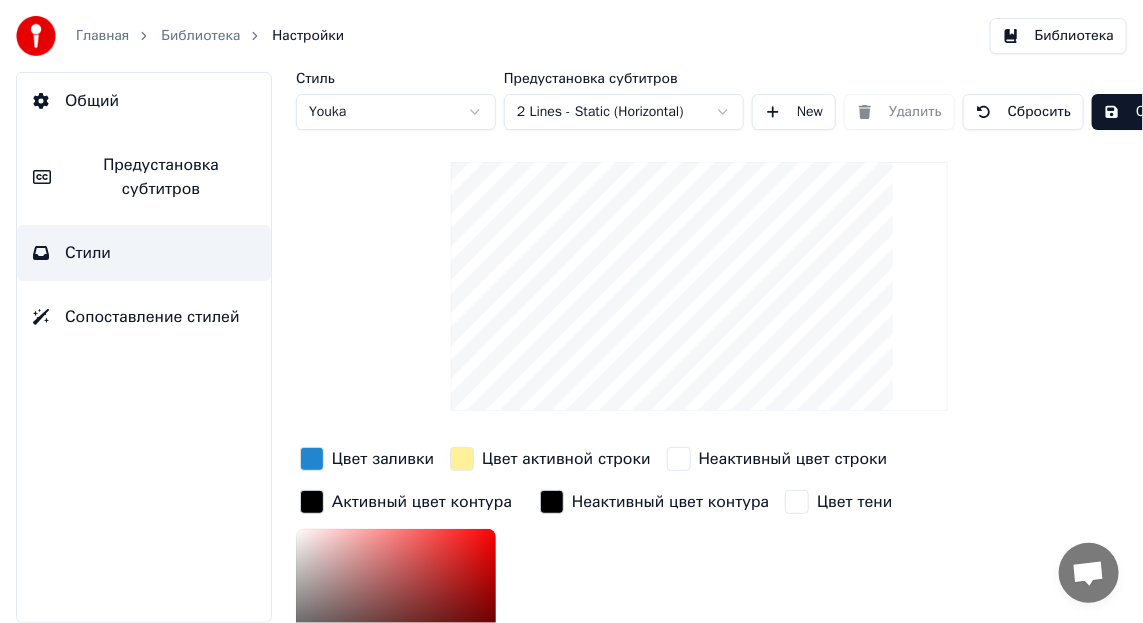 click on "Цвет тени" at bounding box center [854, 502] 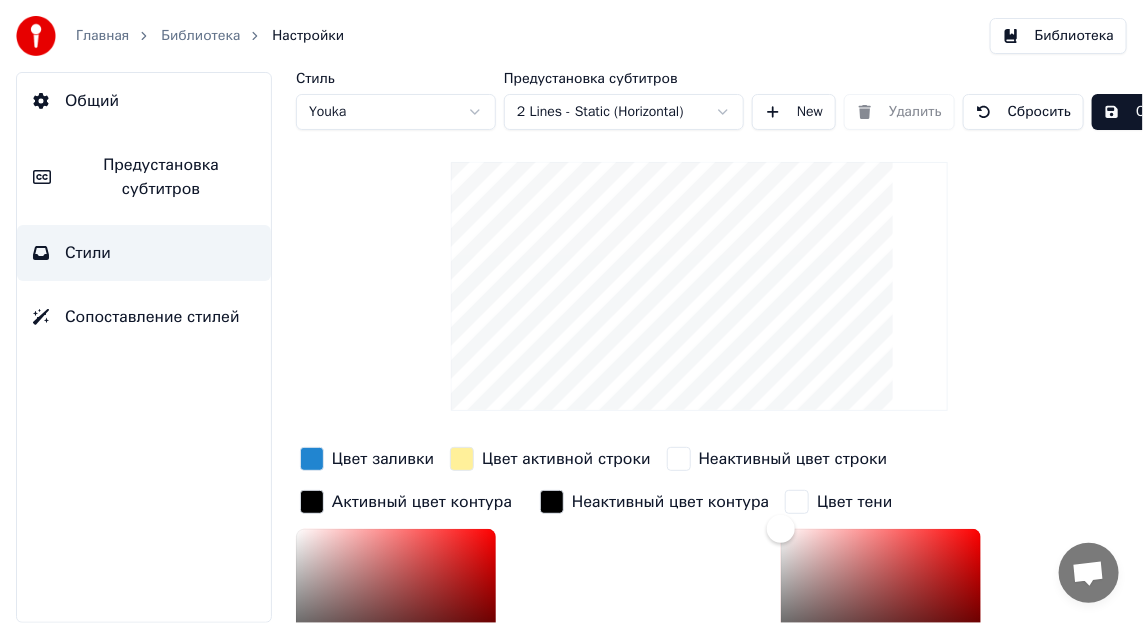 scroll, scrollTop: 99, scrollLeft: 0, axis: vertical 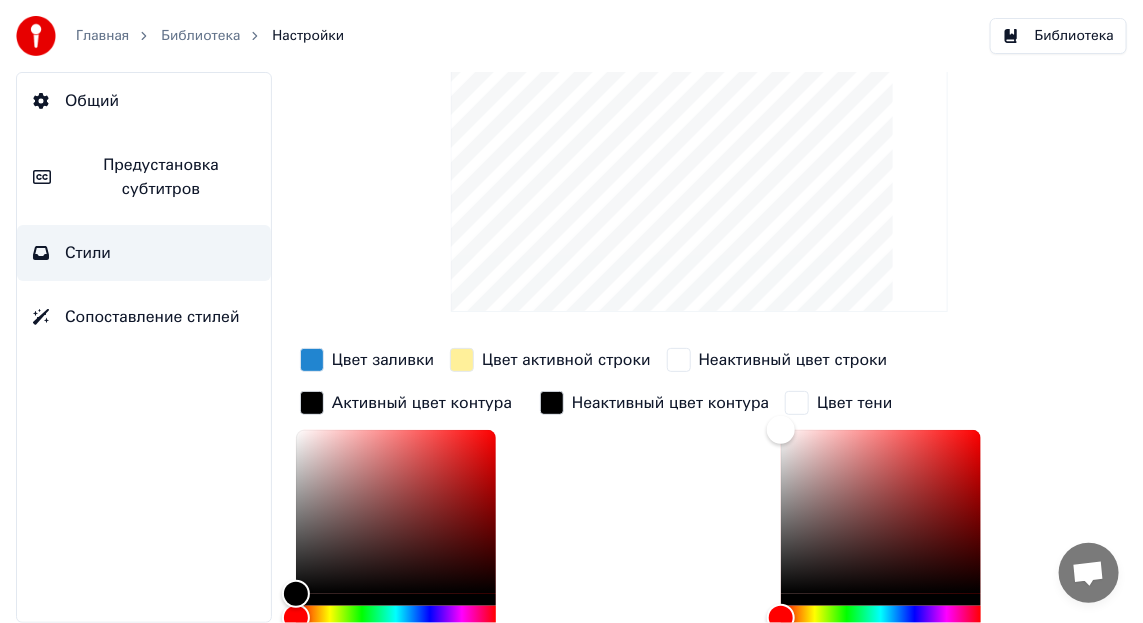 click on "Неактивный цвет контура" at bounding box center (670, 403) 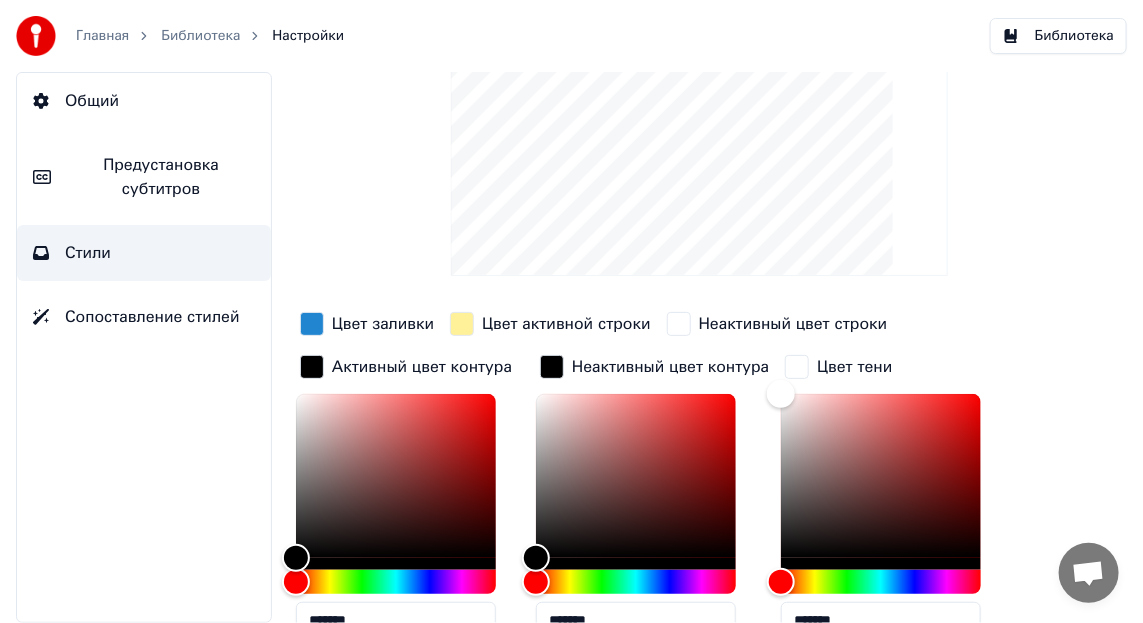 scroll, scrollTop: 35, scrollLeft: 0, axis: vertical 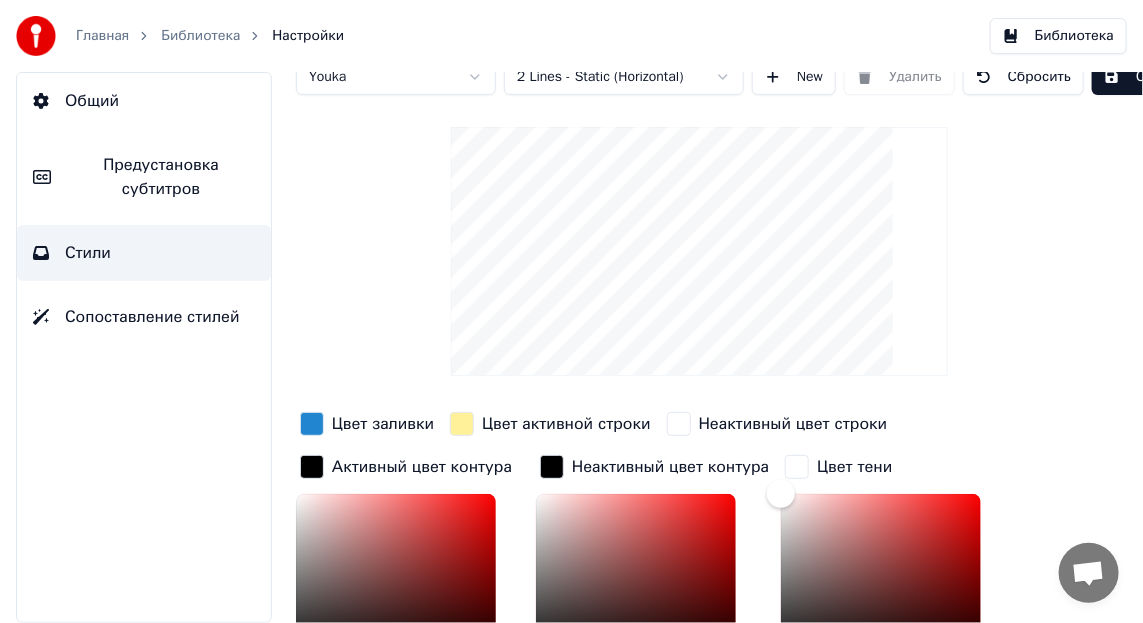 click on "Неактивный цвет контура" at bounding box center [670, 467] 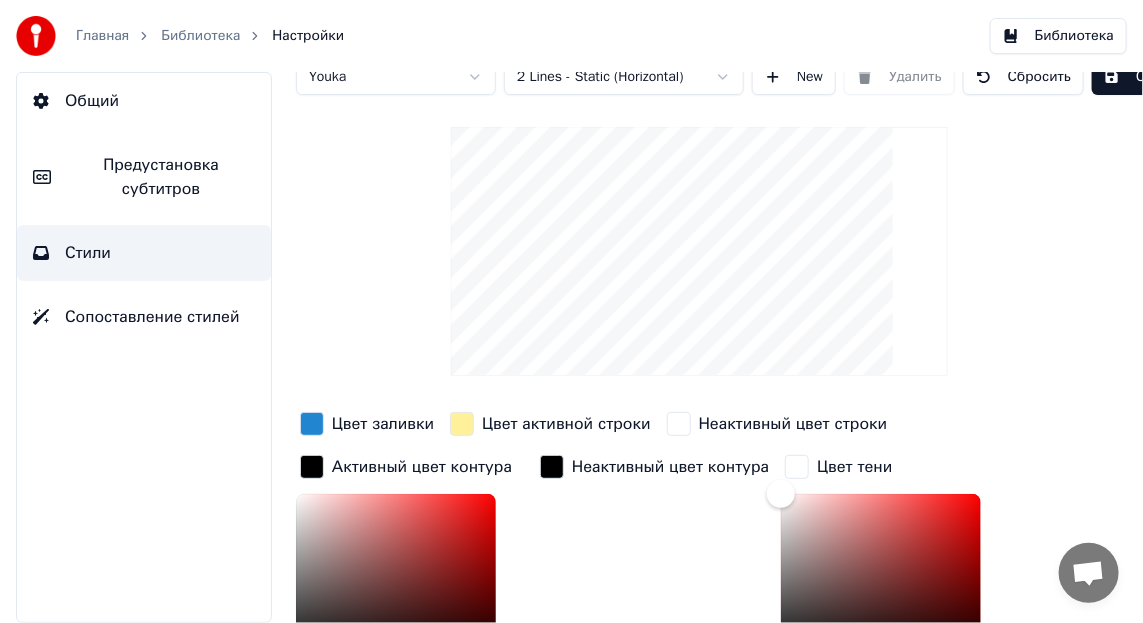 click on "Цвет тени" at bounding box center (854, 467) 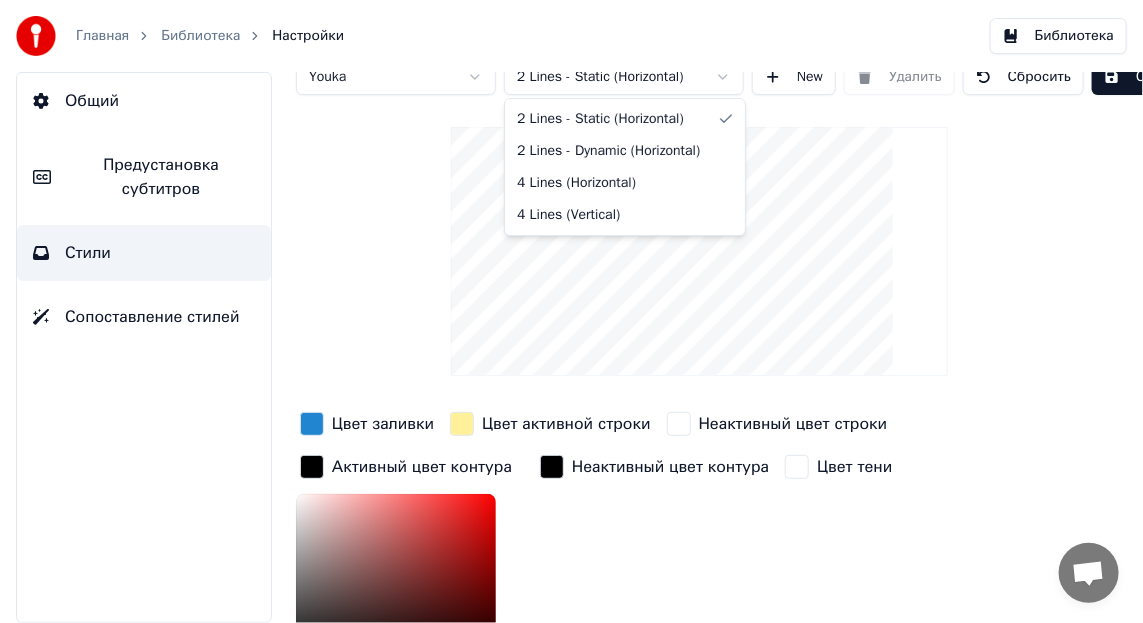 click on "Главная Библиотека Настройки Библиотека Общий Предустановка субтитров Стили Сопоставление стилей Стиль Youka Предустановка субтитров 2 Lines - Static (Horizontal) New Удалить Сбросить Сохранить Цвет заливки Цвет активной строки Неактивный цвет строки Активный цвет контура ******* Неактивный цвет контура Цвет тени Имя шрифта Arial Bold Размер шрифта ** Жирный Курсив Прописные Межстрочный интервал * Контур * Blur * Тень * 2 Lines - Static (Horizontal) 2 Lines - Dynamic (Horizontal) 4 Lines (Horizontal) 4 Lines (Vertical)" at bounding box center (571, 311) 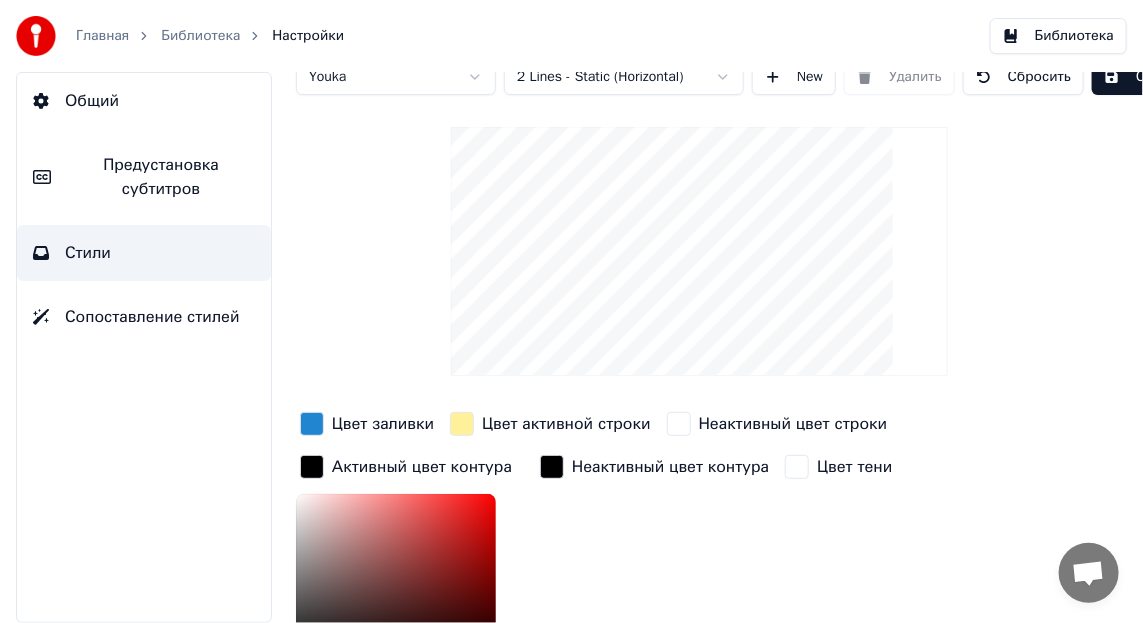 click on "Главная Библиотека Настройки Библиотека Общий Предустановка субтитров Стили Сопоставление стилей Стиль Youka Предустановка субтитров 2 Lines - Static (Horizontal) New Удалить Сбросить Сохранить Цвет заливки Цвет активной строки Неактивный цвет строки Активный цвет контура ******* Неактивный цвет контура Цвет тени Имя шрифта Arial Bold Размер шрифта ** Жирный Курсив Прописные Межстрочный интервал * Контур * Blur * Тень *" at bounding box center (571, 311) 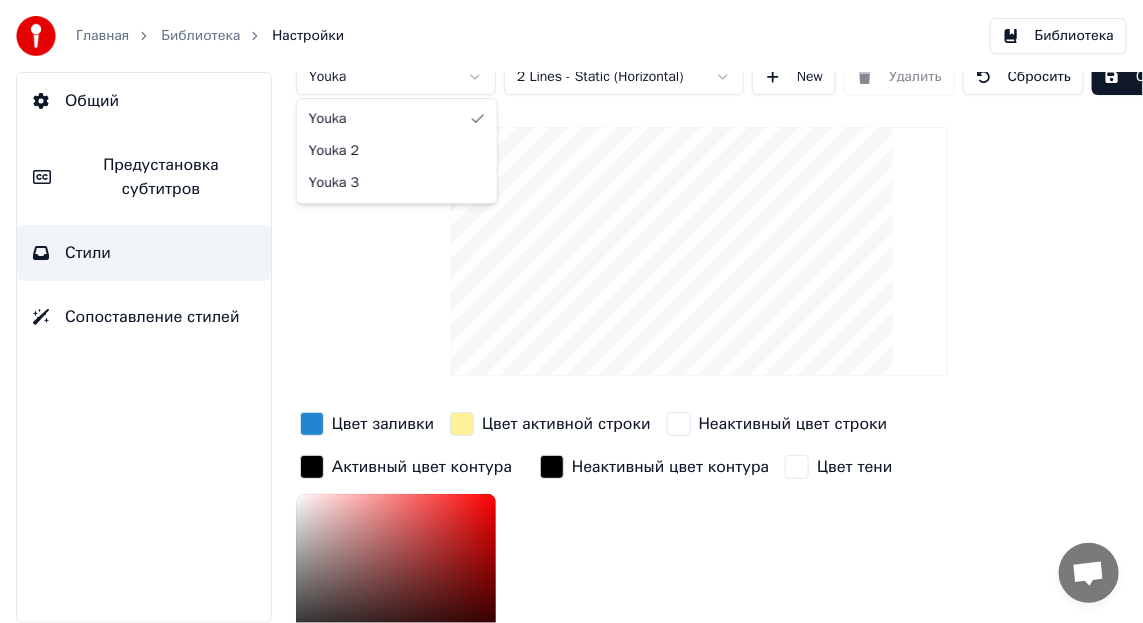 click on "Главная Библиотека Настройки Библиотека Общий Предустановка субтитров Стили Сопоставление стилей Стиль Youka Предустановка субтитров 2 Lines - Static (Horizontal) New Удалить Сбросить Сохранить Цвет заливки Цвет активной строки Неактивный цвет строки Активный цвет контура ******* Неактивный цвет контура Цвет тени Имя шрифта Arial Bold Размер шрифта ** Жирный Курсив Прописные Межстрочный интервал * Контур * Blur * Тень * Youka Youka 2 Youka 3" at bounding box center [571, 311] 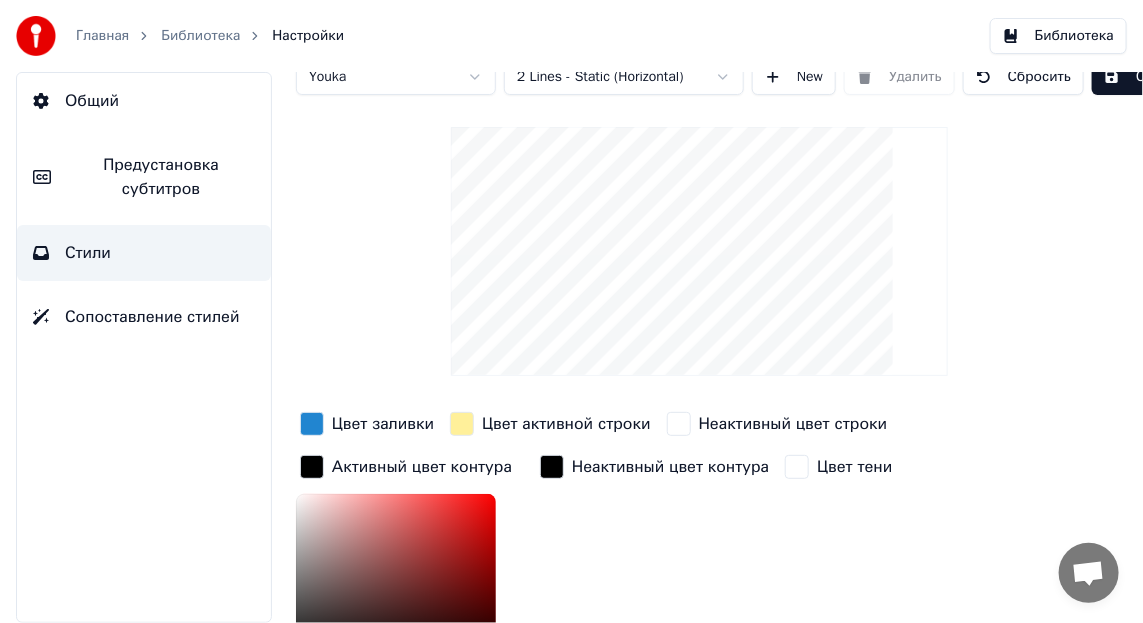 click on "Главная Библиотека Настройки Библиотека Общий Предустановка субтитров Стили Сопоставление стилей Стиль Youka Предустановка субтитров 2 Lines - Static (Horizontal) New Удалить Сбросить Сохранить Цвет заливки Цвет активной строки Неактивный цвет строки Активный цвет контура ******* Неактивный цвет контура Цвет тени Имя шрифта Arial Bold Размер шрифта ** Жирный Курсив Прописные Межстрочный интервал * Контур * Blur * Тень *" at bounding box center (571, 311) 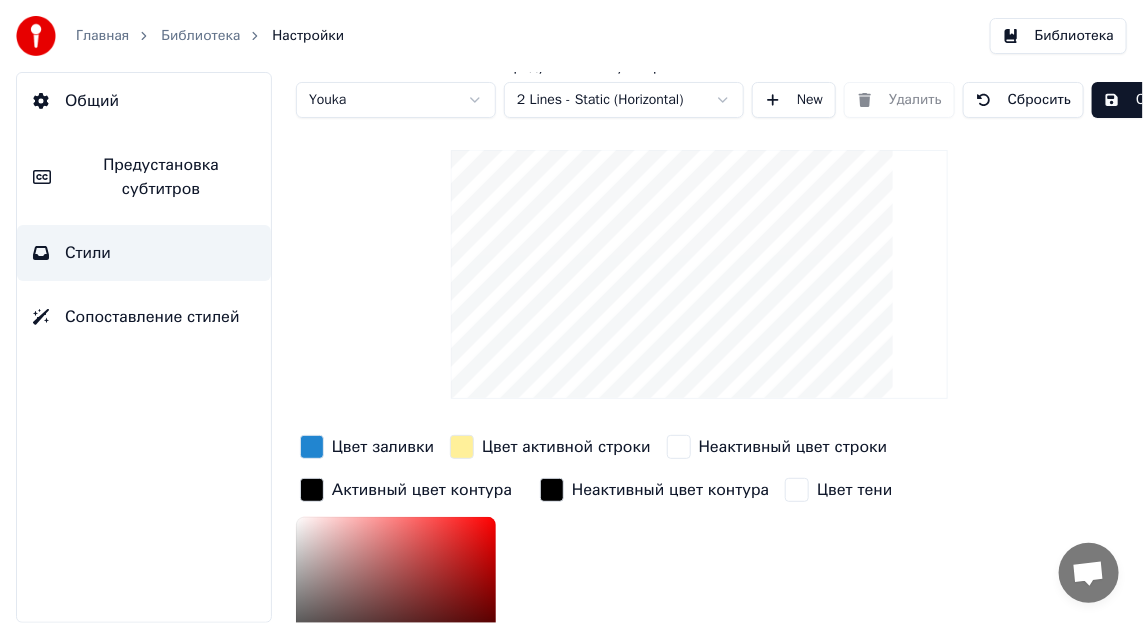 scroll, scrollTop: 0, scrollLeft: 0, axis: both 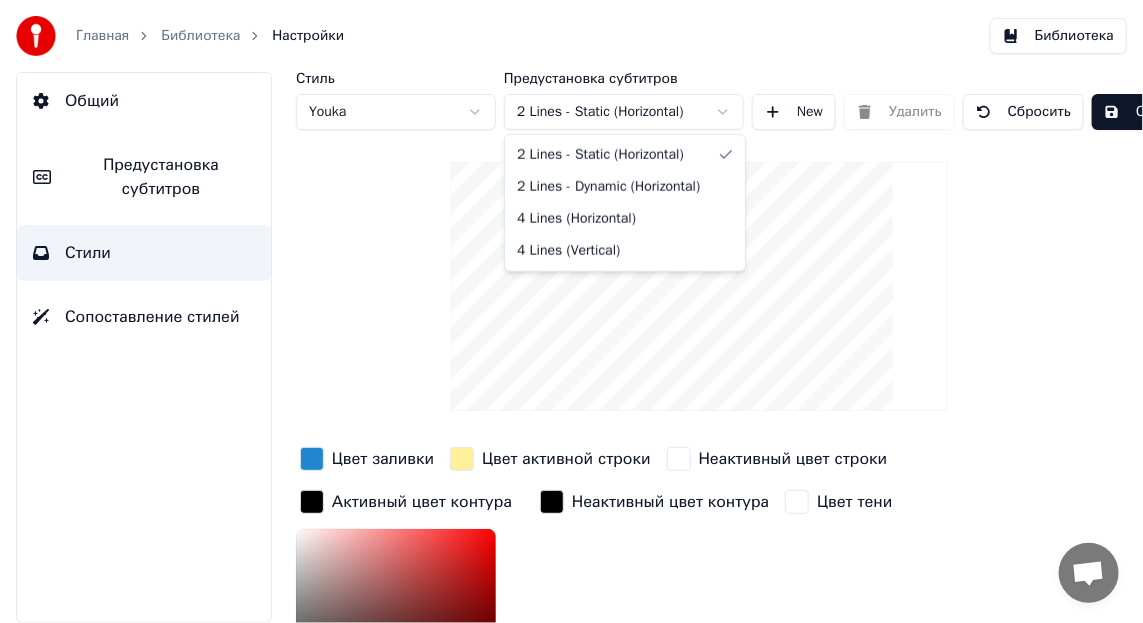 click on "Главная Библиотека Настройки Библиотека Общий Предустановка субтитров Стили Сопоставление стилей Стиль Youka Предустановка субтитров 2 Lines - Static (Horizontal) New Удалить Сбросить Сохранить Цвет заливки Цвет активной строки Неактивный цвет строки Активный цвет контура ******* Неактивный цвет контура Цвет тени Имя шрифта Arial Bold Размер шрифта ** Жирный Курсив Прописные Межстрочный интервал * Контур * Blur * Тень * 2 Lines - Static (Horizontal) 2 Lines - Dynamic (Horizontal) 4 Lines (Horizontal) 4 Lines (Vertical)" at bounding box center [571, 311] 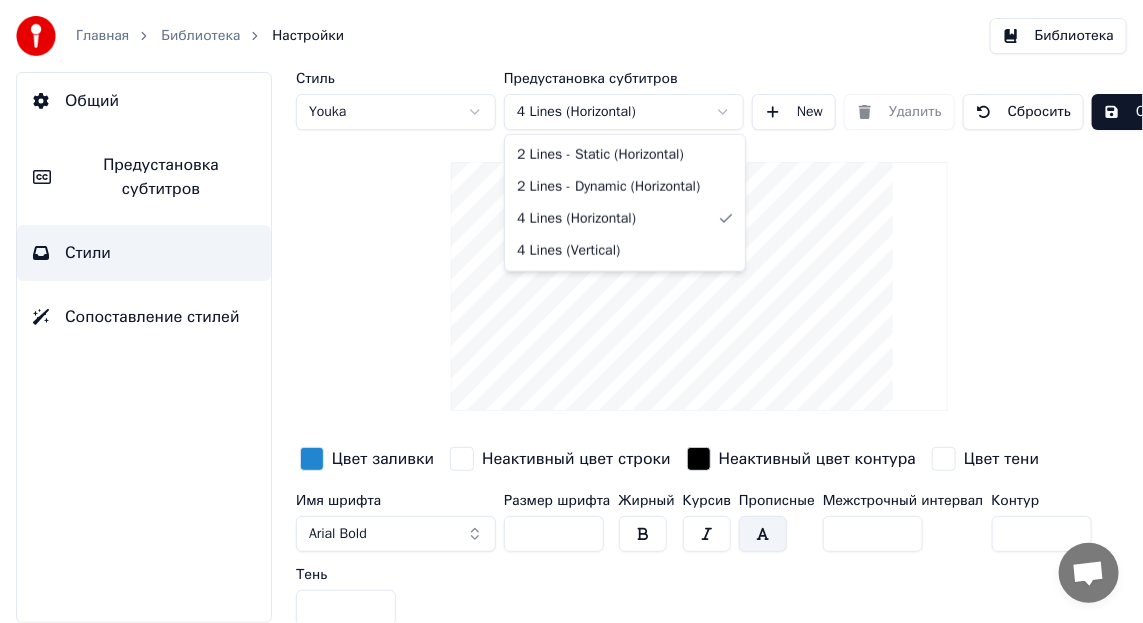 click on "Главная Библиотека Настройки Библиотека Общий Предустановка субтитров Стили Сопоставление стилей Стиль Youka Предустановка субтитров 4 Lines (Horizontal) New Удалить Сбросить Сохранить Цвет заливки Неактивный цвет строки Неактивный цвет контура Цвет тени Имя шрифта Arial Bold Размер шрифта ** Жирный Курсив Прописные Межстрочный интервал * Контур * Тень * 2 Lines - Static (Horizontal) 2 Lines - Dynamic (Horizontal) 4 Lines (Horizontal) 4 Lines (Vertical)" at bounding box center [571, 311] 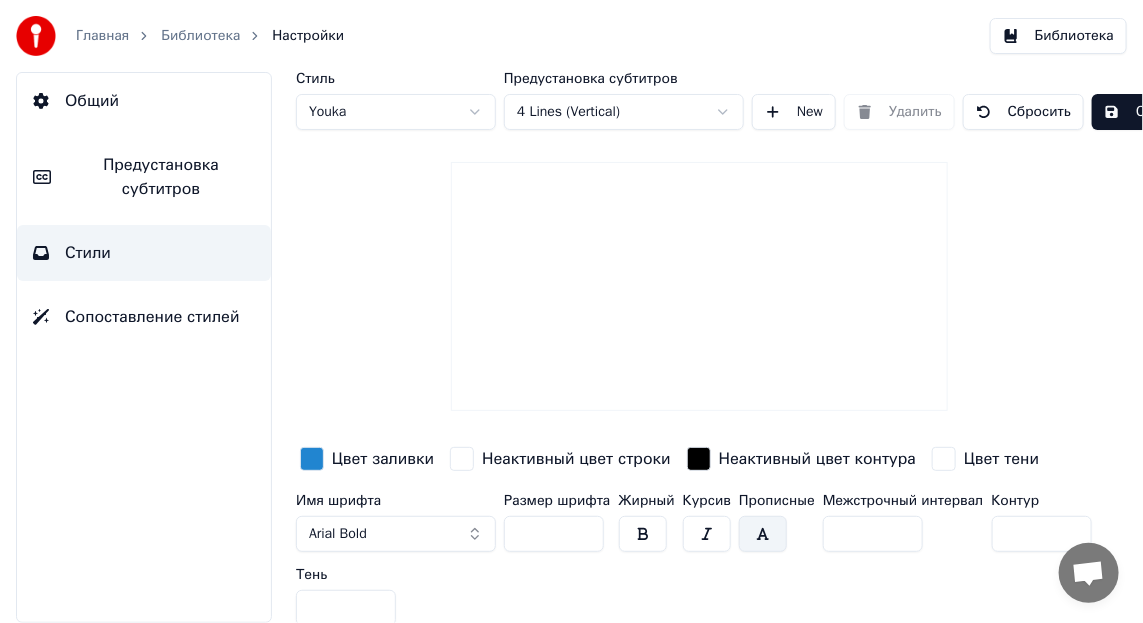 click on "Главная Библиотека Настройки Библиотека Общий Предустановка субтитров Стили Сопоставление стилей Стиль Youka Предустановка субтитров 4 Lines (Vertical) New Удалить Сбросить Сохранить Цвет заливки Неактивный цвет строки Неактивный цвет контура Цвет тени Имя шрифта Arial Bold Размер шрифта ** Жирный Курсив Прописные Межстрочный интервал * Контур * Тень *" at bounding box center [571, 311] 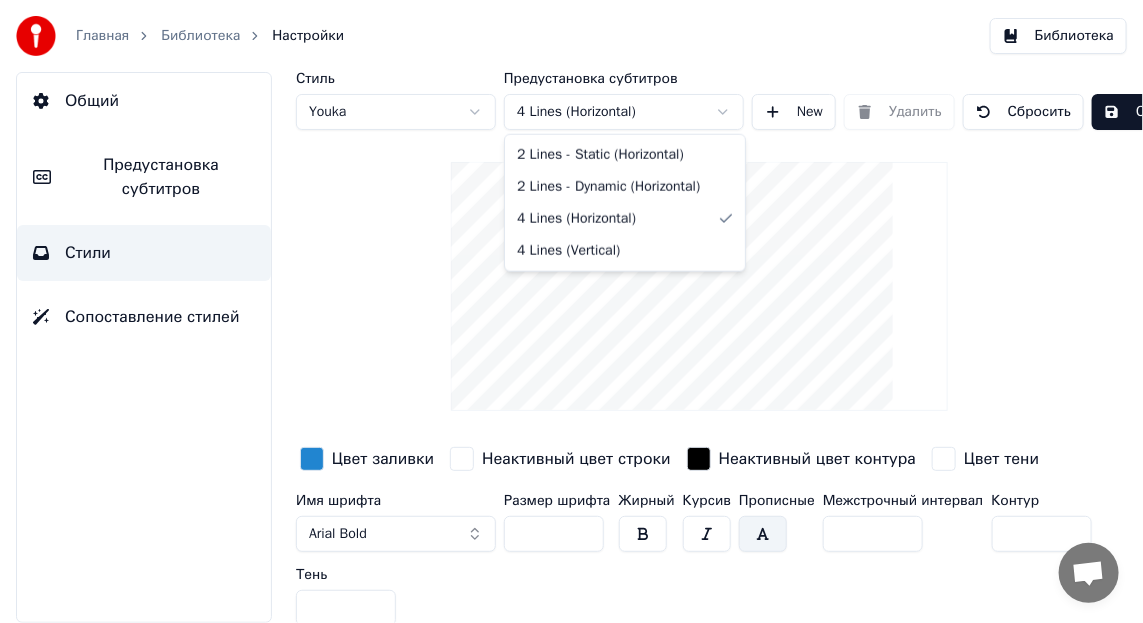 click on "Главная Библиотека Настройки Библиотека Общий Предустановка субтитров Стили Сопоставление стилей Стиль Youka Предустановка субтитров 4 Lines (Horizontal) New Удалить Сбросить Сохранить Цвет заливки Неактивный цвет строки Неактивный цвет контура Цвет тени Имя шрифта Arial Bold Размер шрифта ** Жирный Курсив Прописные Межстрочный интервал * Контур * Тень * 2 Lines - Static (Horizontal) 2 Lines - Dynamic (Horizontal) 4 Lines (Horizontal) 4 Lines (Vertical)" at bounding box center [571, 311] 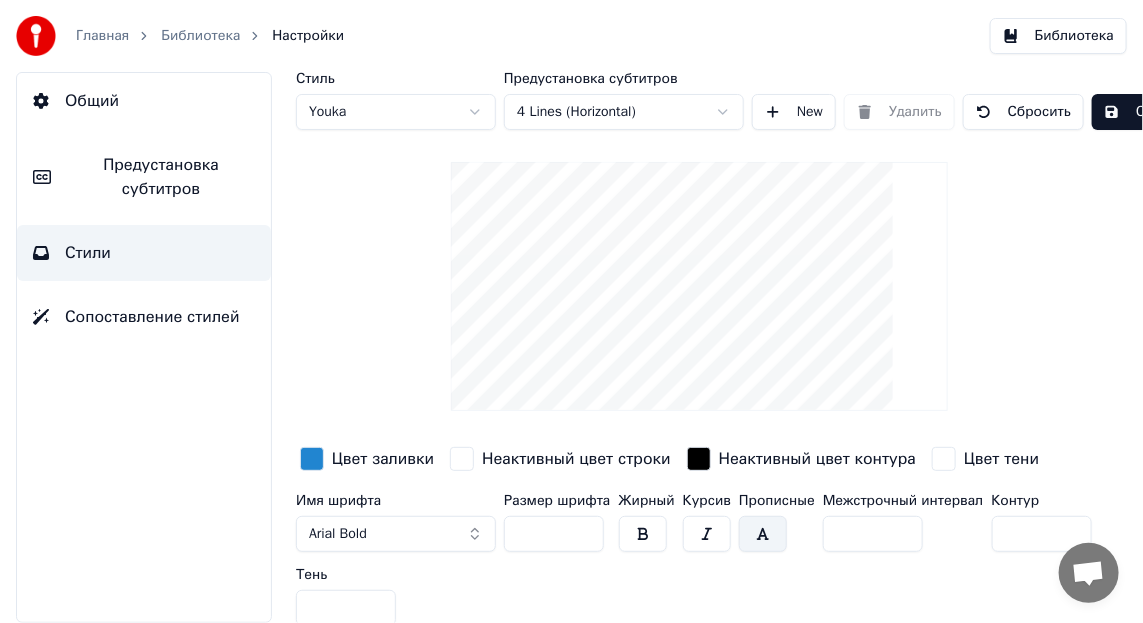 click at bounding box center (699, 286) 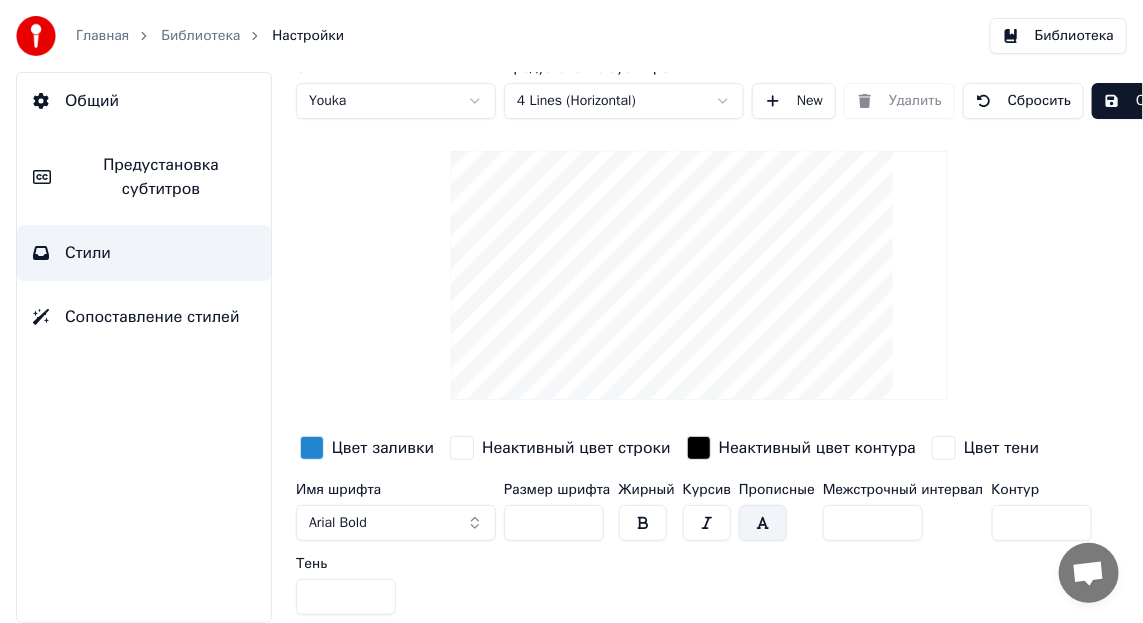 scroll, scrollTop: 26, scrollLeft: 0, axis: vertical 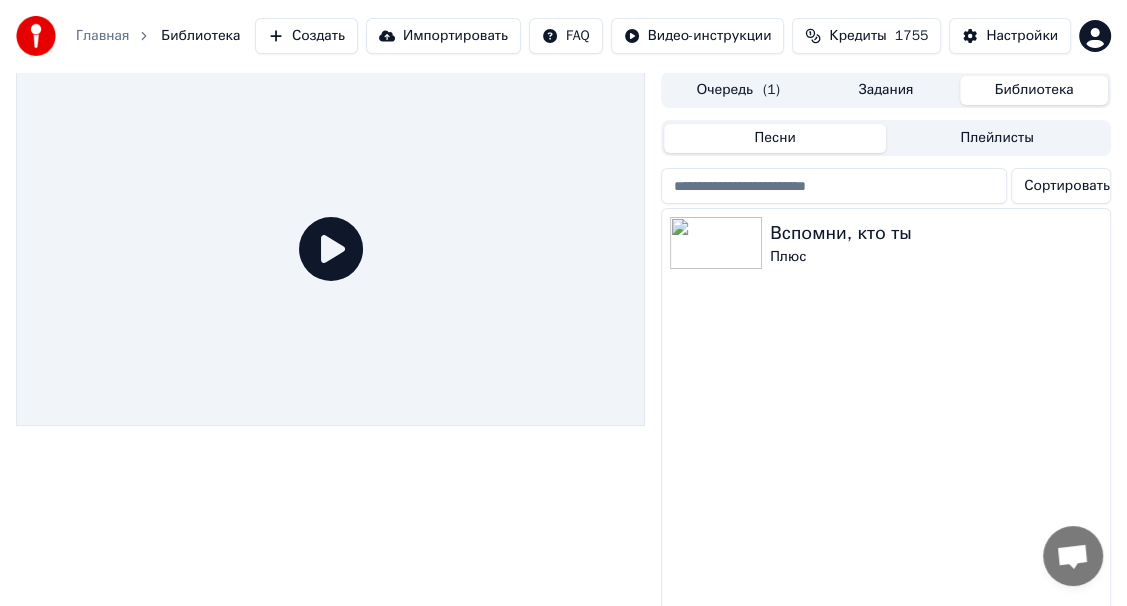 click 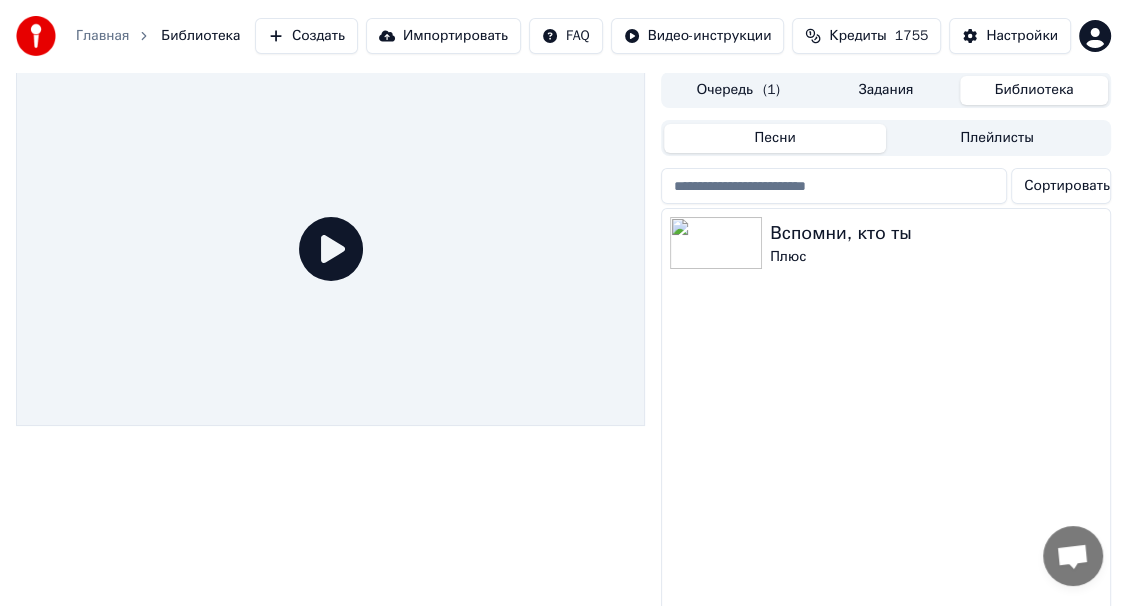 click 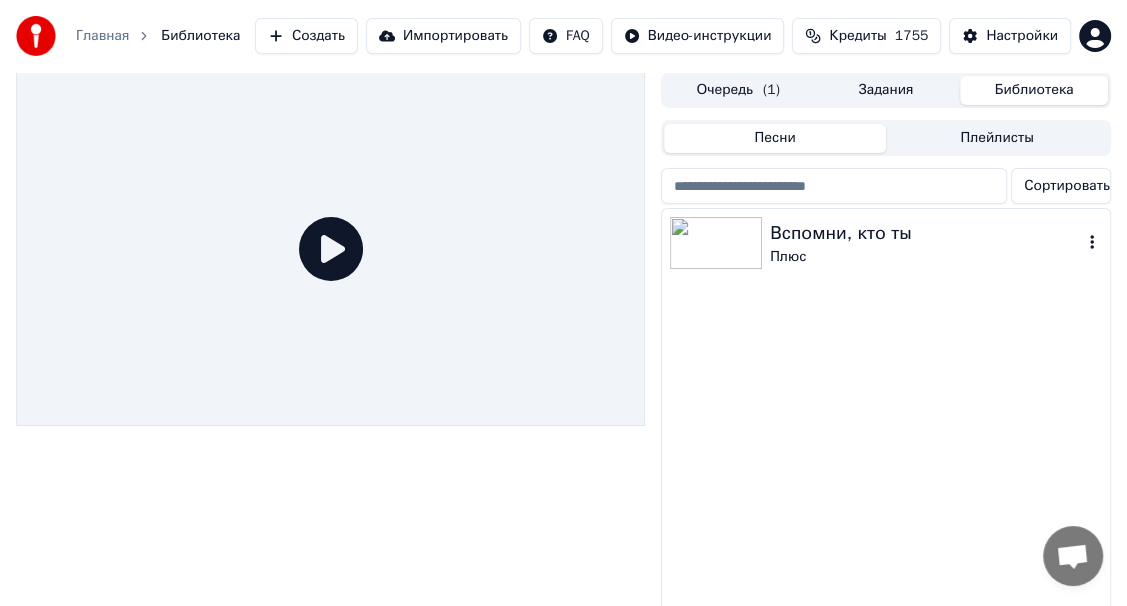 click on "Вспомни, кто ты" at bounding box center [926, 233] 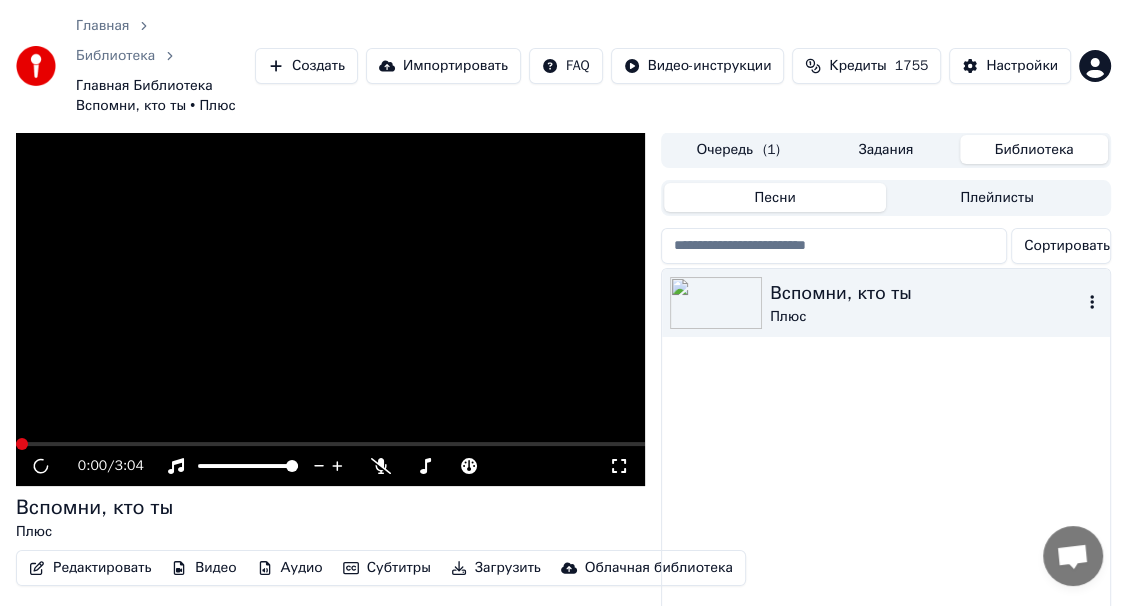click on "Вспомни, кто ты" at bounding box center [926, 293] 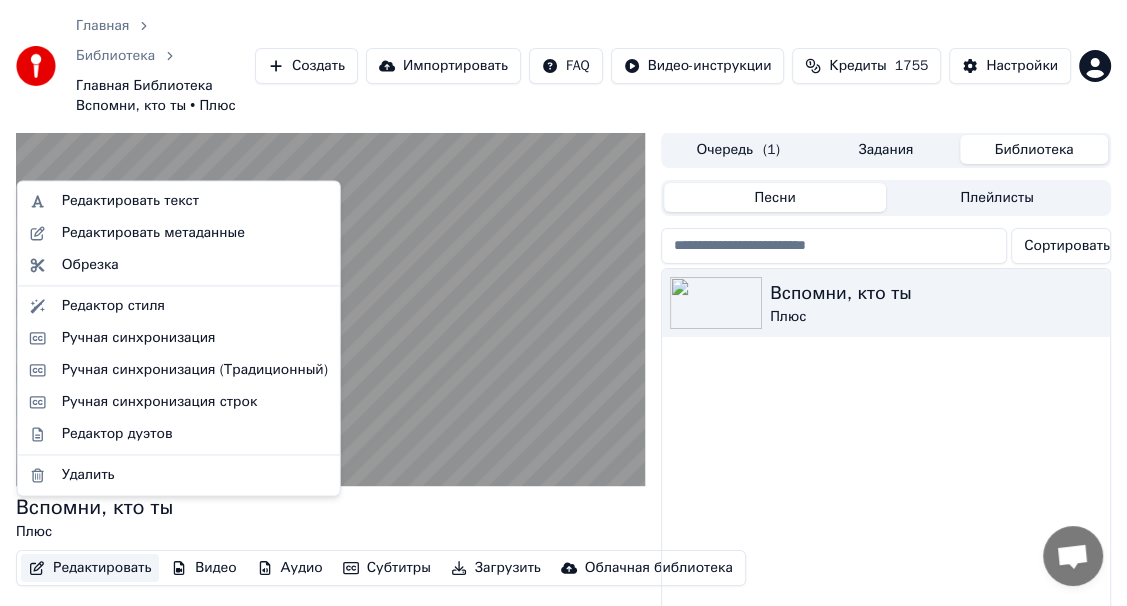 click on "Редактировать" at bounding box center [90, 568] 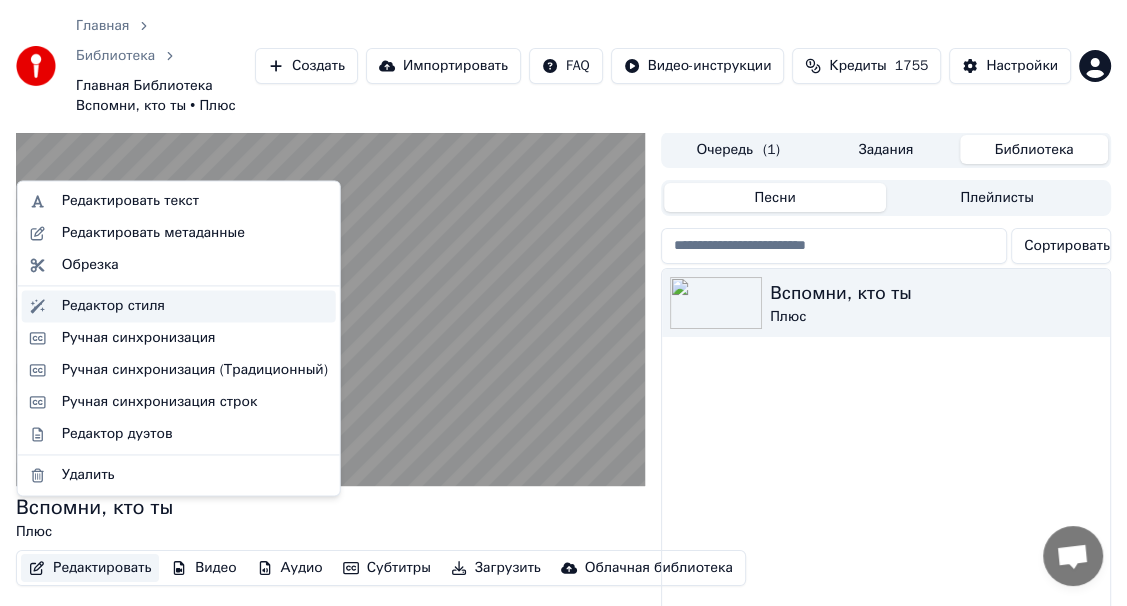 click on "Редактор стиля" at bounding box center [113, 306] 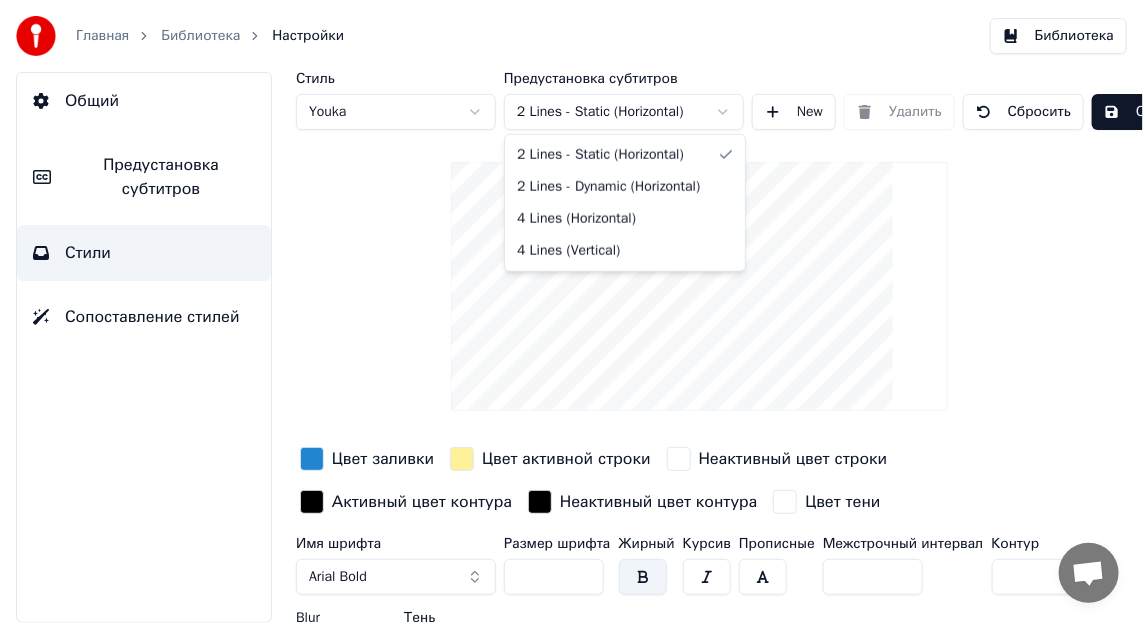 click on "Главная Библиотека Настройки Библиотека Общий Предустановка субтитров Стили Сопоставление стилей Стиль Youka Предустановка субтитров 2 Lines - Static (Horizontal) New Удалить Сбросить Сохранить Цвет заливки Цвет активной строки Неактивный цвет строки Активный цвет контура Неактивный цвет контура Цвет тени Имя шрифта Arial Bold Размер шрифта ** Жирный Курсив Прописные Межстрочный интервал * Контур * Blur * Тень * 2 Lines - Static (Horizontal) 2 Lines - Dynamic (Horizontal) 4 Lines (Horizontal) 4 Lines (Vertical)" at bounding box center (571, 311) 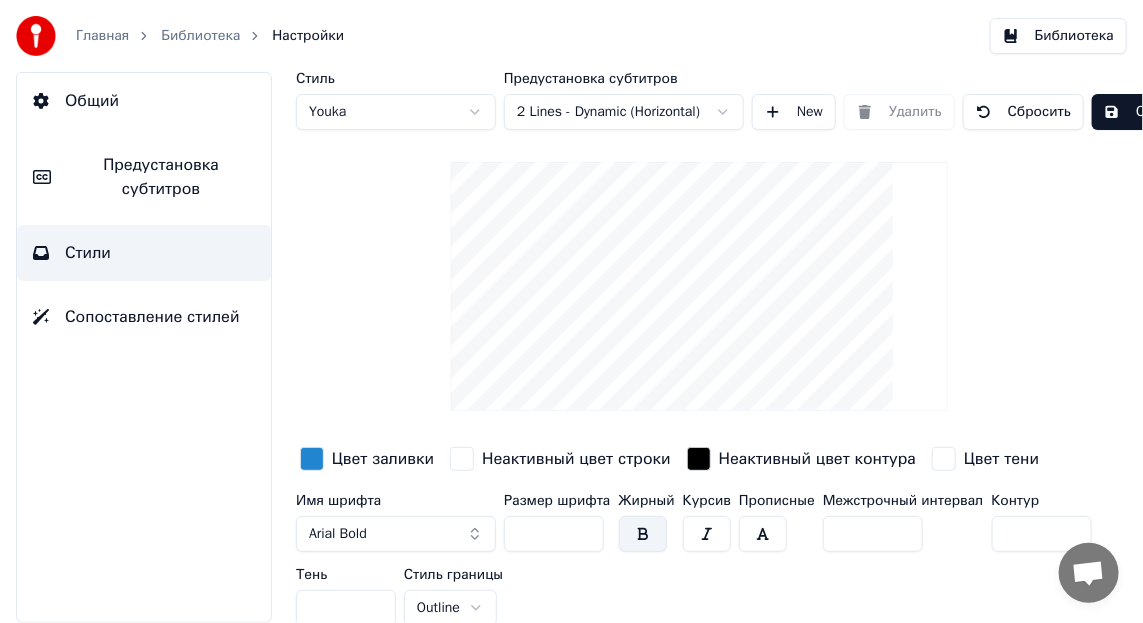 click on "Главная Библиотека Настройки Библиотека Общий Предустановка субтитров Стили Сопоставление стилей Стиль Youka Предустановка субтитров 2 Lines - Dynamic (Horizontal) New Удалить Сбросить Сохранить Цвет заливки Неактивный цвет строки Неактивный цвет контура Цвет тени Имя шрифта Arial Bold Размер шрифта ** Жирный Курсив Прописные Межстрочный интервал * Контур * Тень * Стиль границы Outline" at bounding box center [571, 311] 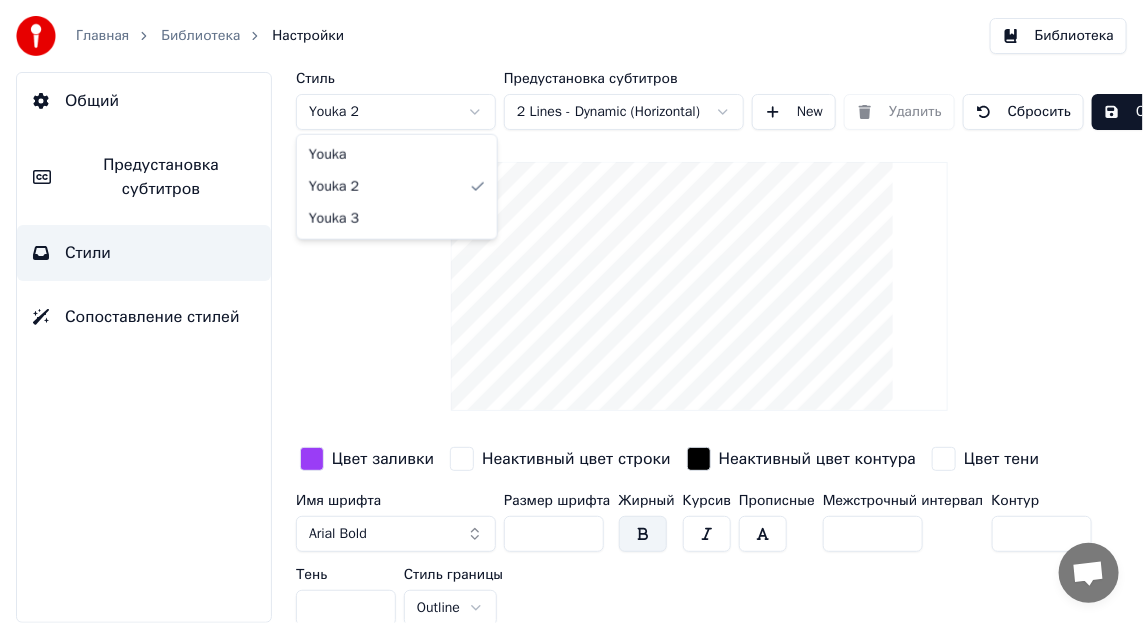 click on "Главная Библиотека Настройки Библиотека Общий Предустановка субтитров Стили Сопоставление стилей Стиль Youka 2 Предустановка субтитров 2 Lines - Dynamic (Horizontal) New Удалить Сбросить Сохранить Цвет заливки Неактивный цвет строки Неактивный цвет контура Цвет тени Имя шрифта Arial Bold Размер шрифта ** Жирный Курсив Прописные Межстрочный интервал * Контур * Тень * Стиль границы Outline Youka Youka 2 Youka 3" at bounding box center (571, 311) 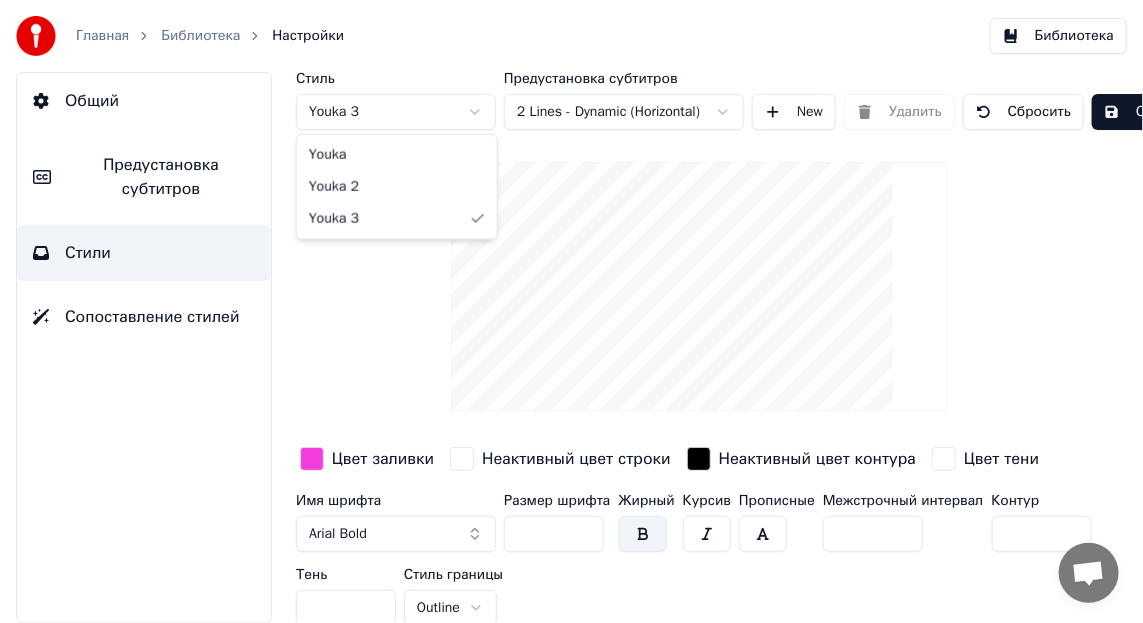 click on "Главная Библиотека Настройки Библиотека Общий Предустановка субтитров Стили Сопоставление стилей Стиль Youka 3 Предустановка субтитров 2 Lines - Dynamic (Horizontal) New Удалить Сбросить Сохранить Цвет заливки Неактивный цвет строки Неактивный цвет контура Цвет тени Имя шрифта Arial Bold Размер шрифта ** Жирный Курсив Прописные Межстрочный интервал * Контур * Тень * Стиль границы Outline Youka Youka 2 Youka 3" at bounding box center (571, 311) 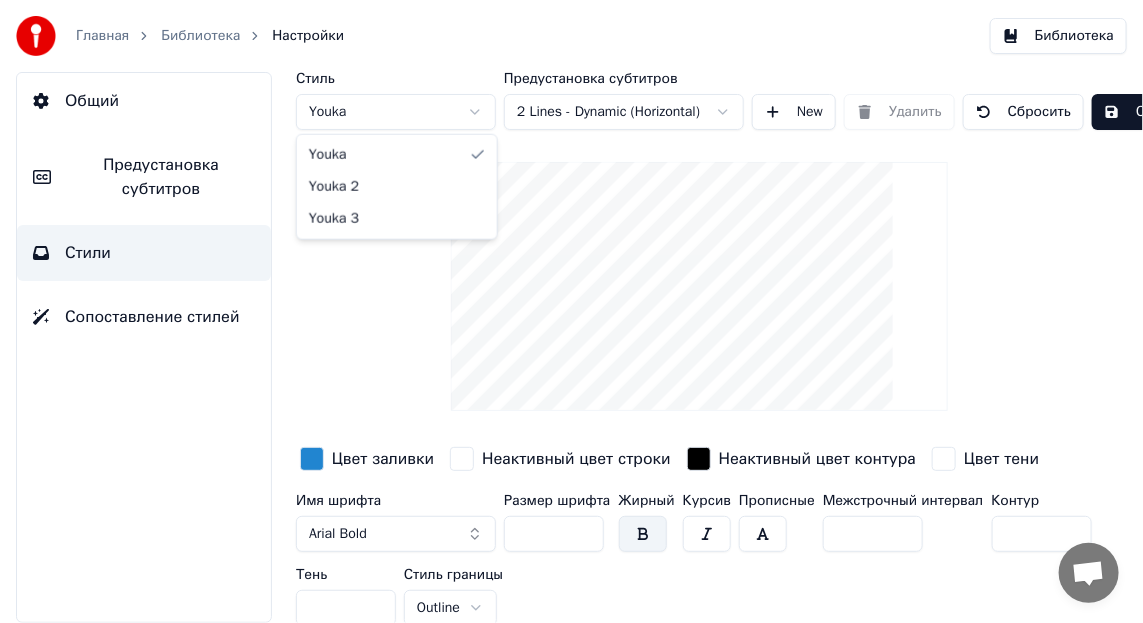 click on "Главная Библиотека Настройки Библиотека Общий Предустановка субтитров Стили Сопоставление стилей Стиль Youka Предустановка субтитров 2 Lines - Dynamic (Horizontal) New Удалить Сбросить Сохранить Цвет заливки Неактивный цвет строки Неактивный цвет контура Цвет тени Имя шрифта Arial Bold Размер шрифта ** Жирный Курсив Прописные Межстрочный интервал * Контур * Тень * Стиль границы Outline Youka Youka 2 Youka 3" at bounding box center [571, 311] 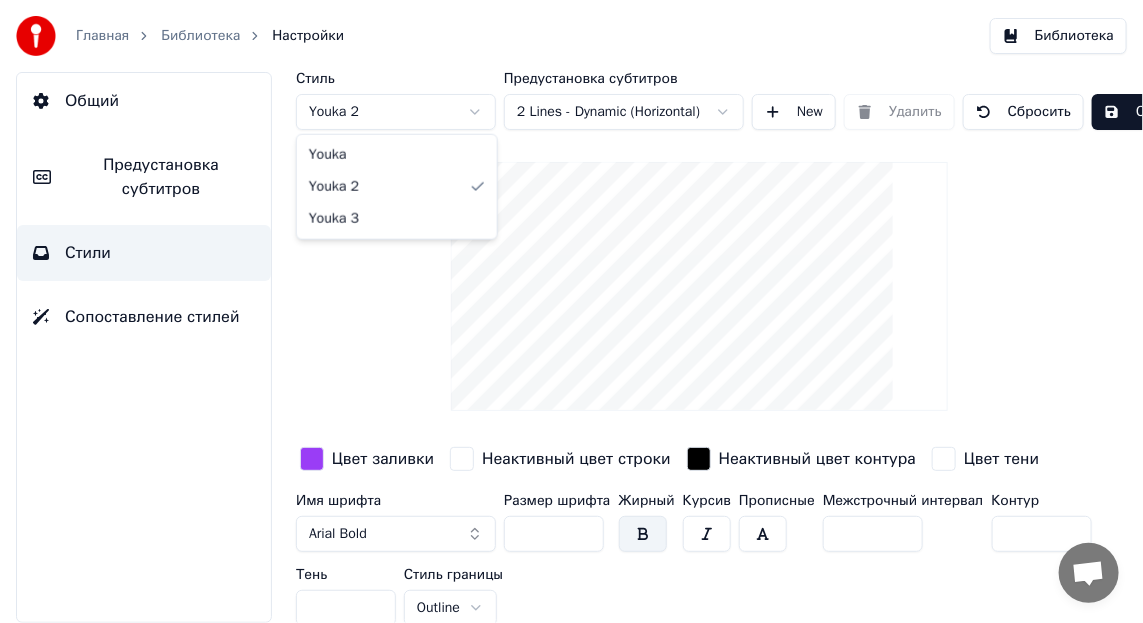 click on "Главная Библиотека Настройки Библиотека Общий Предустановка субтитров Стили Сопоставление стилей Стиль Youka 2 Предустановка субтитров 2 Lines - Dynamic (Horizontal) New Удалить Сбросить Сохранить Цвет заливки Неактивный цвет строки Неактивный цвет контура Цвет тени Имя шрифта Arial Bold Размер шрифта ** Жирный Курсив Прописные Межстрочный интервал * Контур * Тень * Стиль границы Outline Youka Youka 2 Youka 3" at bounding box center [571, 311] 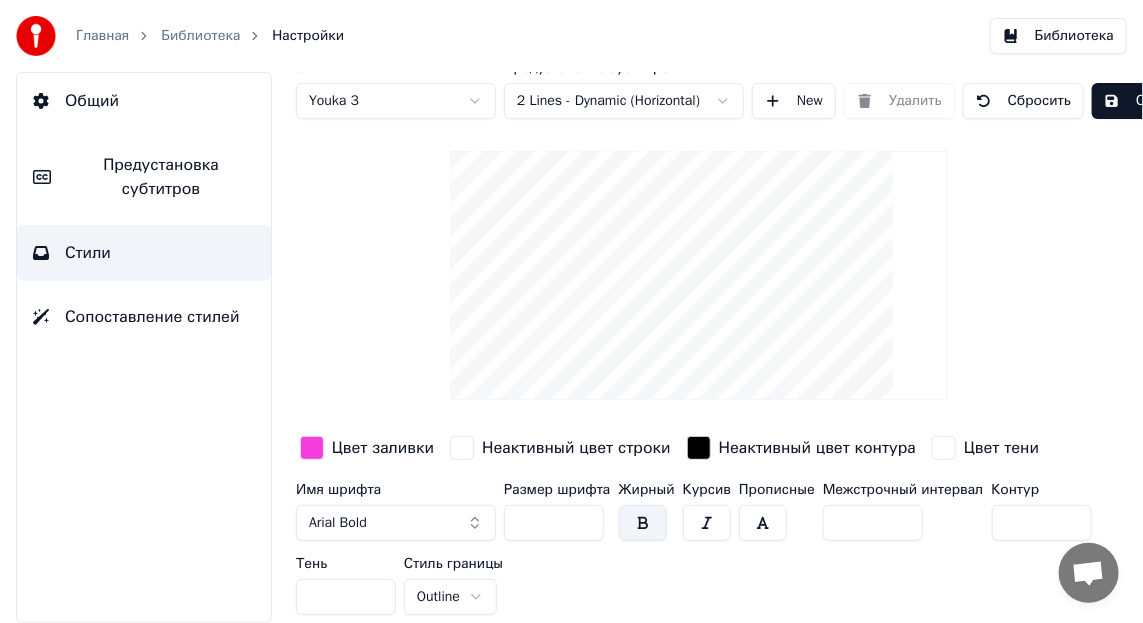 scroll, scrollTop: 26, scrollLeft: 0, axis: vertical 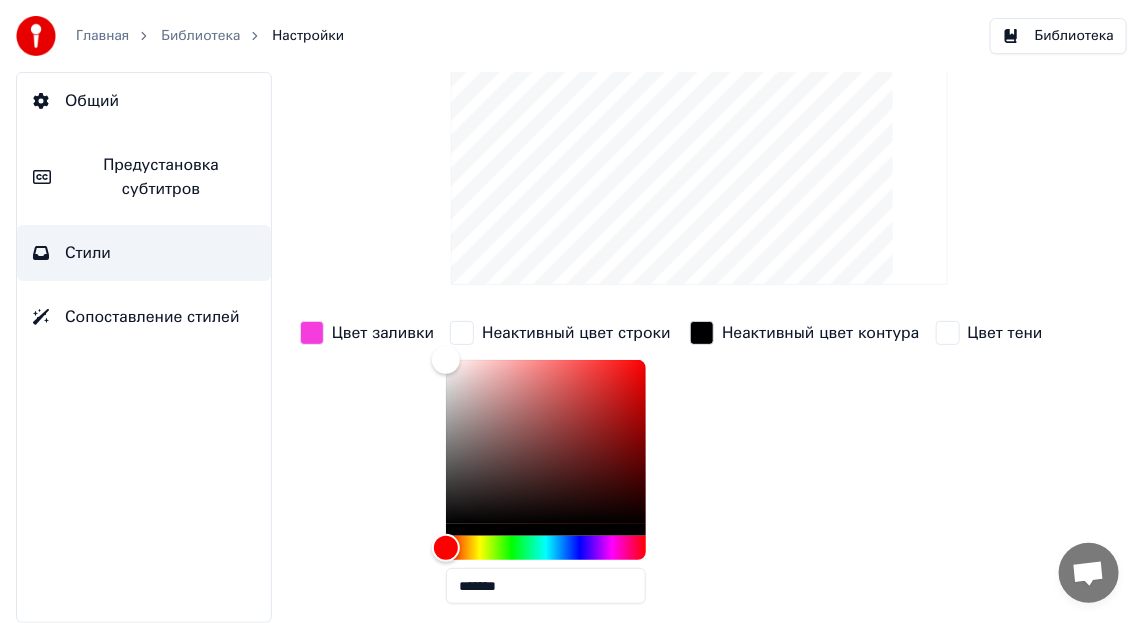 click at bounding box center [699, 160] 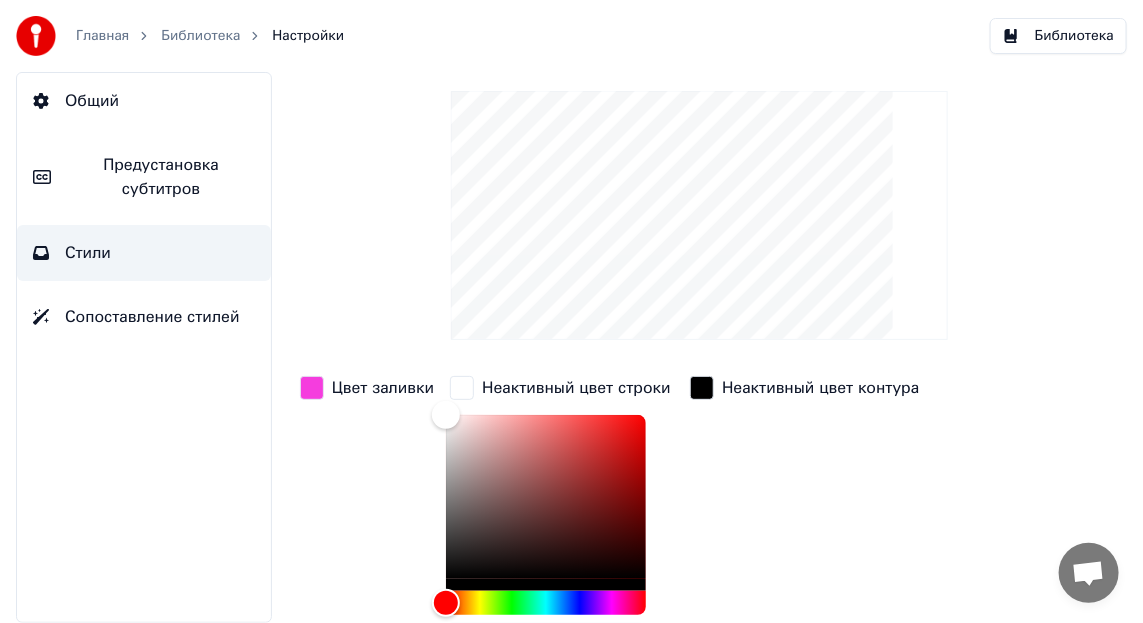 scroll, scrollTop: 99, scrollLeft: 0, axis: vertical 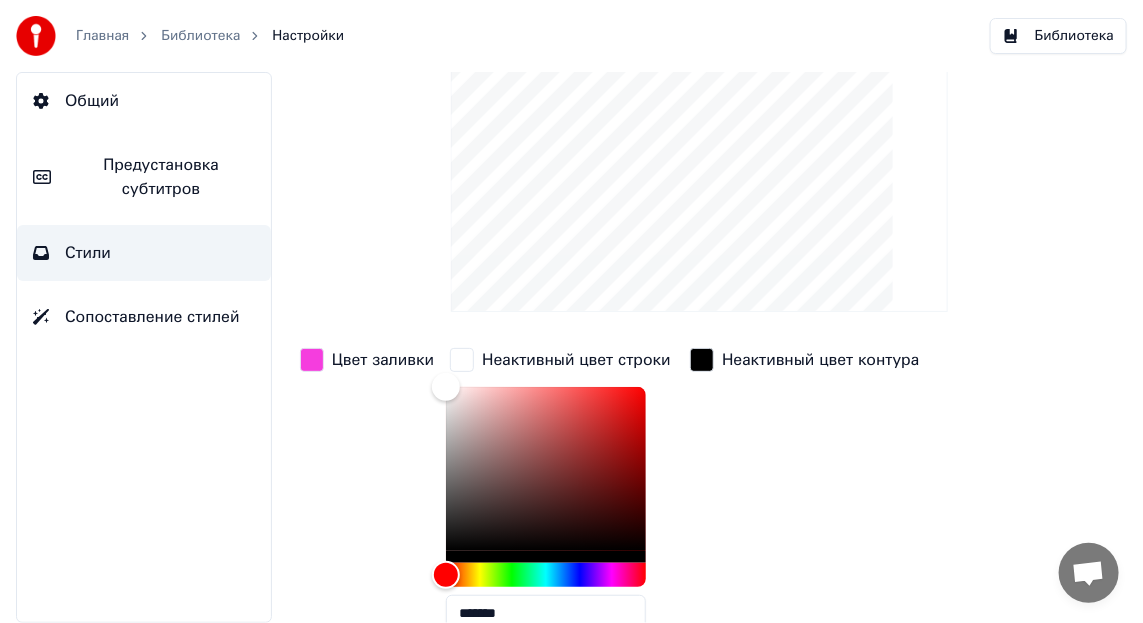 click on "Неактивный цвет строки" at bounding box center [576, 360] 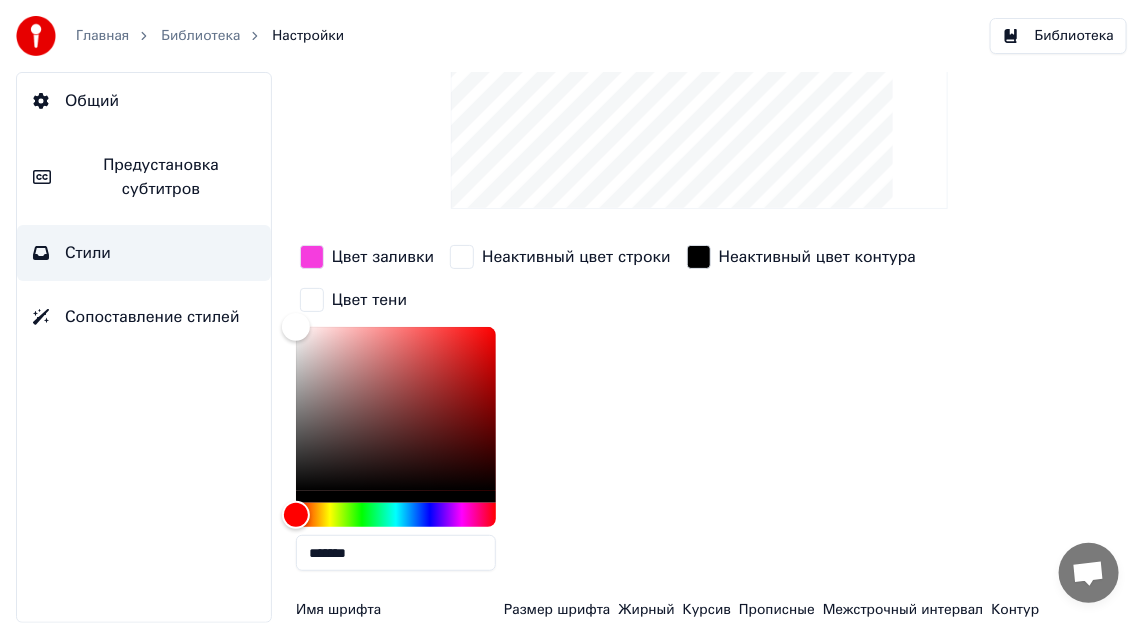 scroll, scrollTop: 300, scrollLeft: 0, axis: vertical 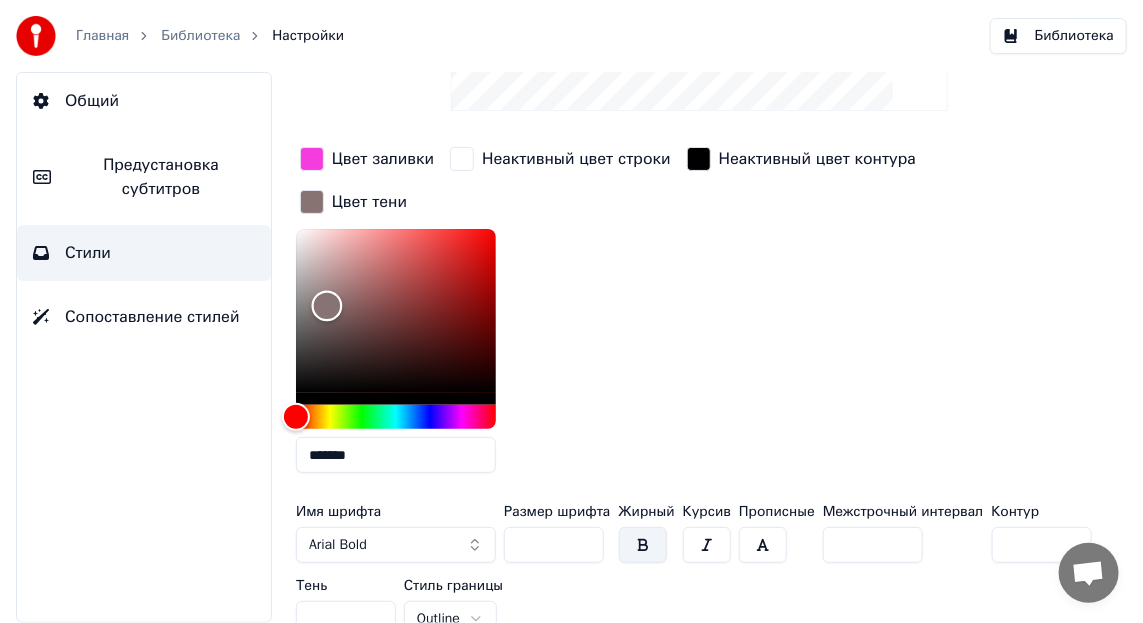 click at bounding box center [396, 311] 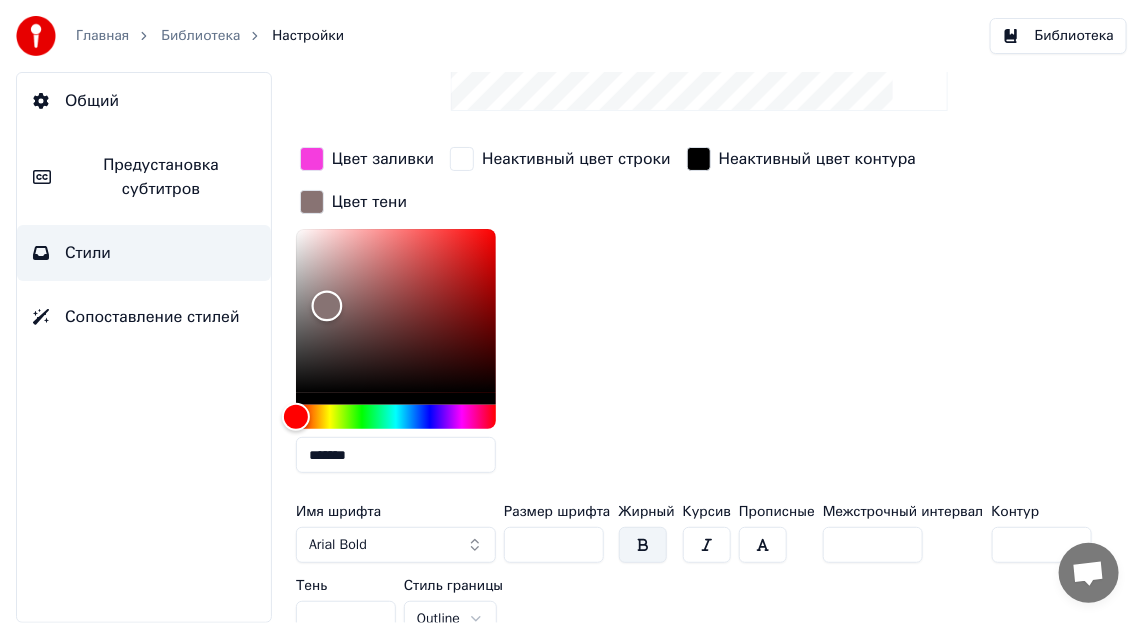 click at bounding box center (327, 305) 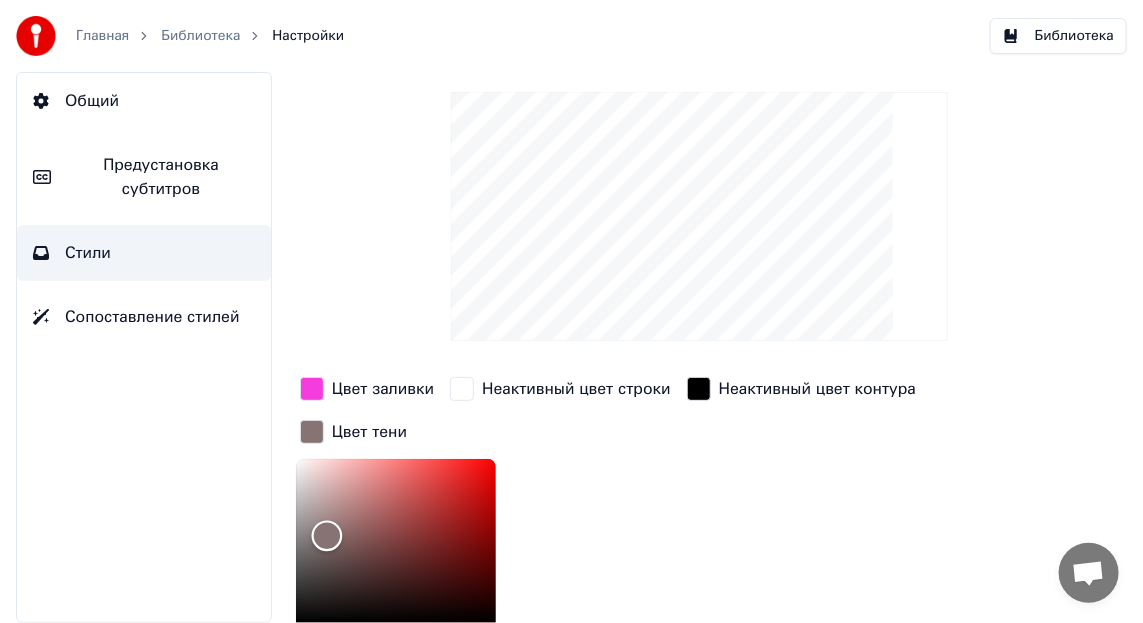 scroll, scrollTop: 99, scrollLeft: 0, axis: vertical 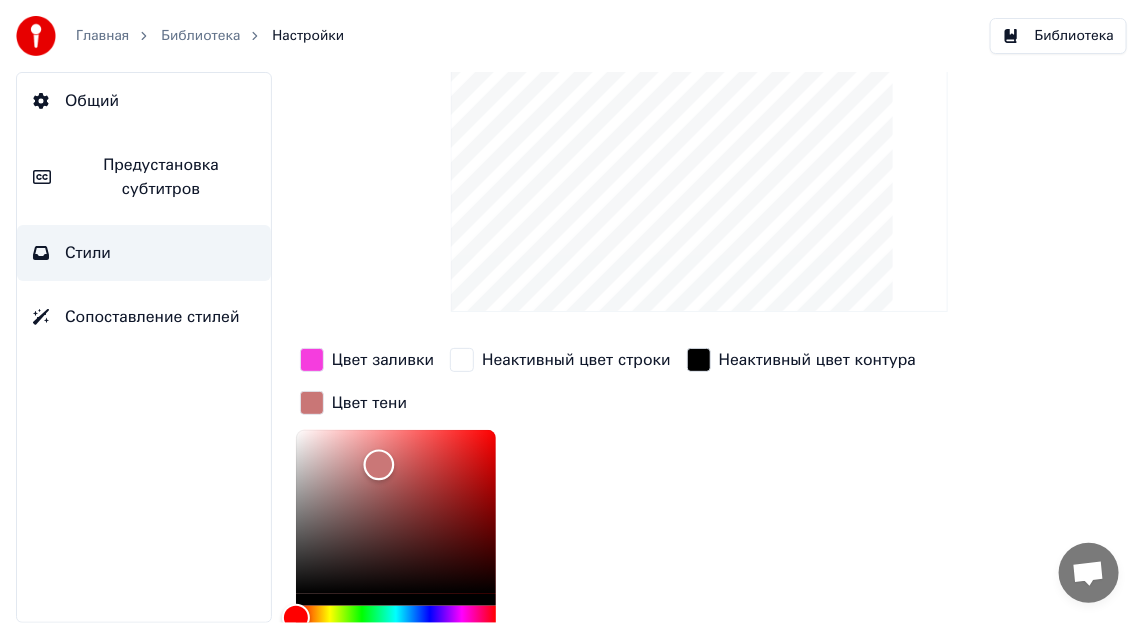 drag, startPoint x: 319, startPoint y: 504, endPoint x: 379, endPoint y: 461, distance: 73.817345 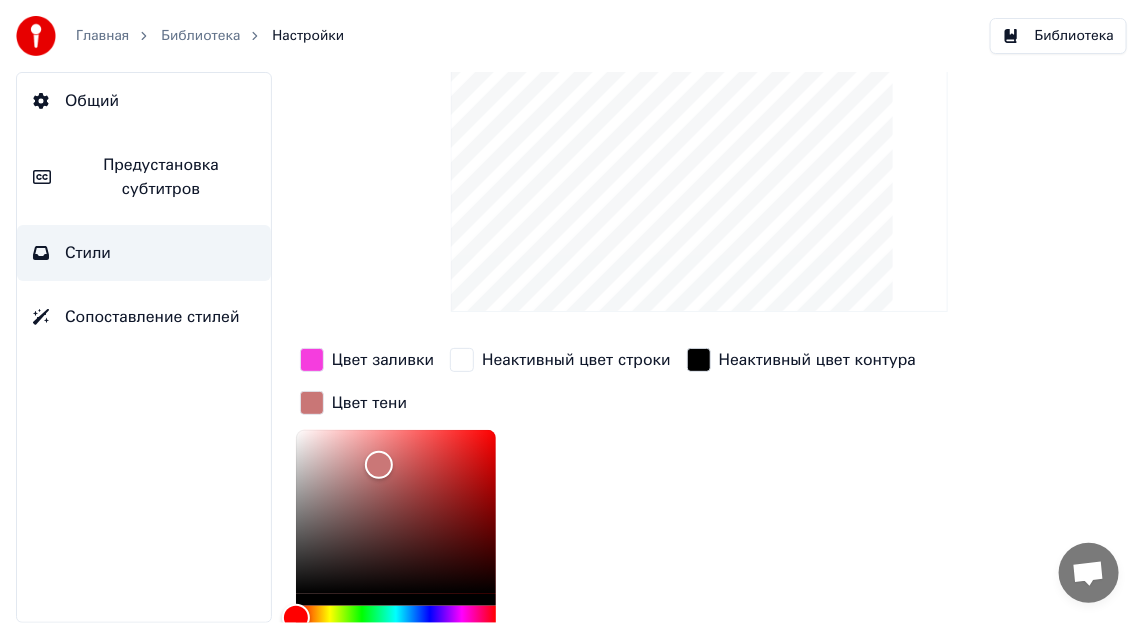 click on "Цвет заливки Неактивный цвет строки Неактивный цвет контура Цвет тени *******" at bounding box center (696, 517) 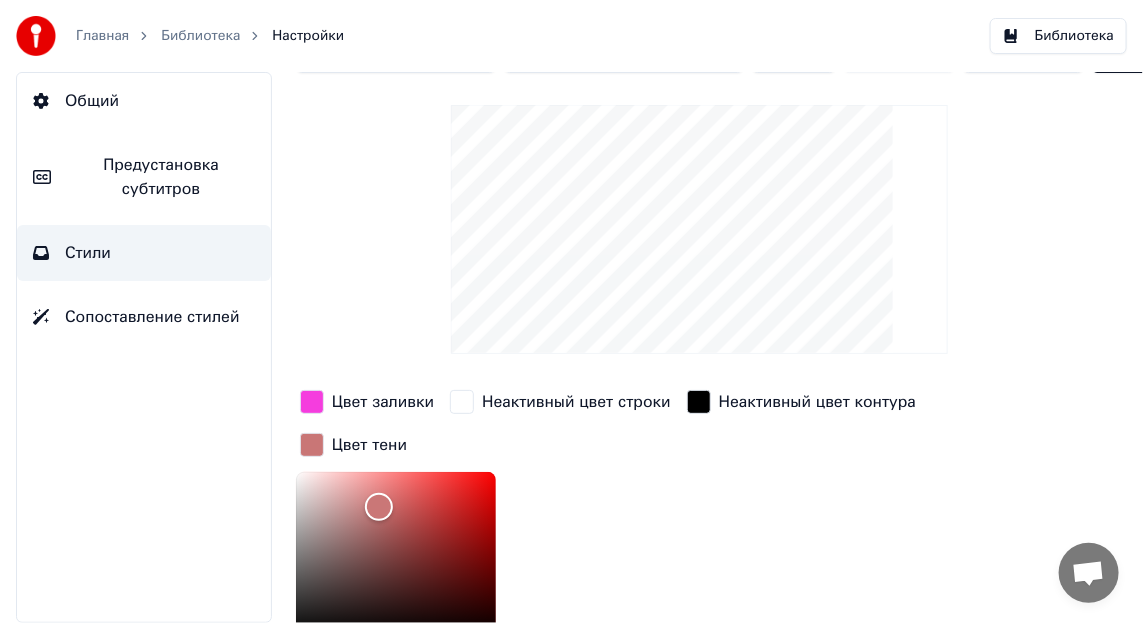 scroll, scrollTop: 0, scrollLeft: 0, axis: both 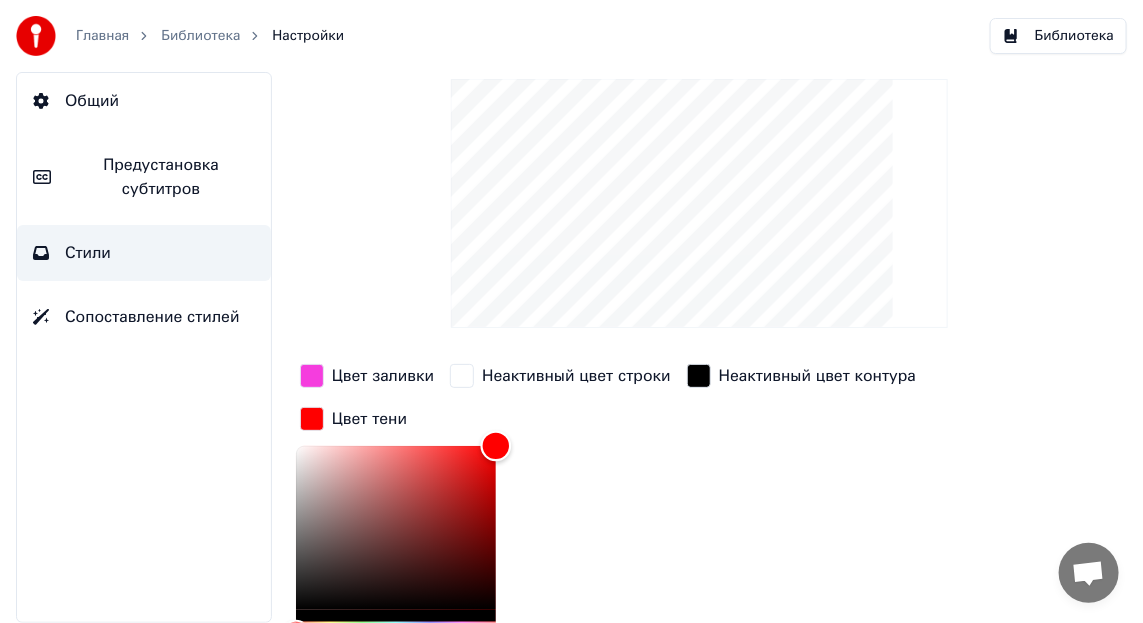 drag, startPoint x: 376, startPoint y: 554, endPoint x: 602, endPoint y: 213, distance: 409.0929 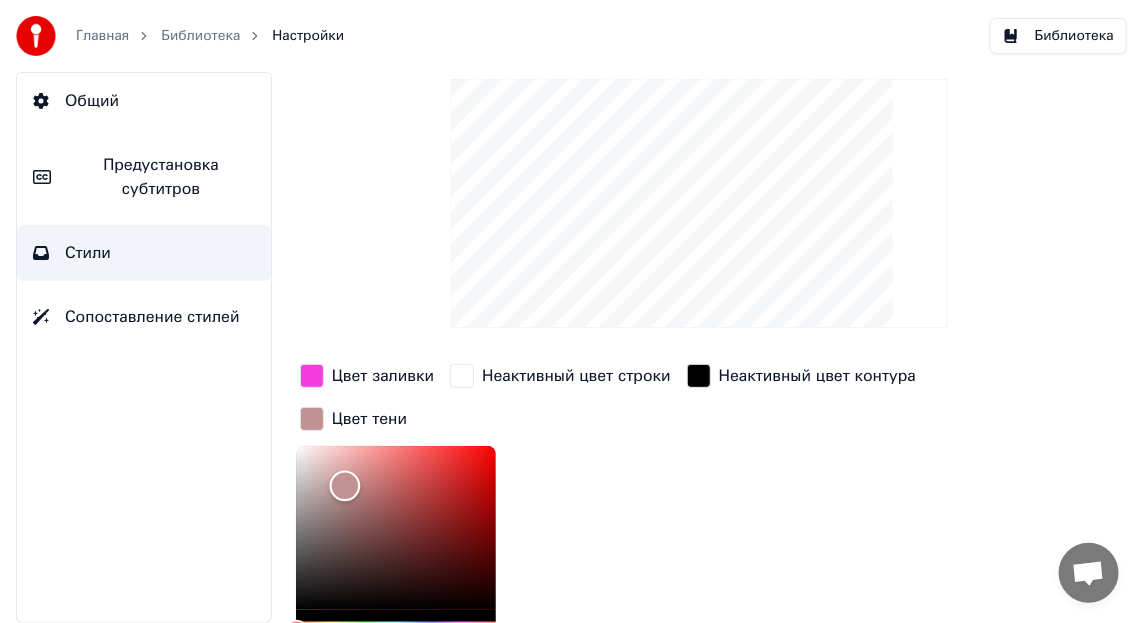 type on "*******" 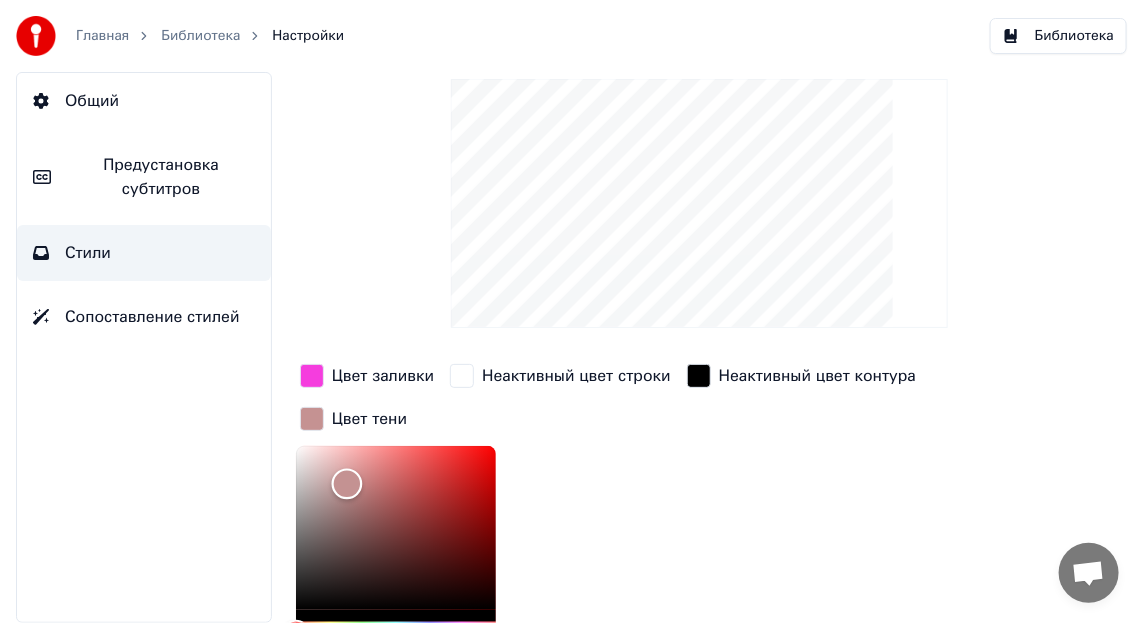 drag, startPoint x: 492, startPoint y: 443, endPoint x: 347, endPoint y: 480, distance: 149.64626 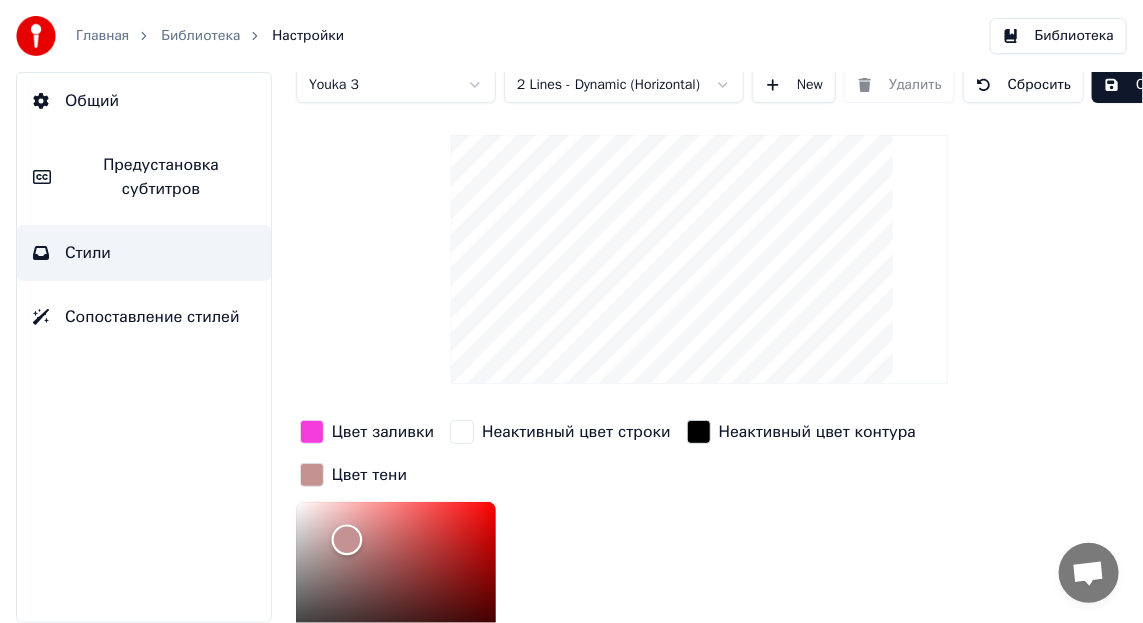 scroll, scrollTop: 0, scrollLeft: 0, axis: both 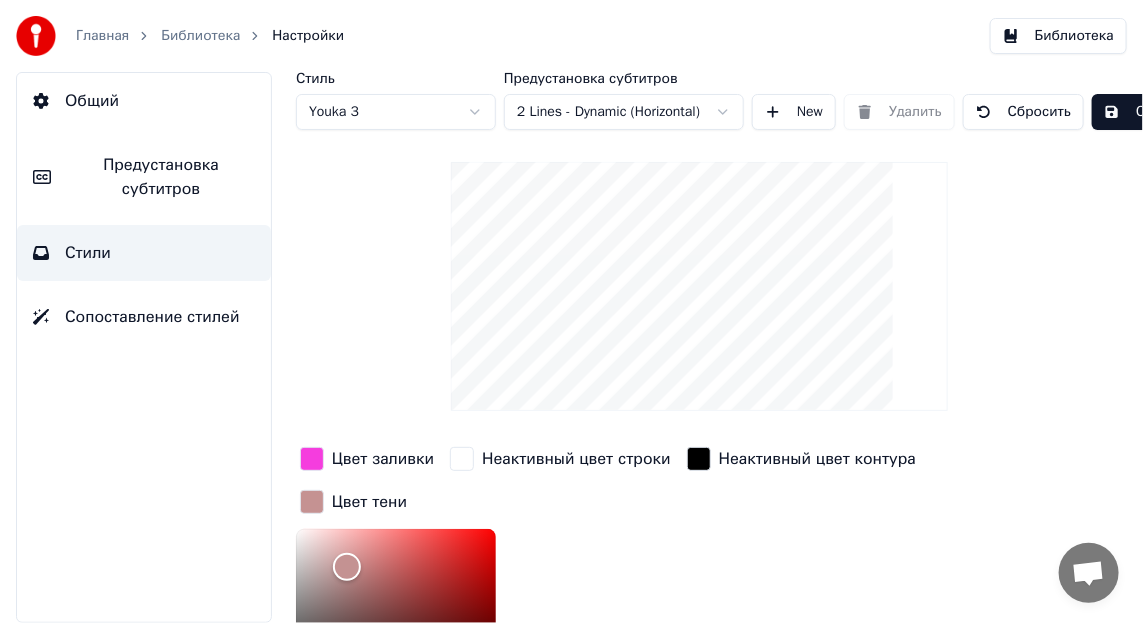 click at bounding box center (312, 502) 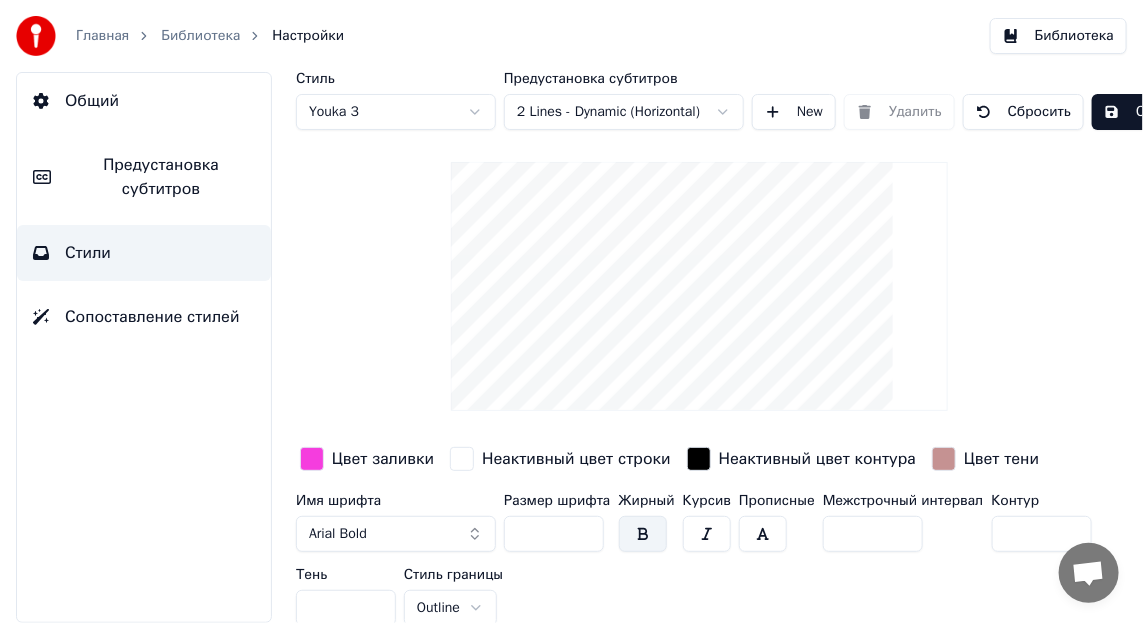 scroll, scrollTop: 26, scrollLeft: 0, axis: vertical 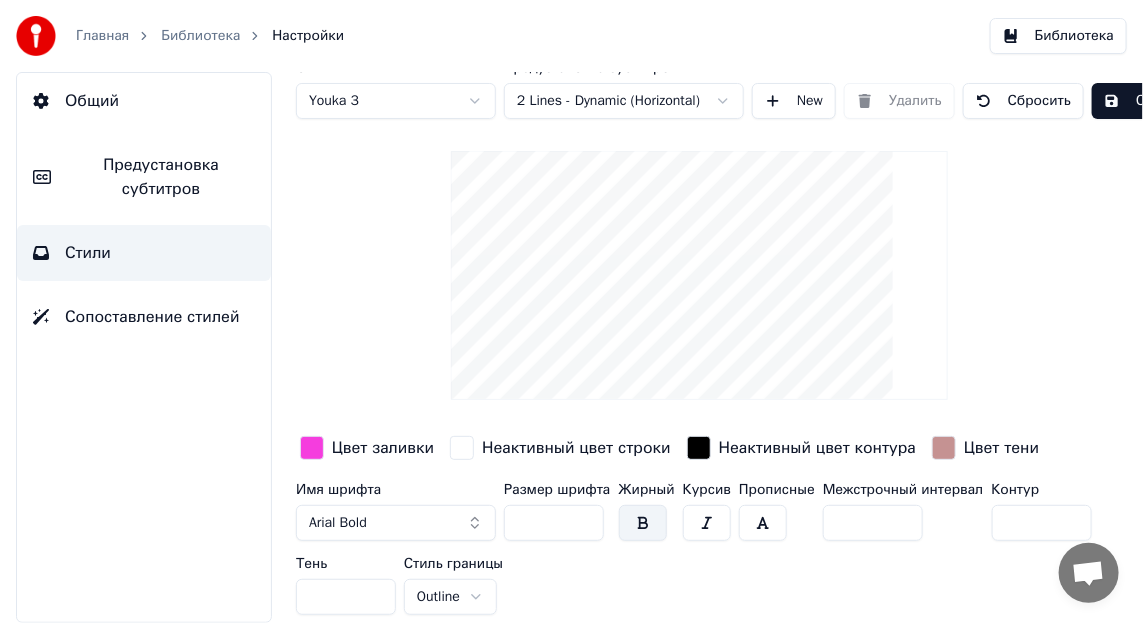 click at bounding box center [643, 523] 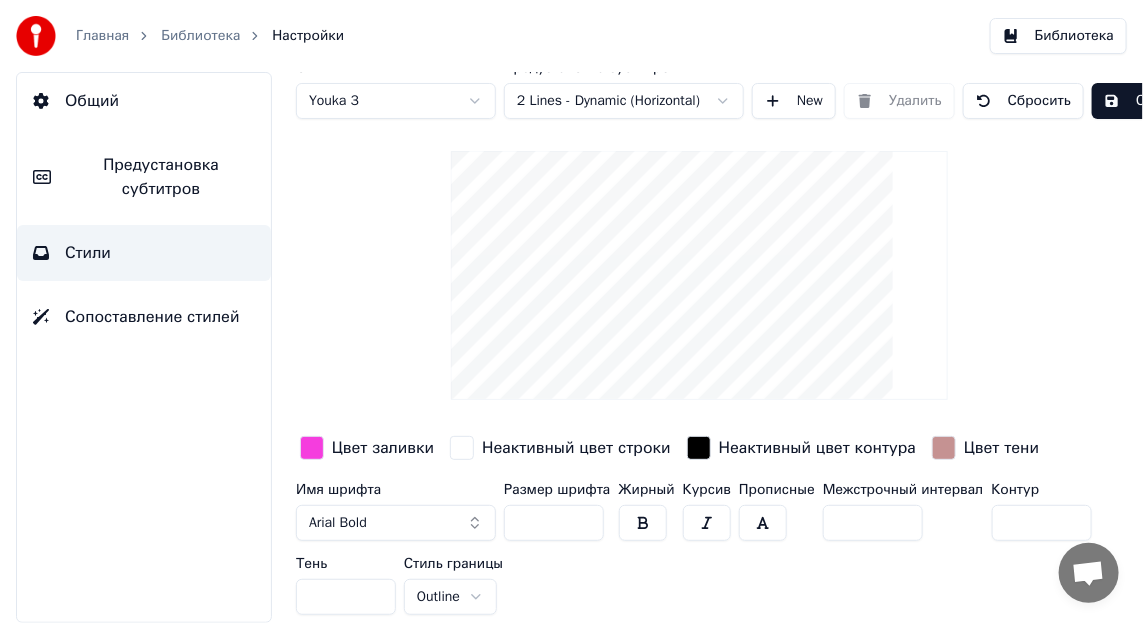 click on "**" at bounding box center (554, 523) 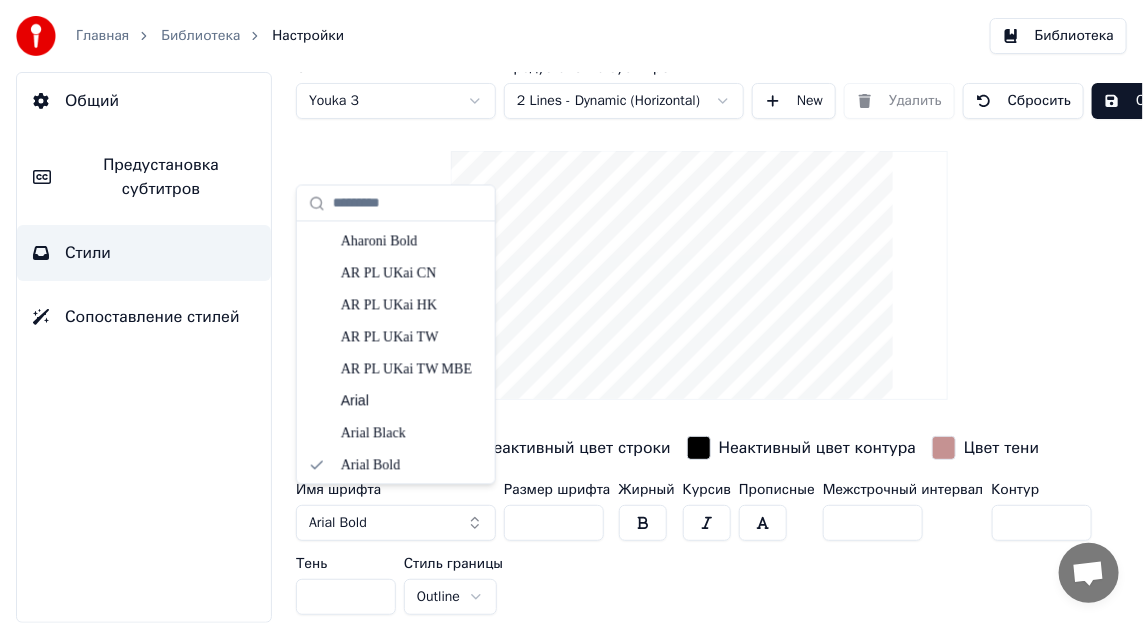 click on "Arial Bold" at bounding box center [396, 523] 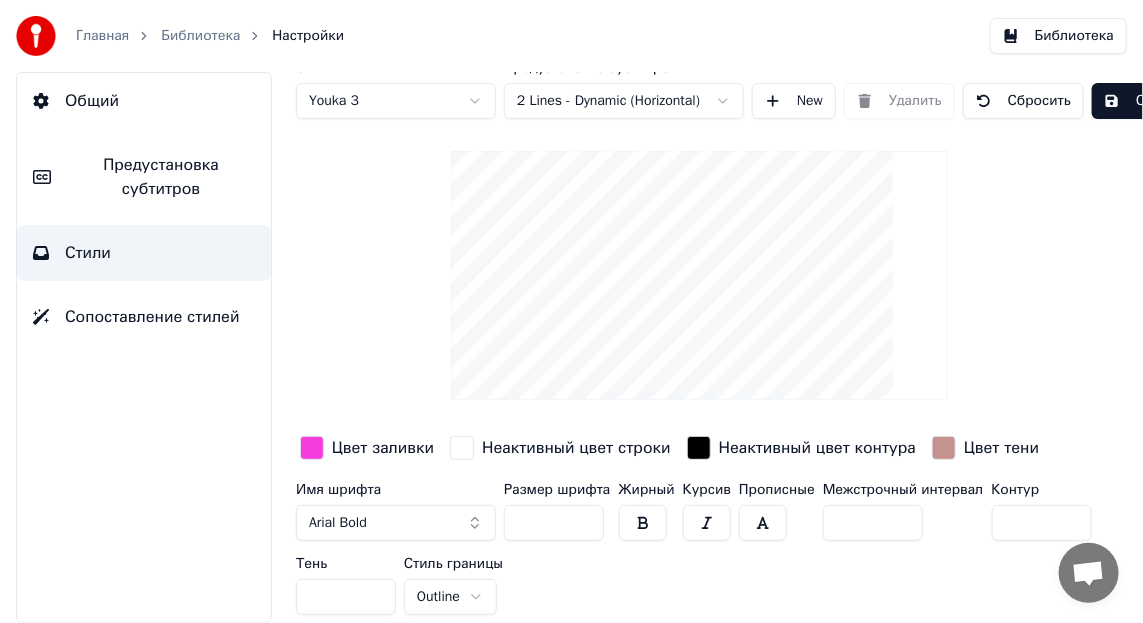 click on "Arial Bold" at bounding box center (396, 523) 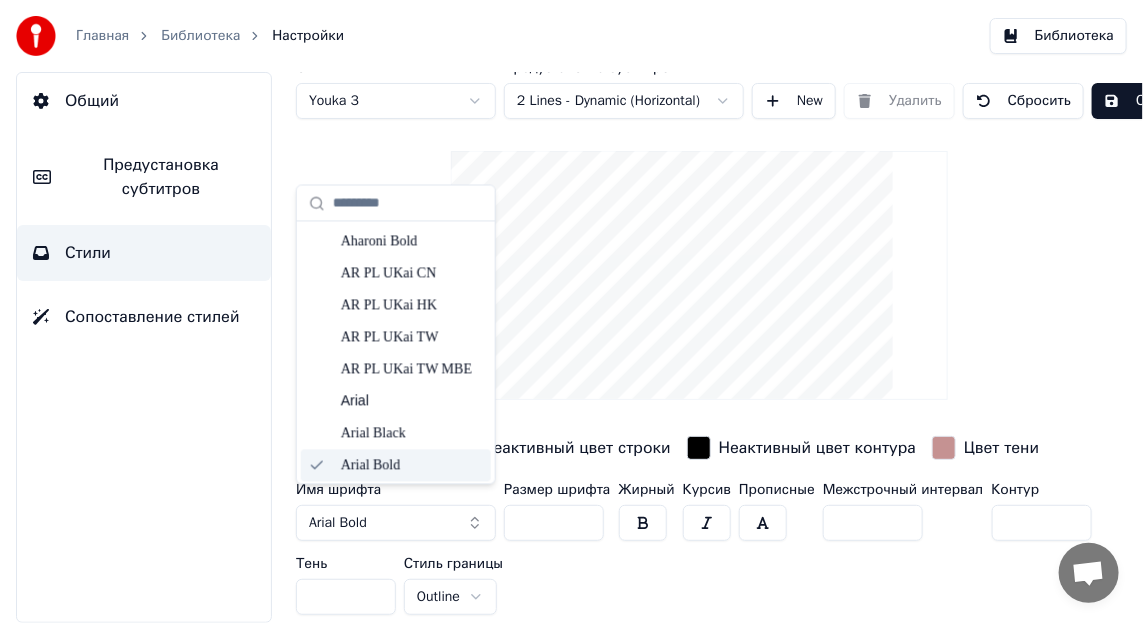click on "Arial Bold" at bounding box center (412, 465) 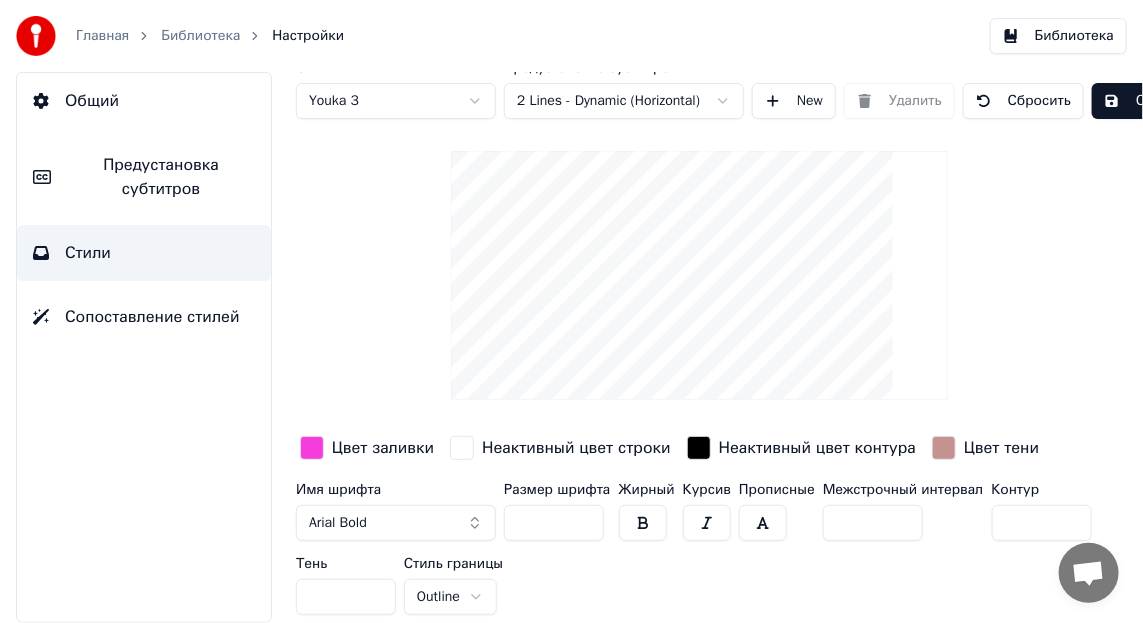 click on "Arial Bold" at bounding box center (396, 523) 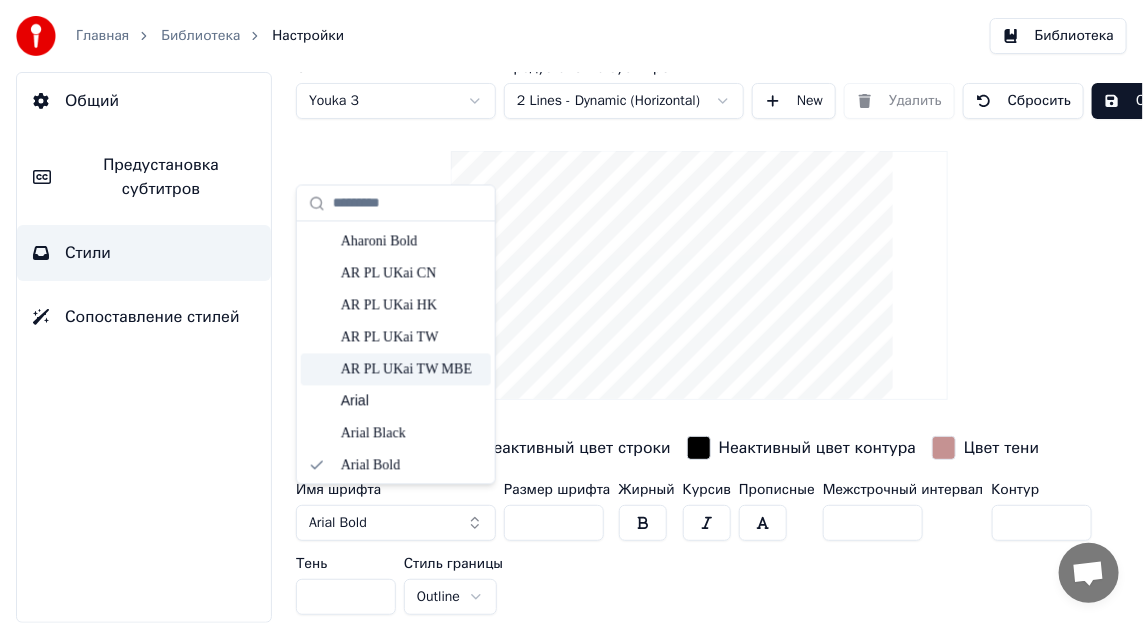 click on "AR PL UKai TW MBE" at bounding box center [412, 369] 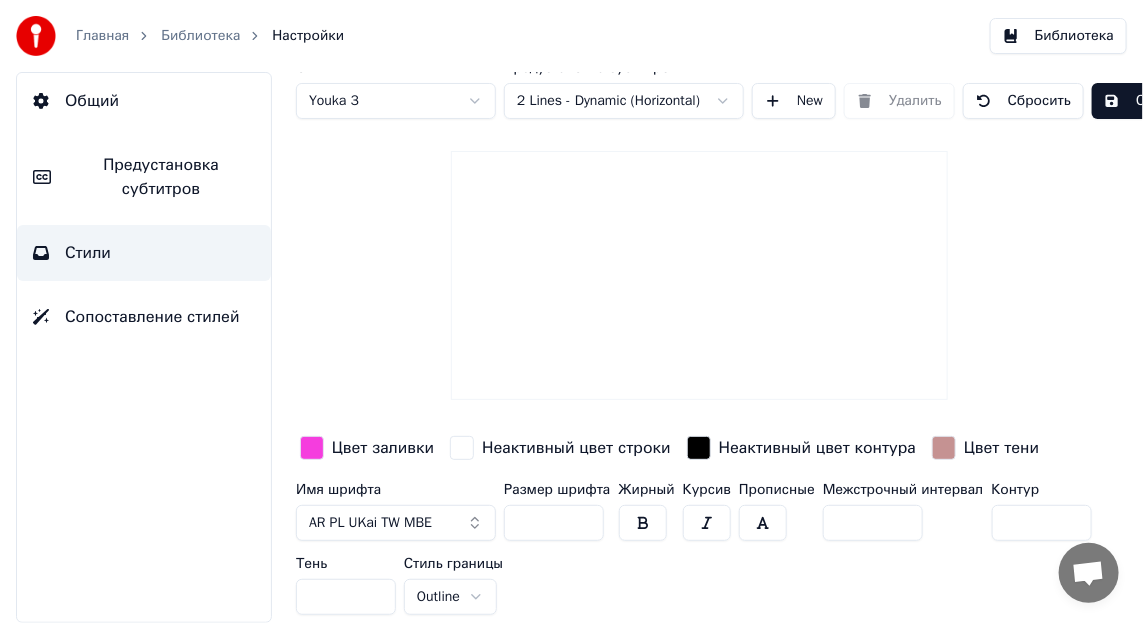 click on "AR PL UKai TW MBE" at bounding box center (396, 523) 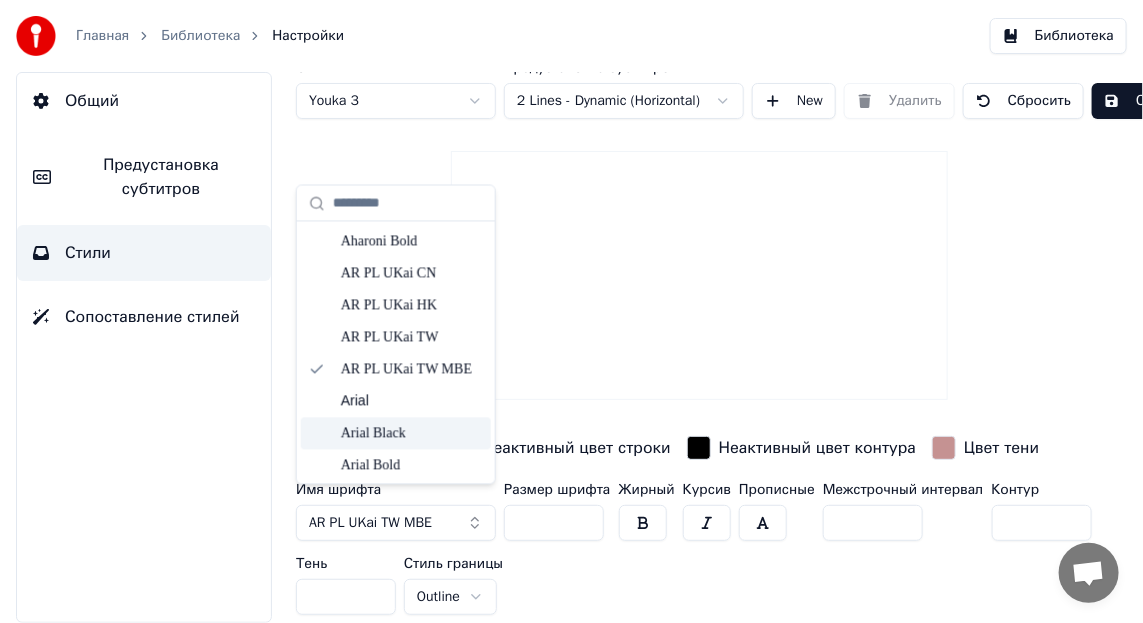 click on "Arial Black" at bounding box center [412, 433] 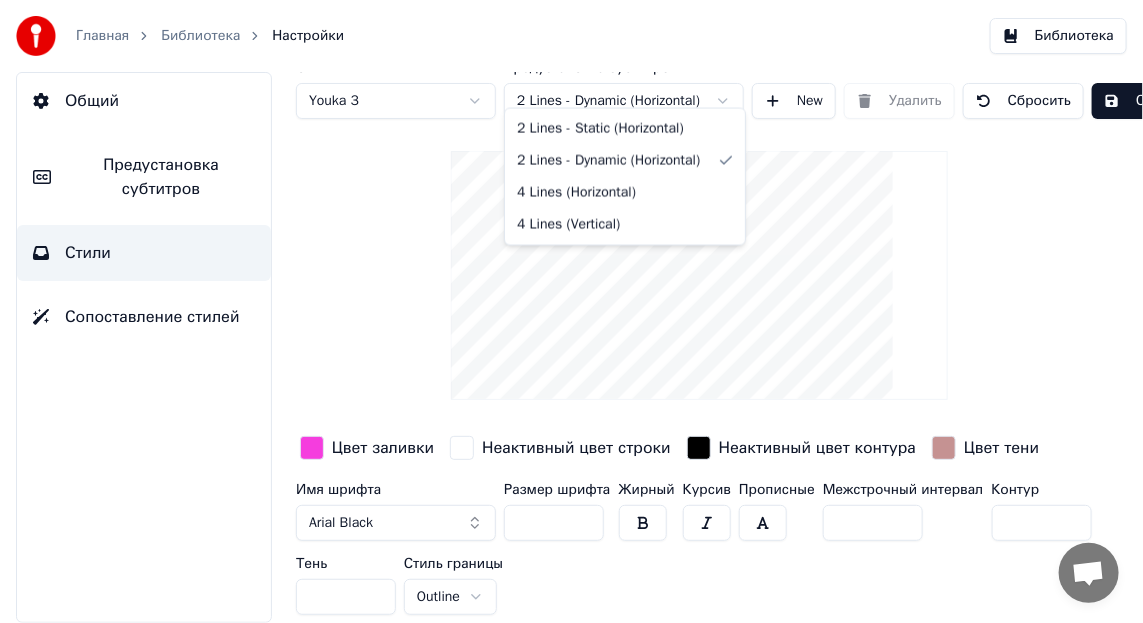 click on "Главная Библиотека Настройки Библиотека Общий Предустановка субтитров Стили Сопоставление стилей Стиль Youka 3 Предустановка субтитров 2 Lines - Dynamic (Horizontal) New Удалить Сбросить Сохранить Цвет заливки Неактивный цвет строки Неактивный цвет контура Цвет тени Имя шрифта Arial Black Размер шрифта *** Жирный Курсив Прописные Межстрочный интервал * Контур * Тень * Стиль границы Outline 2 Lines - Static (Horizontal) 2 Lines - Dynamic (Horizontal) 4 Lines (Horizontal) 4 Lines (Vertical)" at bounding box center (571, 311) 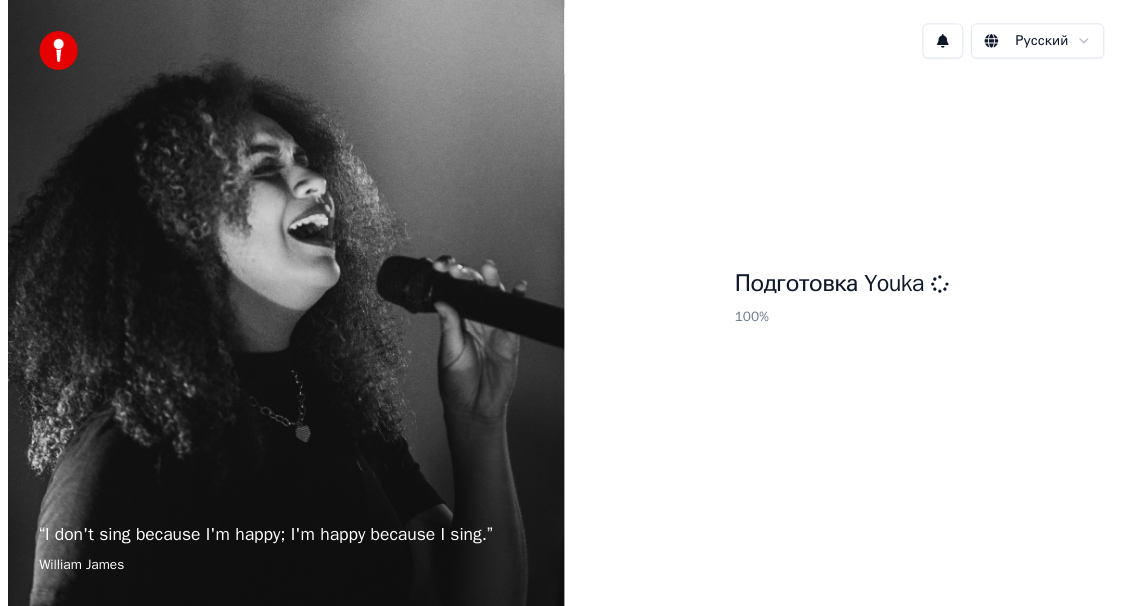 scroll, scrollTop: 0, scrollLeft: 0, axis: both 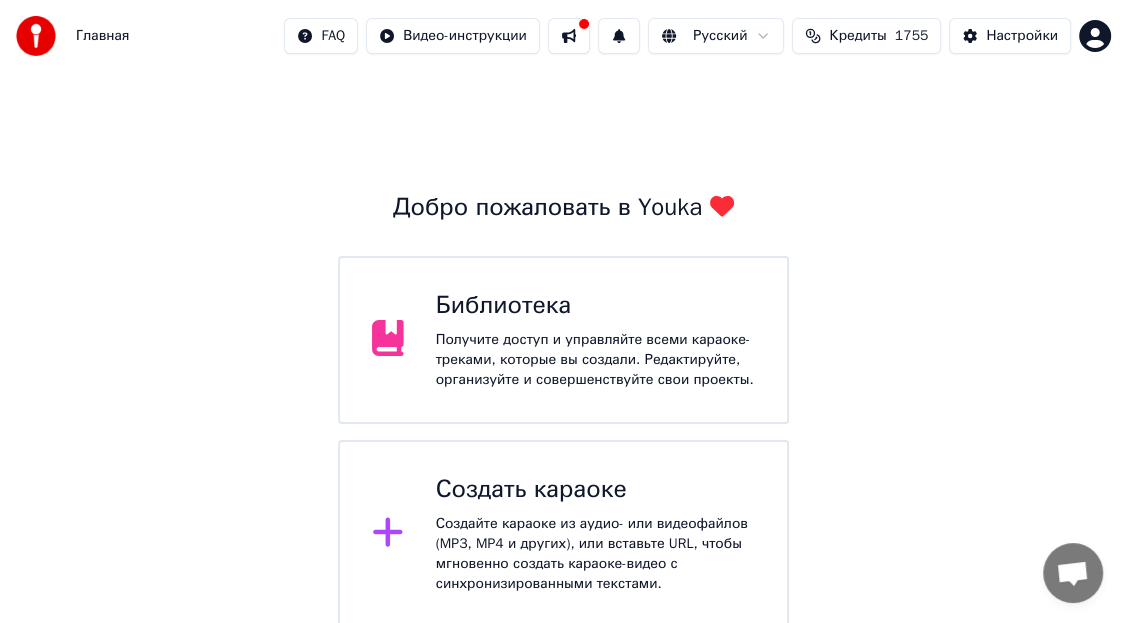 click on "Библиотека" at bounding box center (595, 306) 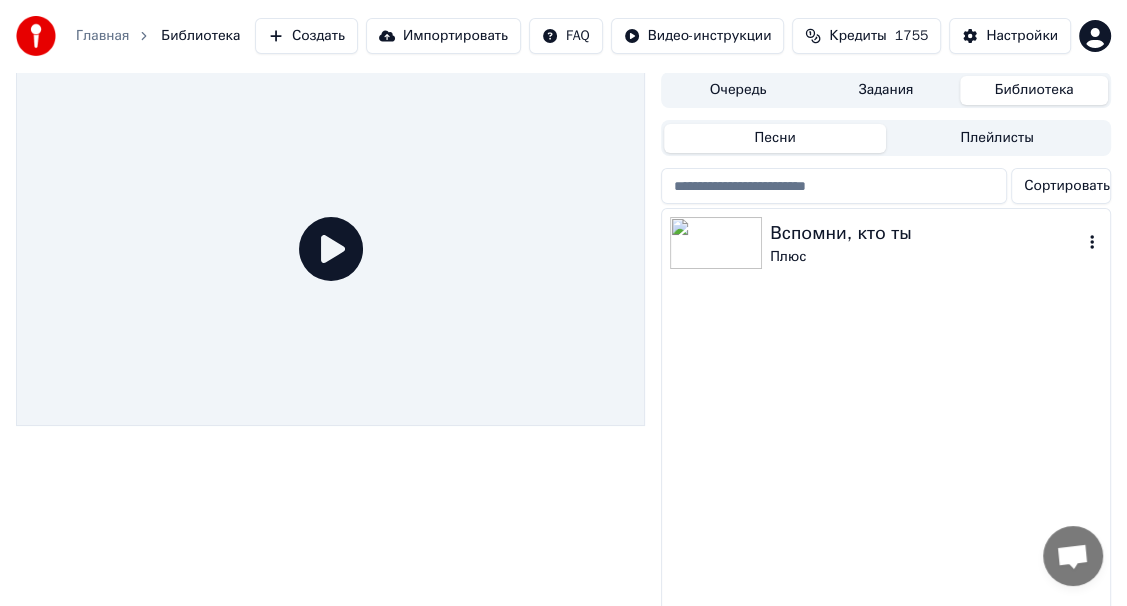 click at bounding box center (716, 243) 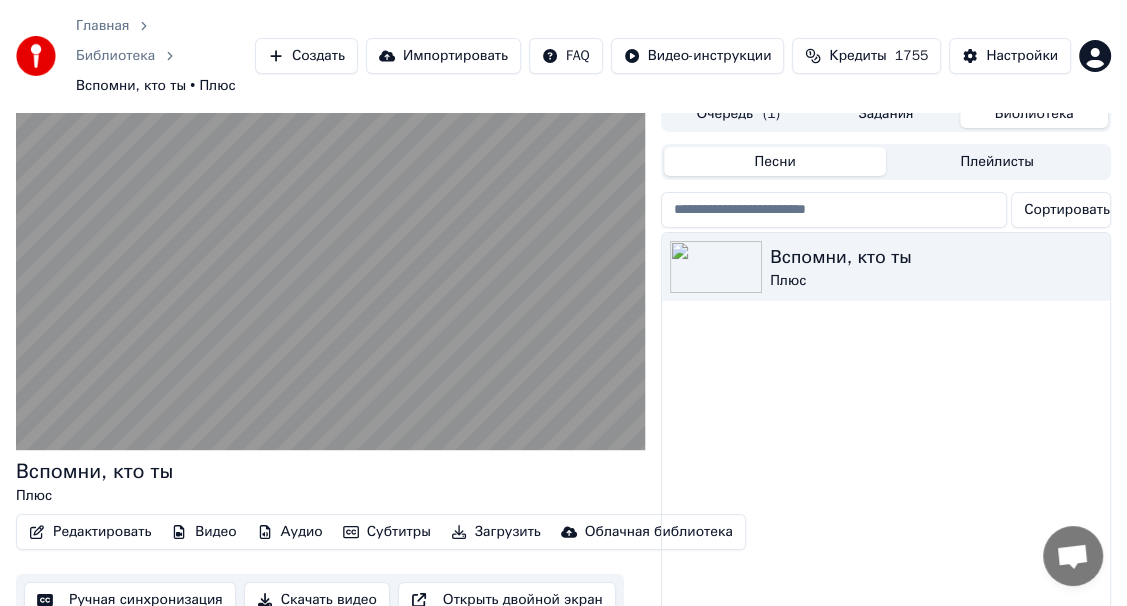 scroll, scrollTop: 0, scrollLeft: 0, axis: both 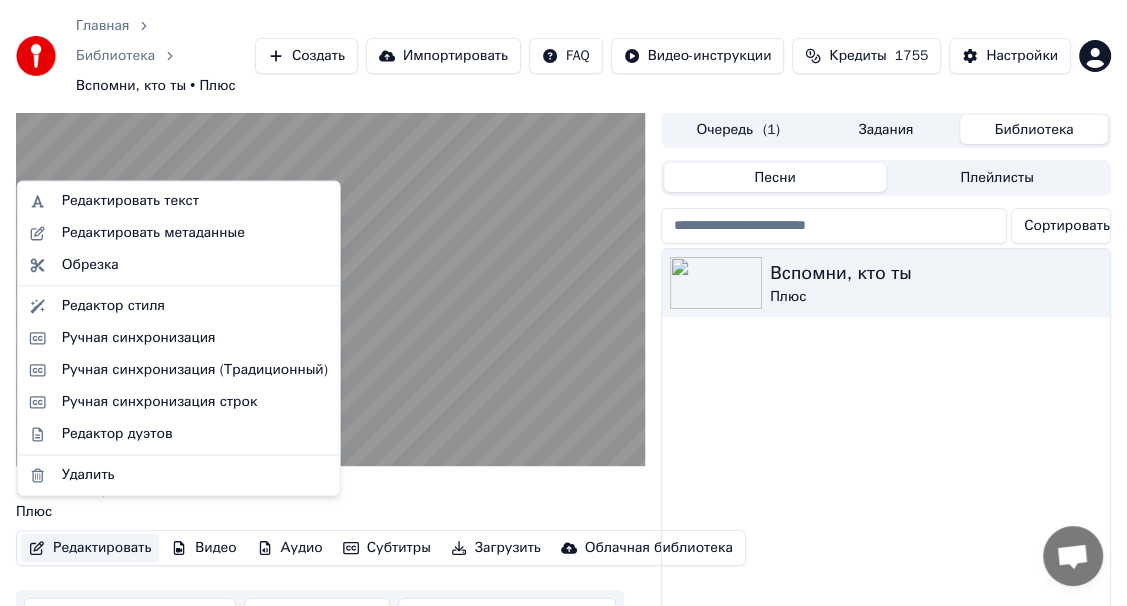 click on "Редактировать" at bounding box center (90, 548) 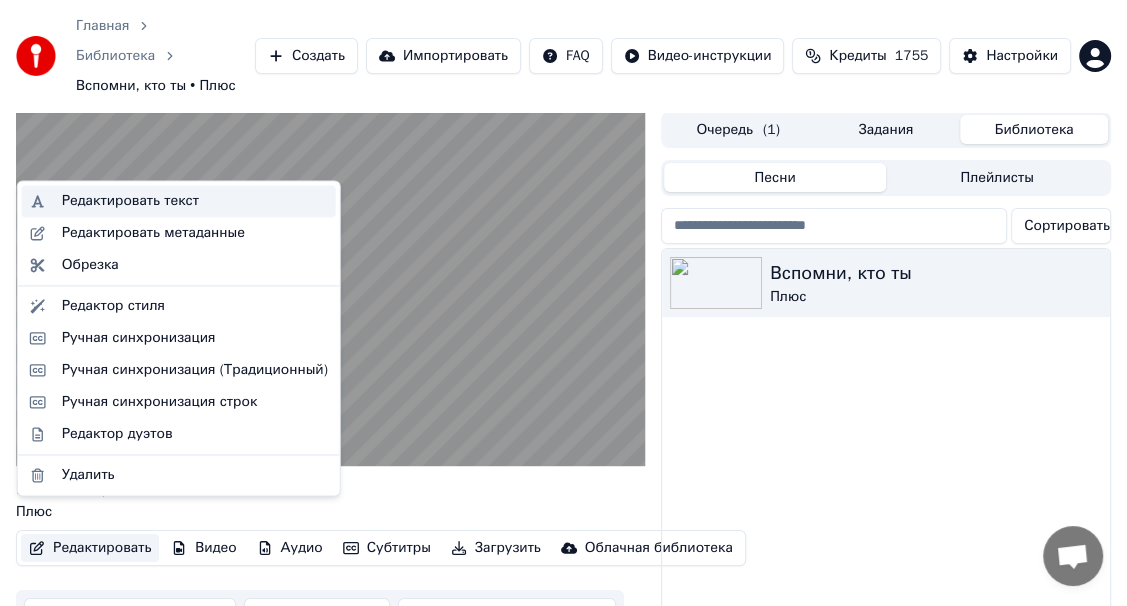 click on "Редактировать текст" at bounding box center [130, 201] 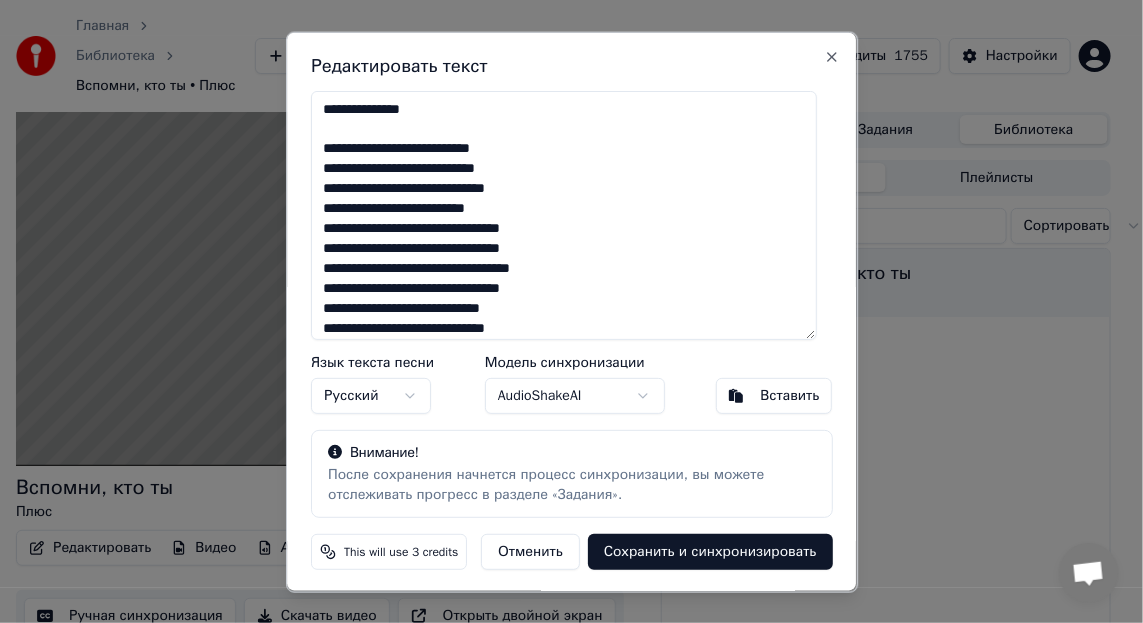 click on "Отменить" at bounding box center [530, 551] 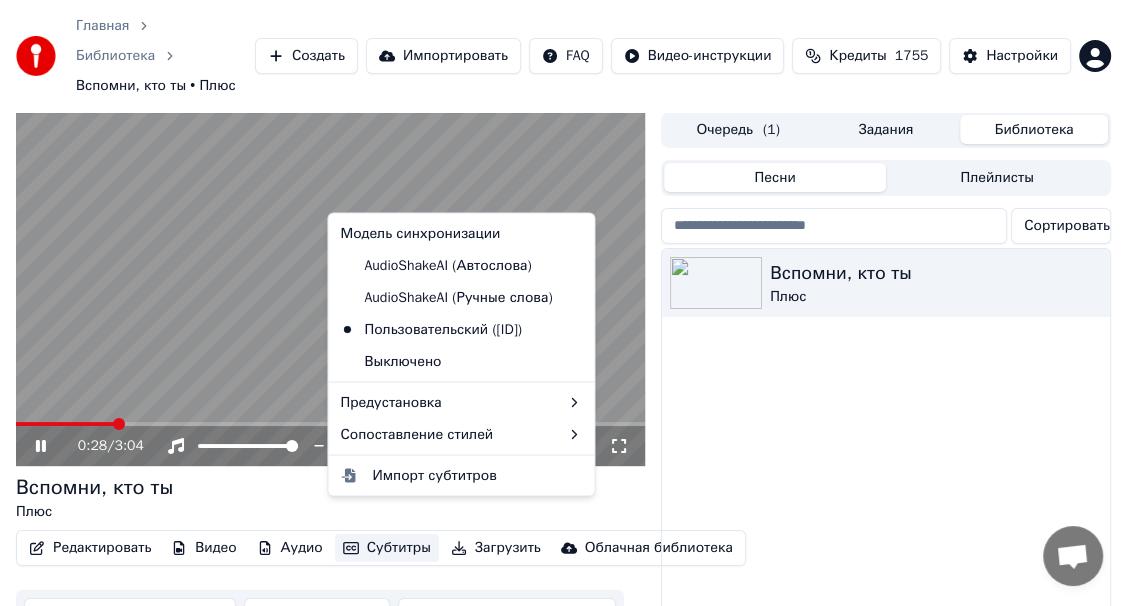 click on "Субтитры" at bounding box center [387, 548] 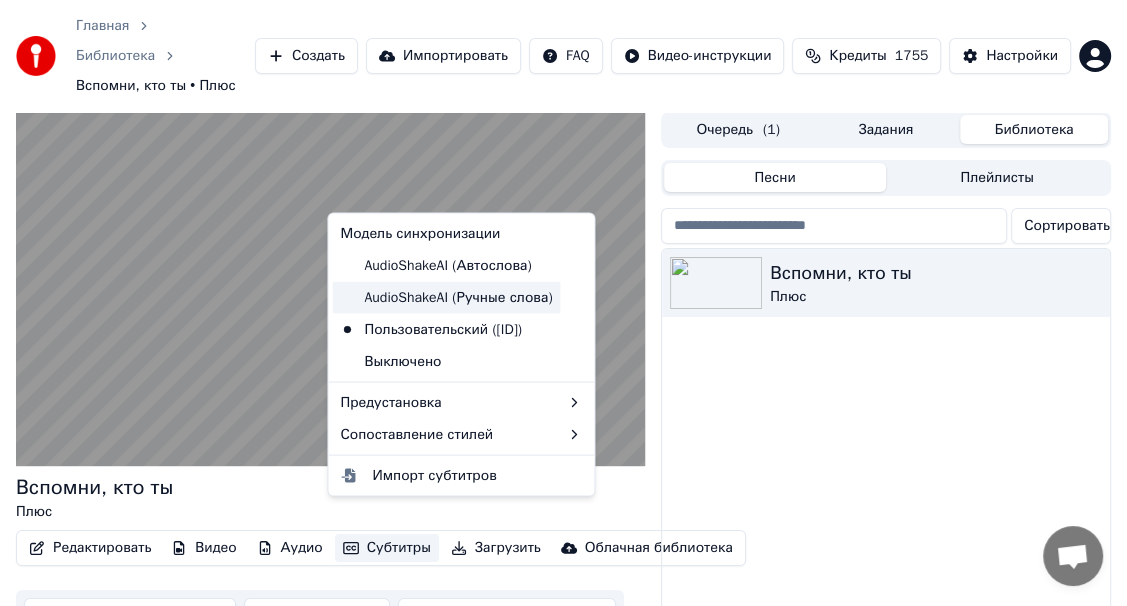click on "AudioShakeAI (Ручные слова)" at bounding box center (446, 297) 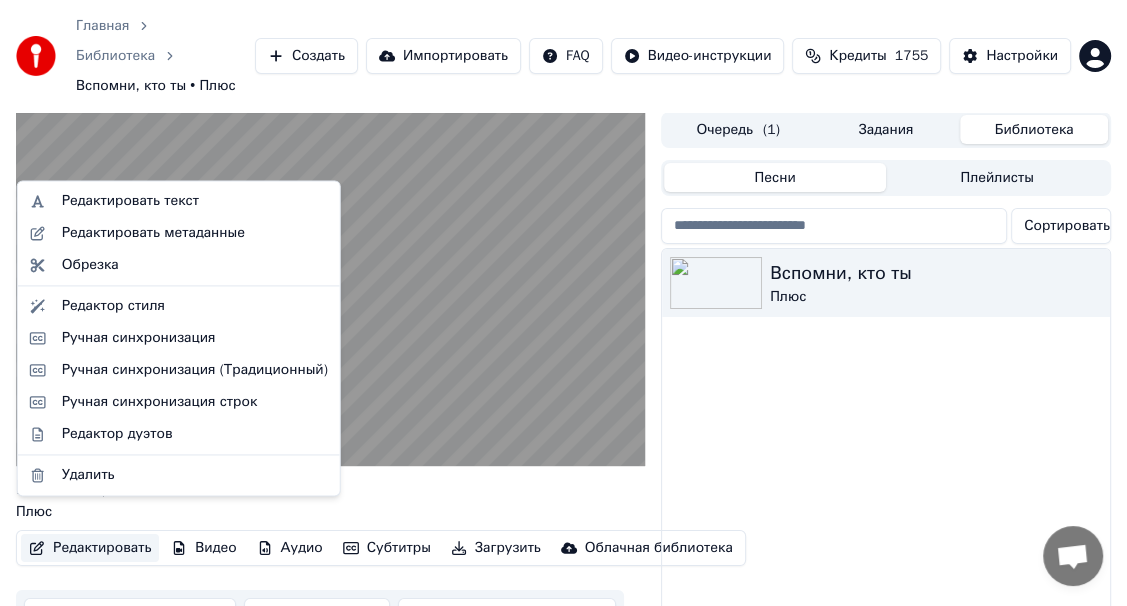 click on "Редактировать" at bounding box center (90, 548) 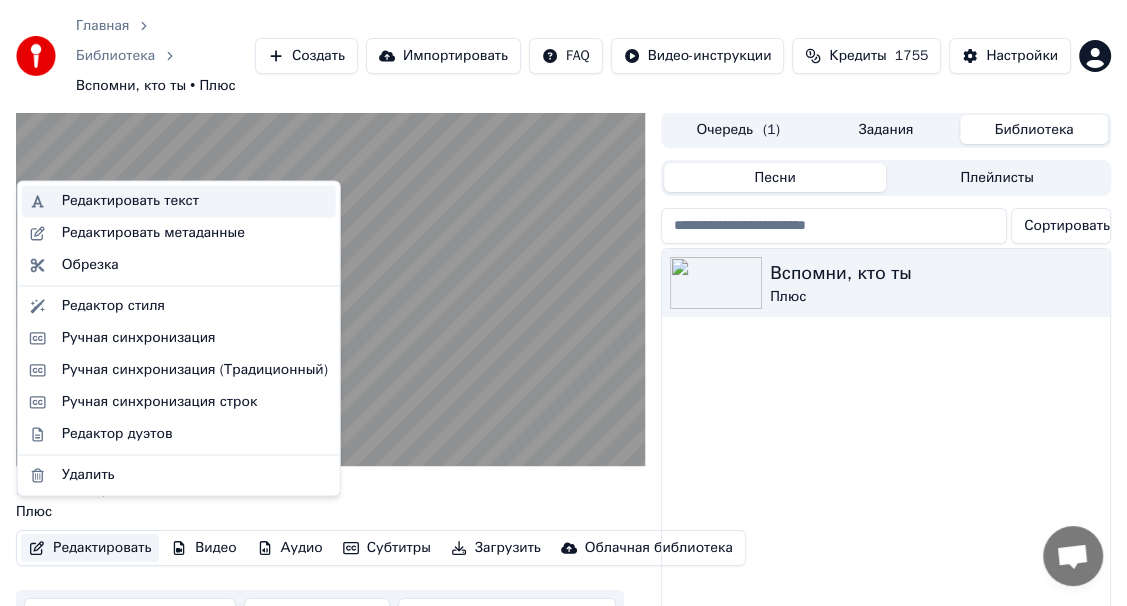 click on "Редактировать текст" at bounding box center [130, 201] 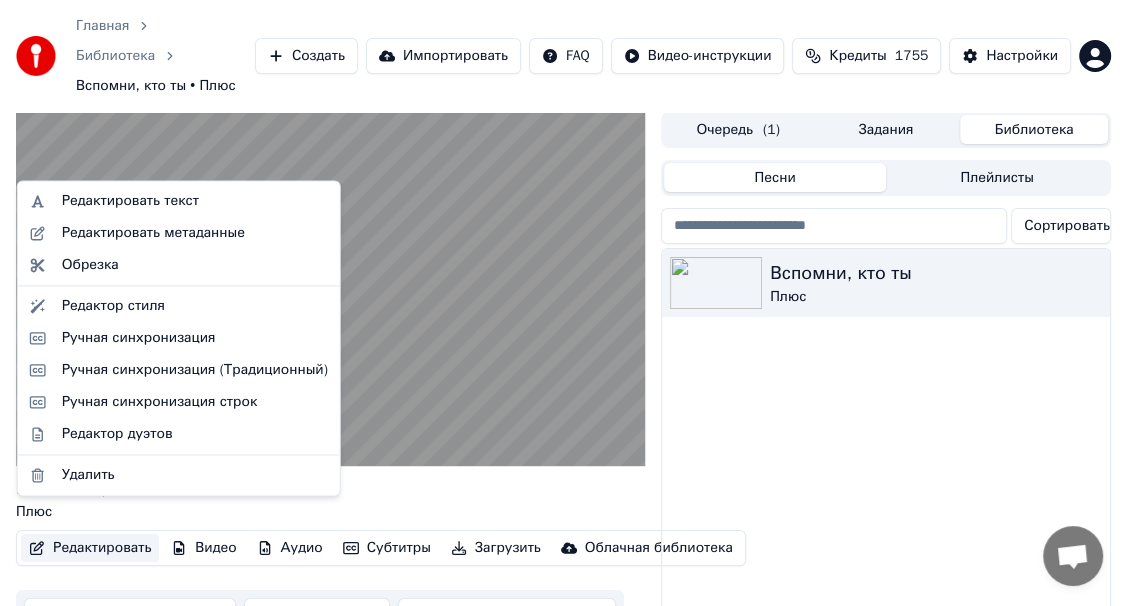 click on "Редактировать" at bounding box center (90, 548) 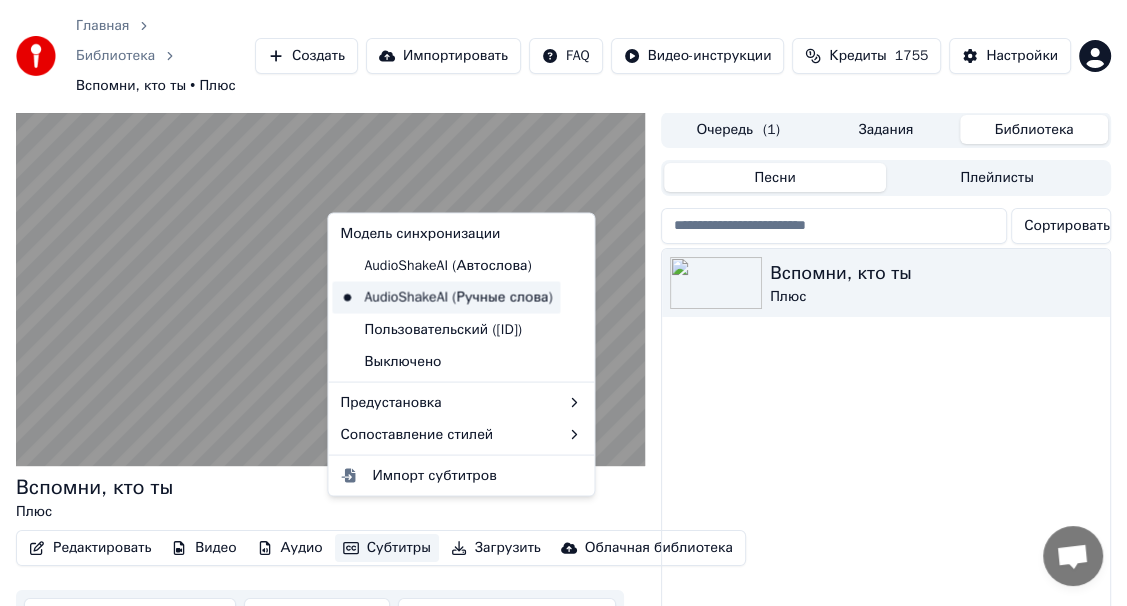 click on "AudioShakeAI (Ручные слова)" at bounding box center (446, 297) 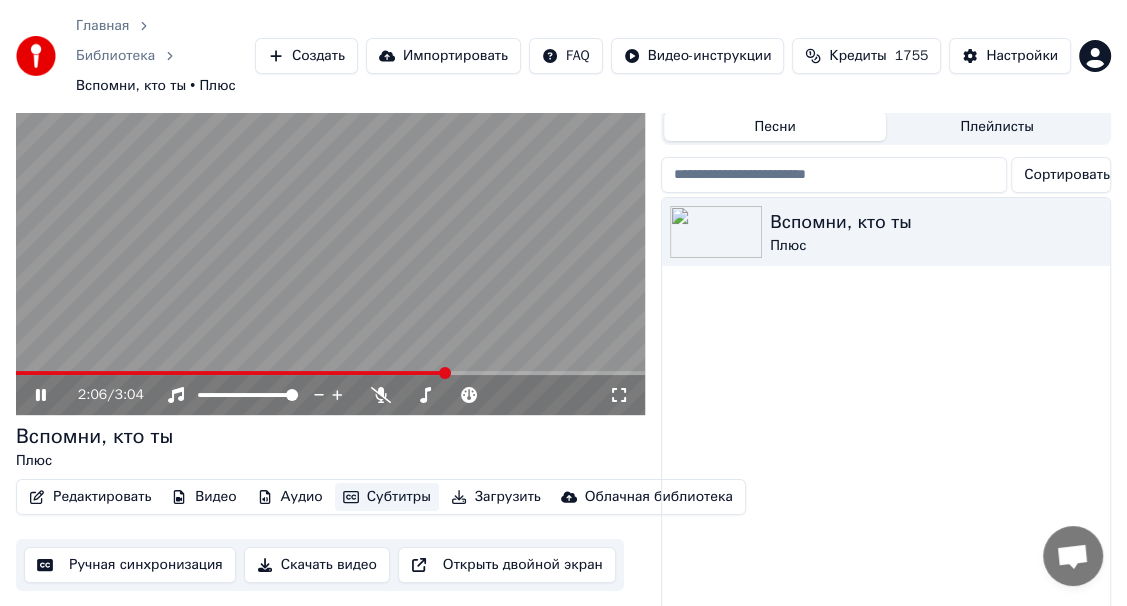 scroll, scrollTop: 78, scrollLeft: 0, axis: vertical 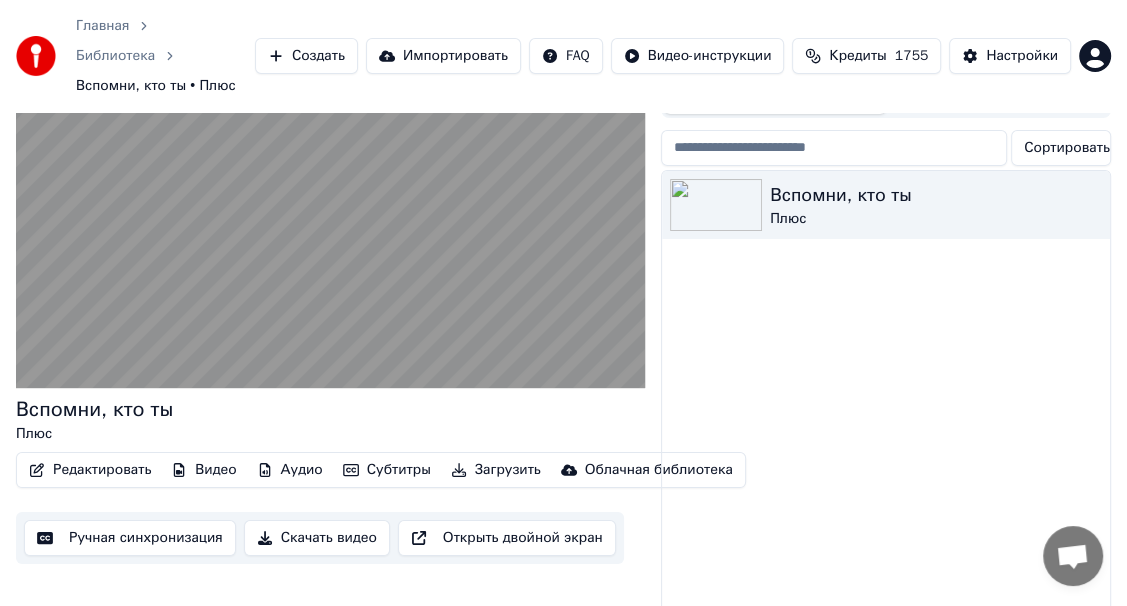 click on "Открыть двойной экран" at bounding box center (507, 538) 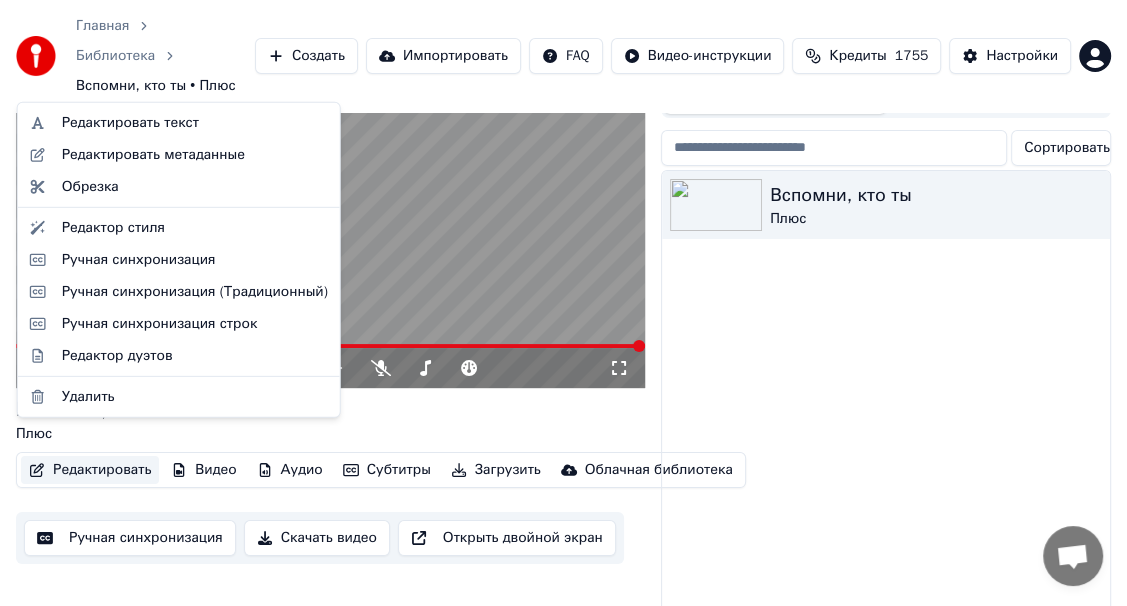 click on "Редактировать" at bounding box center [90, 470] 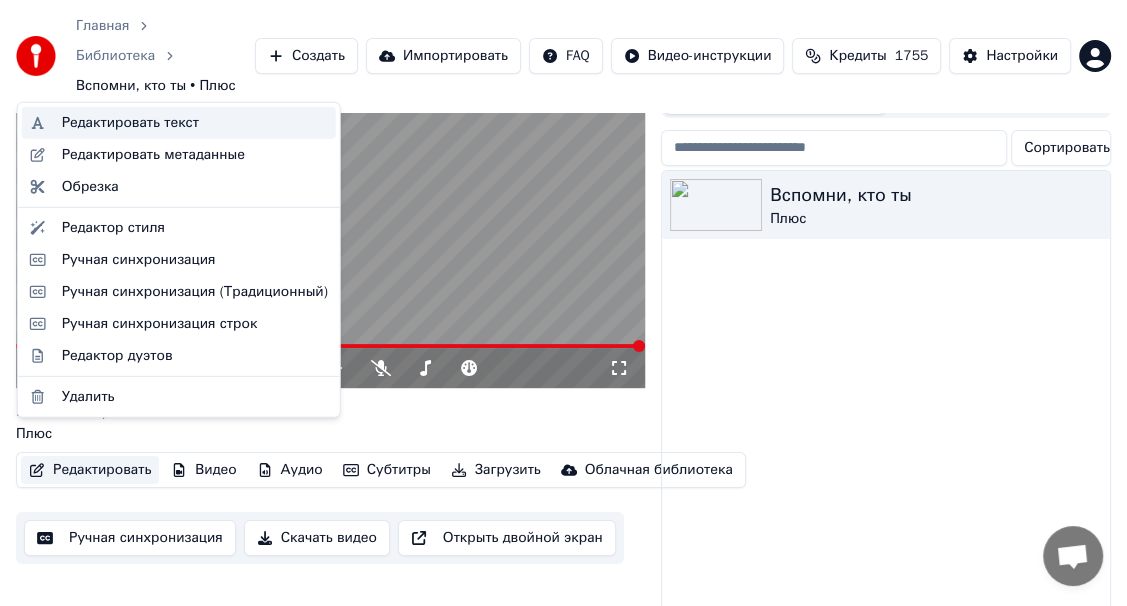 click on "Редактировать текст" at bounding box center (130, 123) 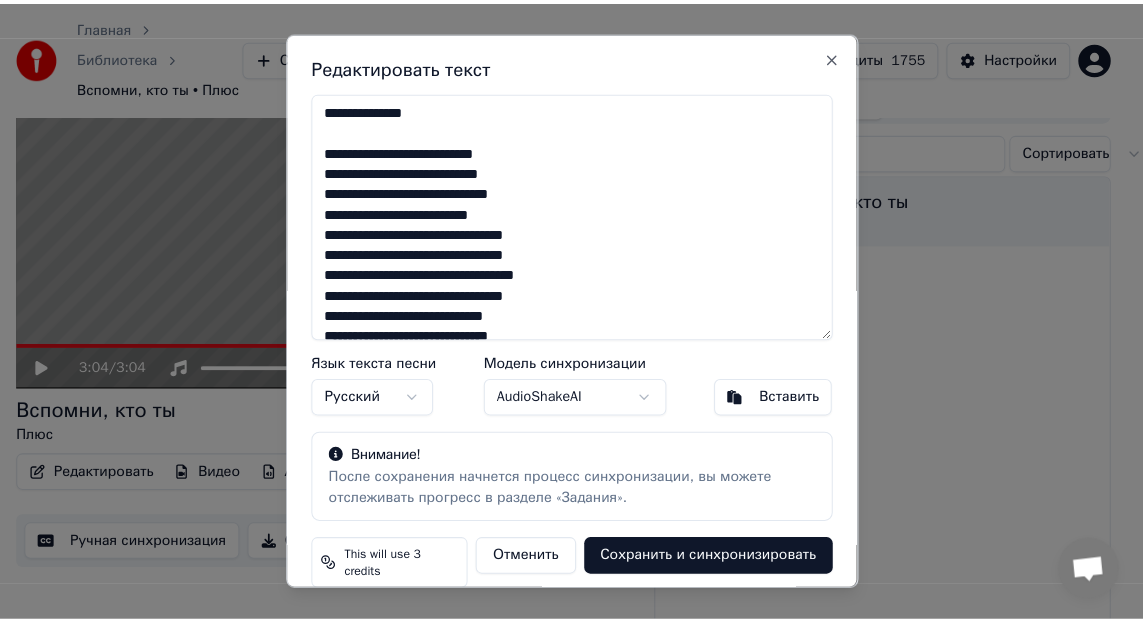 scroll, scrollTop: 61, scrollLeft: 0, axis: vertical 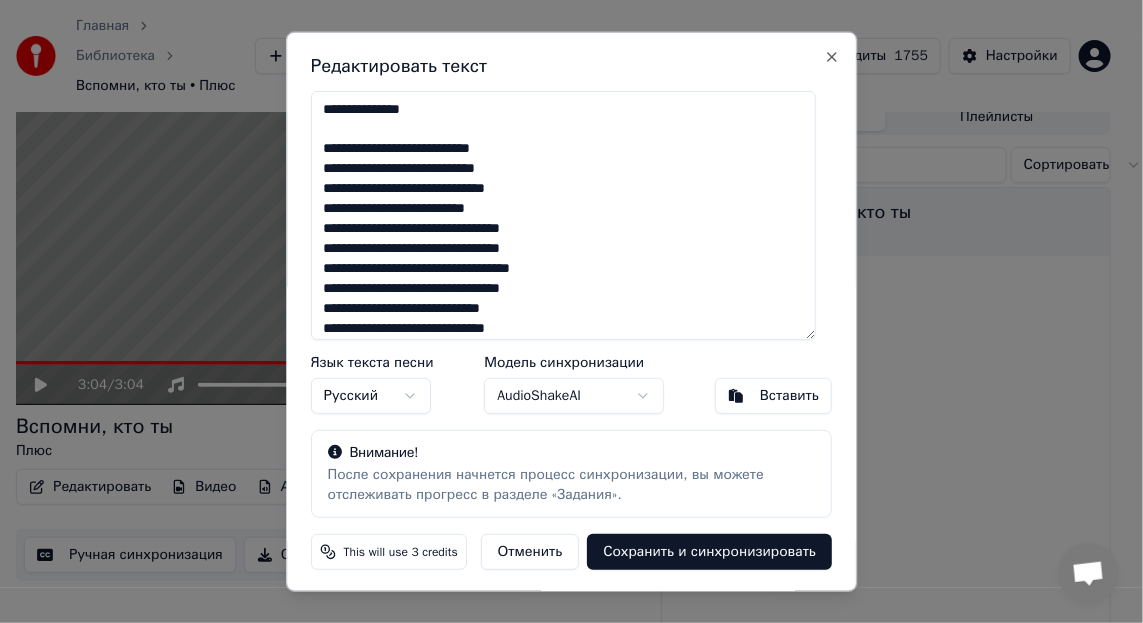 click on "**********" at bounding box center [564, 214] 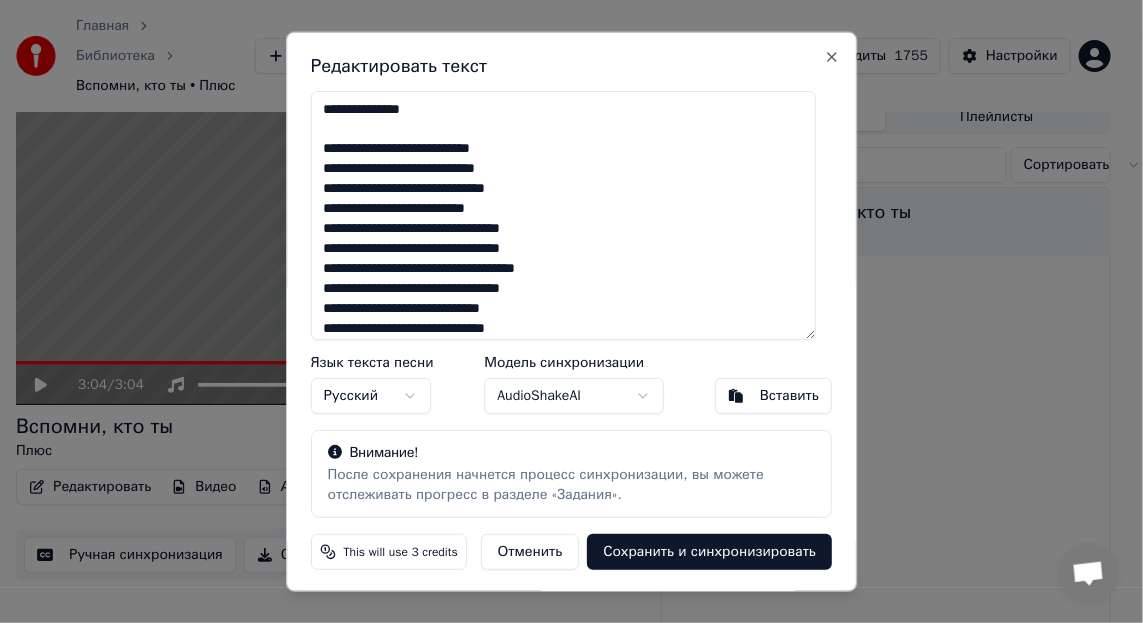 click on "**********" at bounding box center [564, 214] 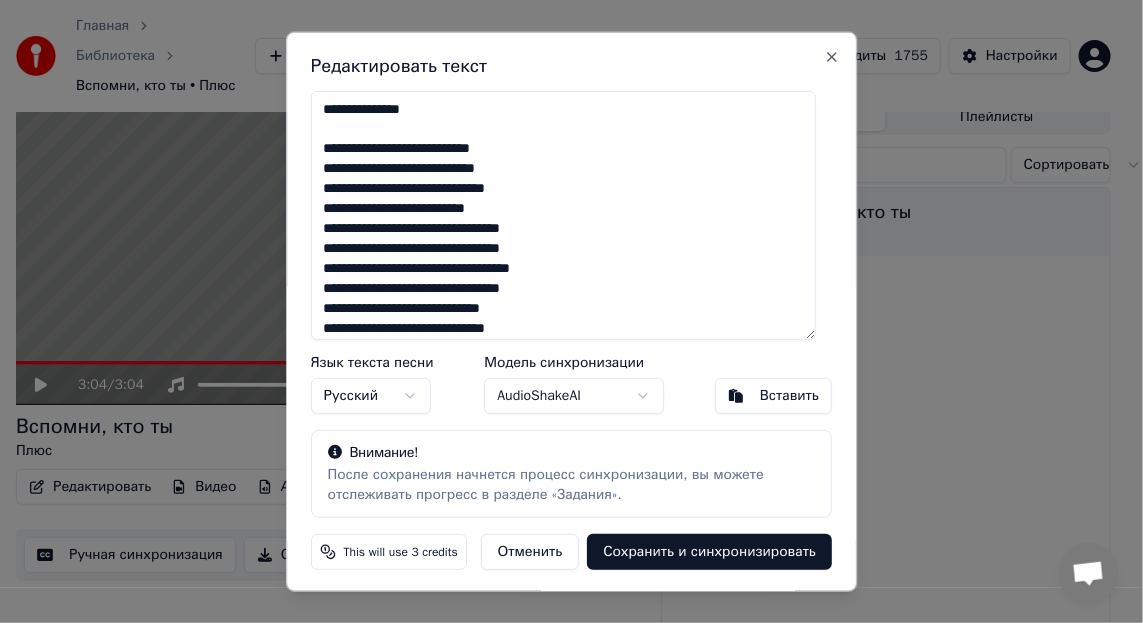 click on "**********" at bounding box center (564, 214) 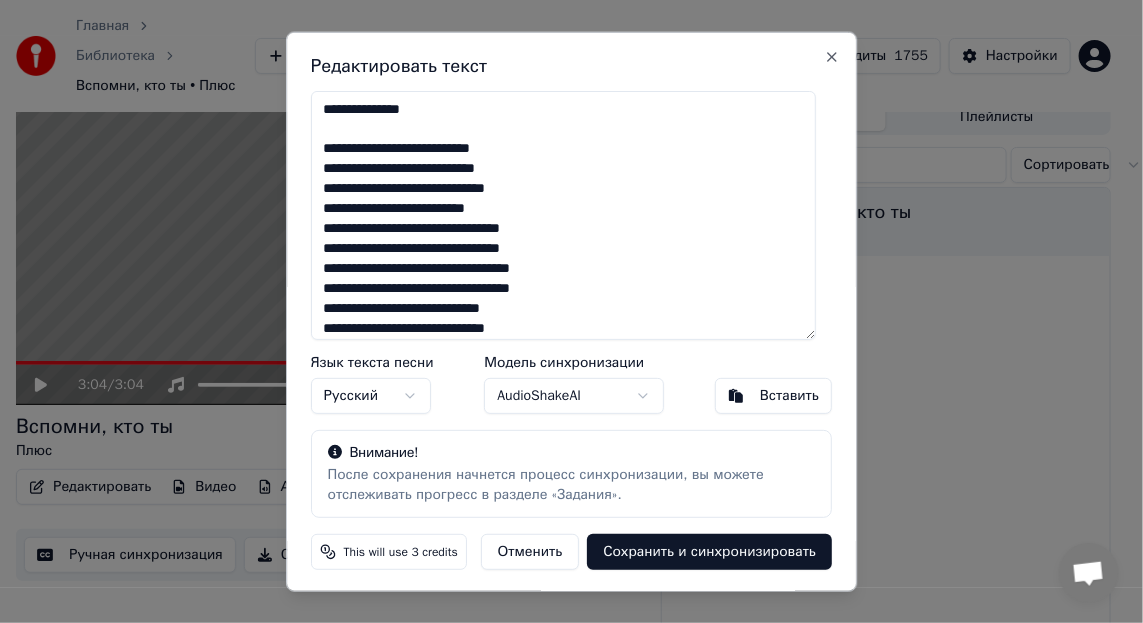 click on "**********" at bounding box center [564, 214] 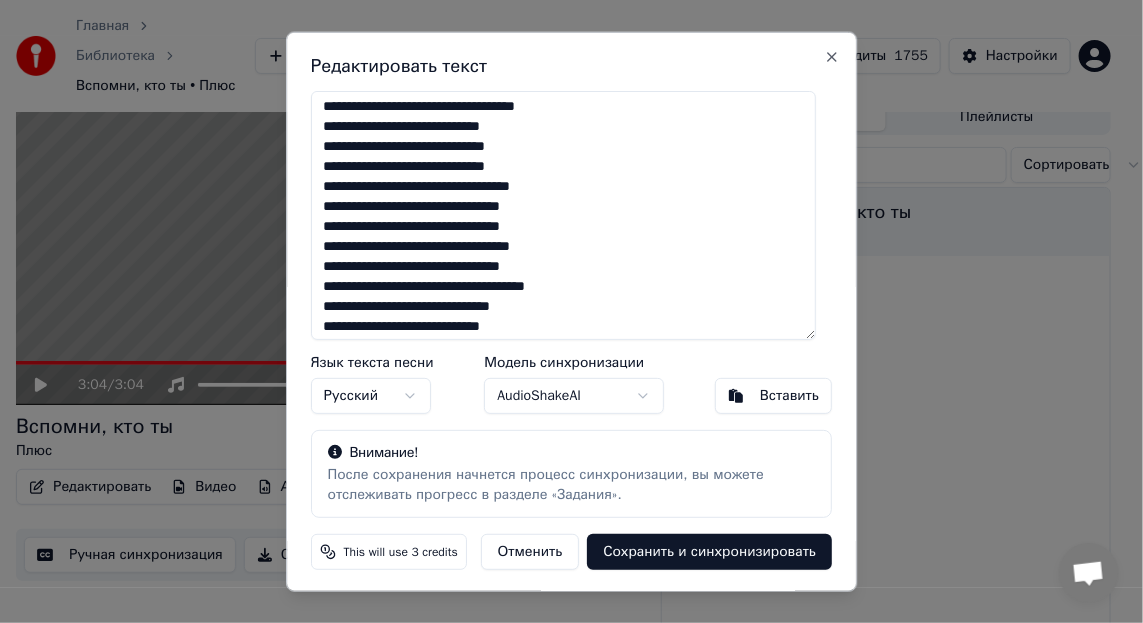 scroll, scrollTop: 195, scrollLeft: 0, axis: vertical 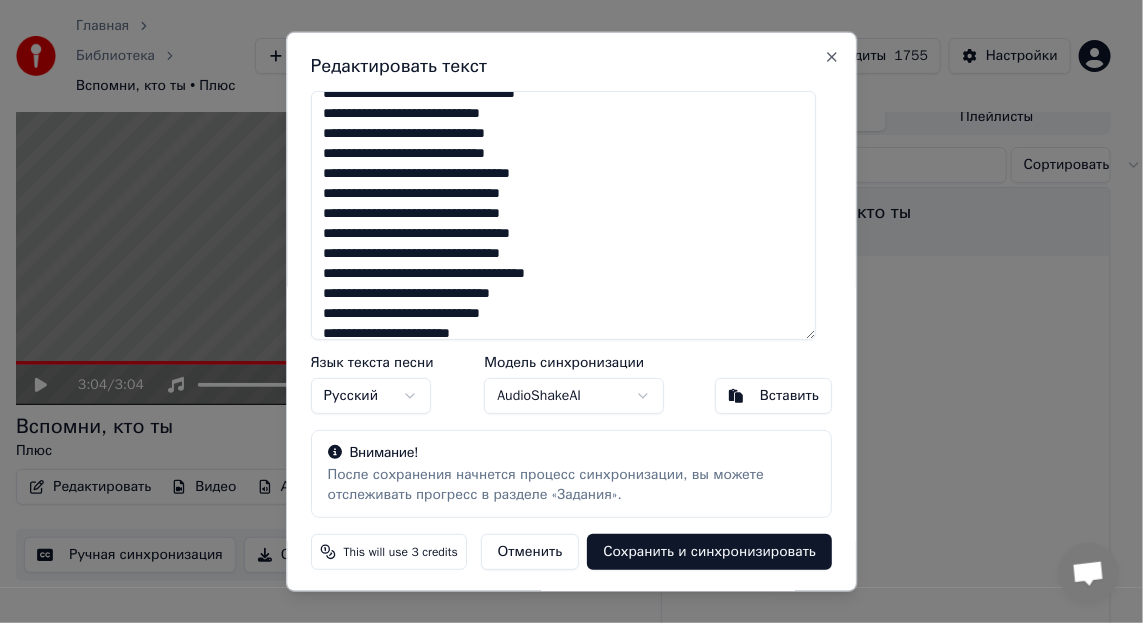 click on "**********" at bounding box center [564, 214] 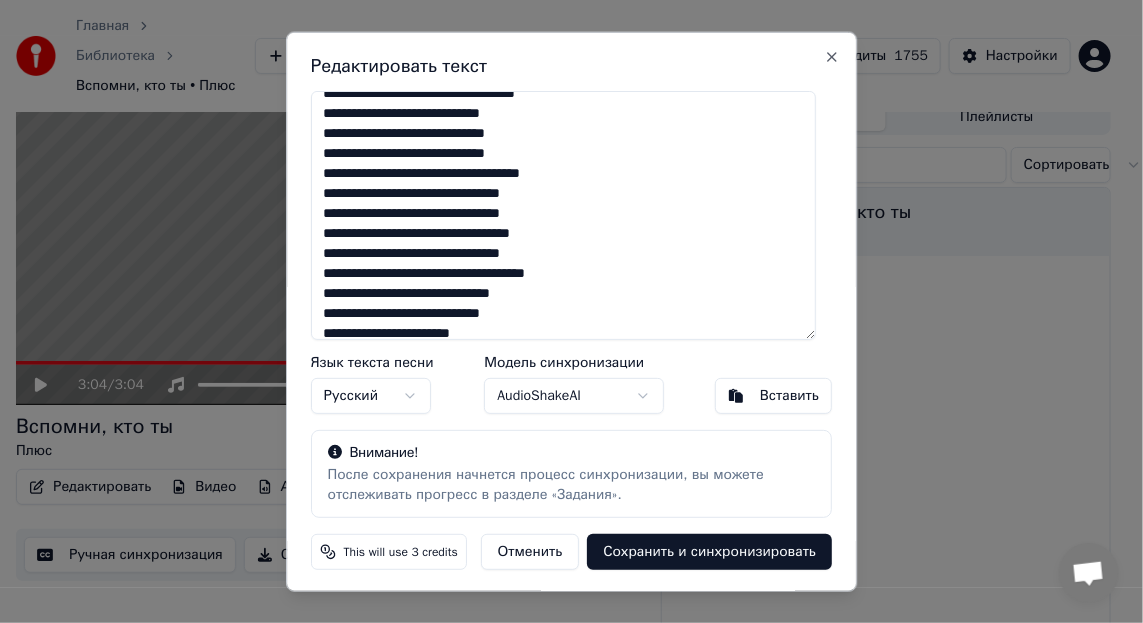 click on "**********" at bounding box center [564, 214] 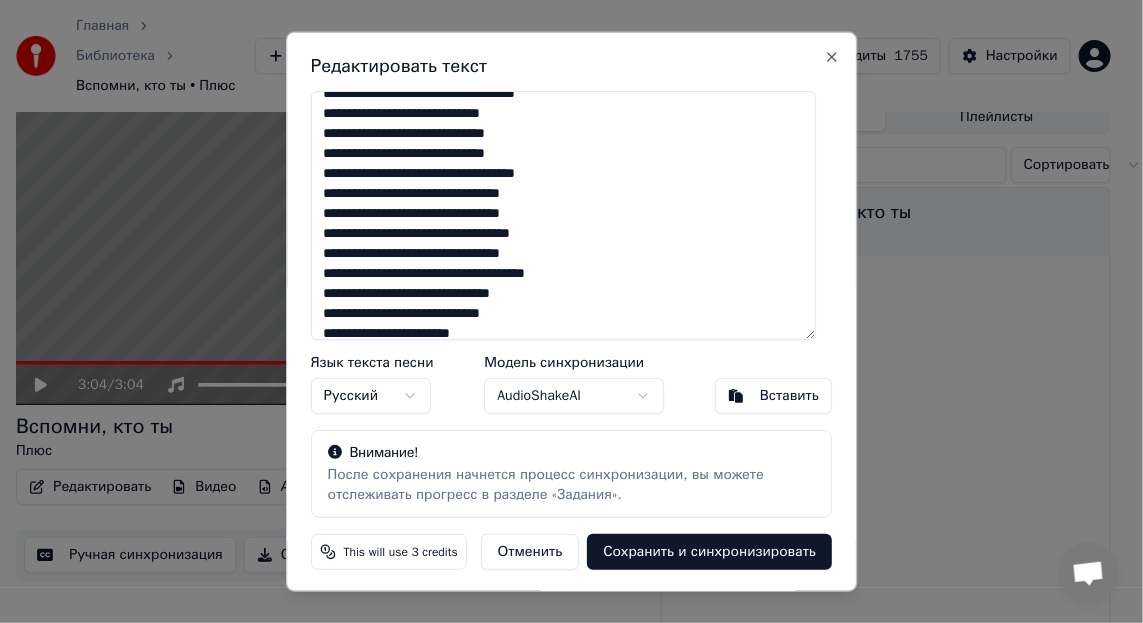 click on "**********" at bounding box center (564, 214) 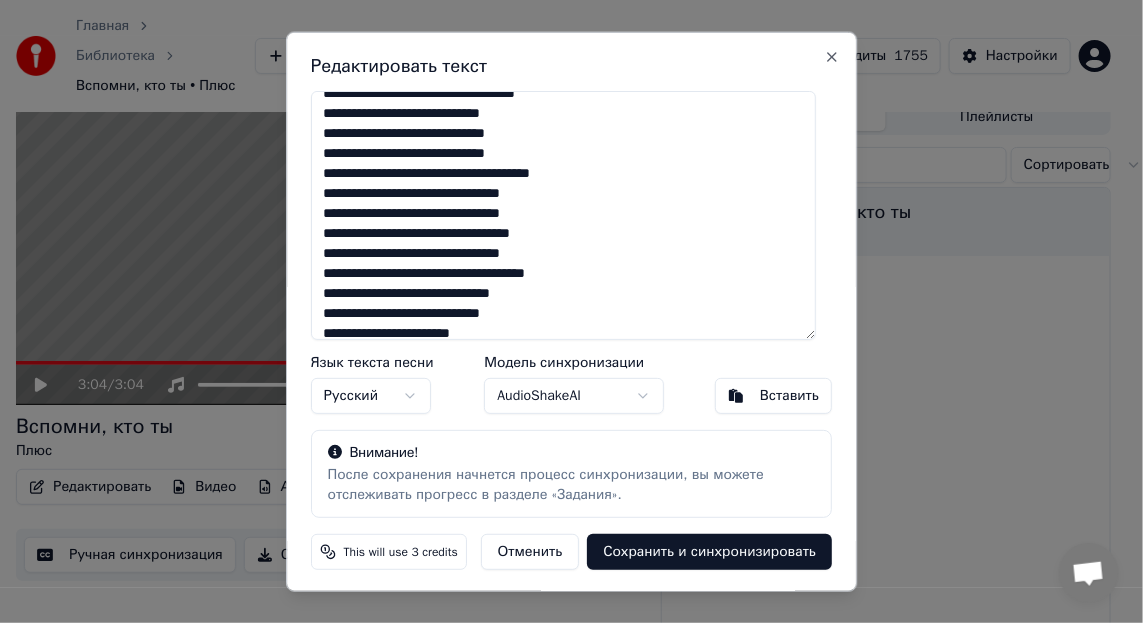 click on "**********" at bounding box center (564, 214) 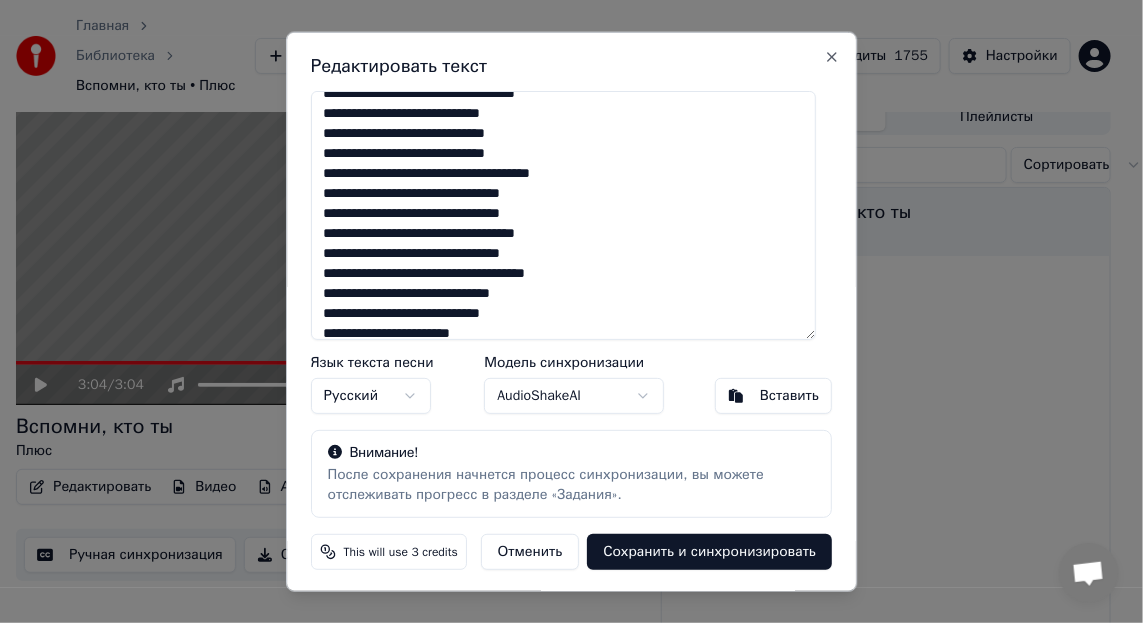 click on "**********" at bounding box center (564, 214) 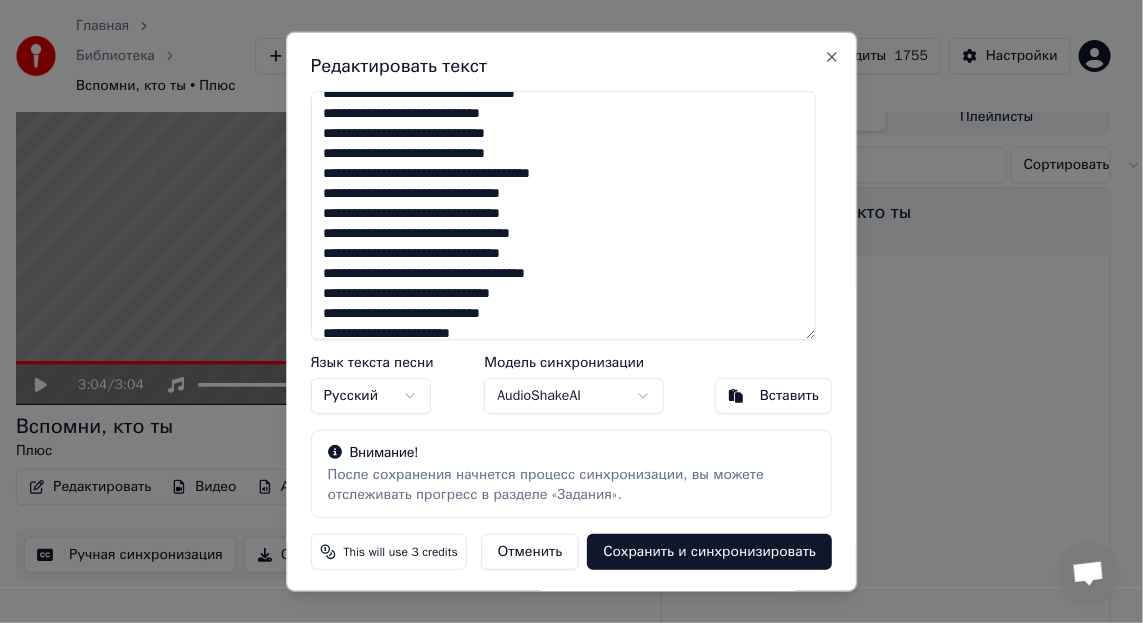 click on "**********" at bounding box center [564, 214] 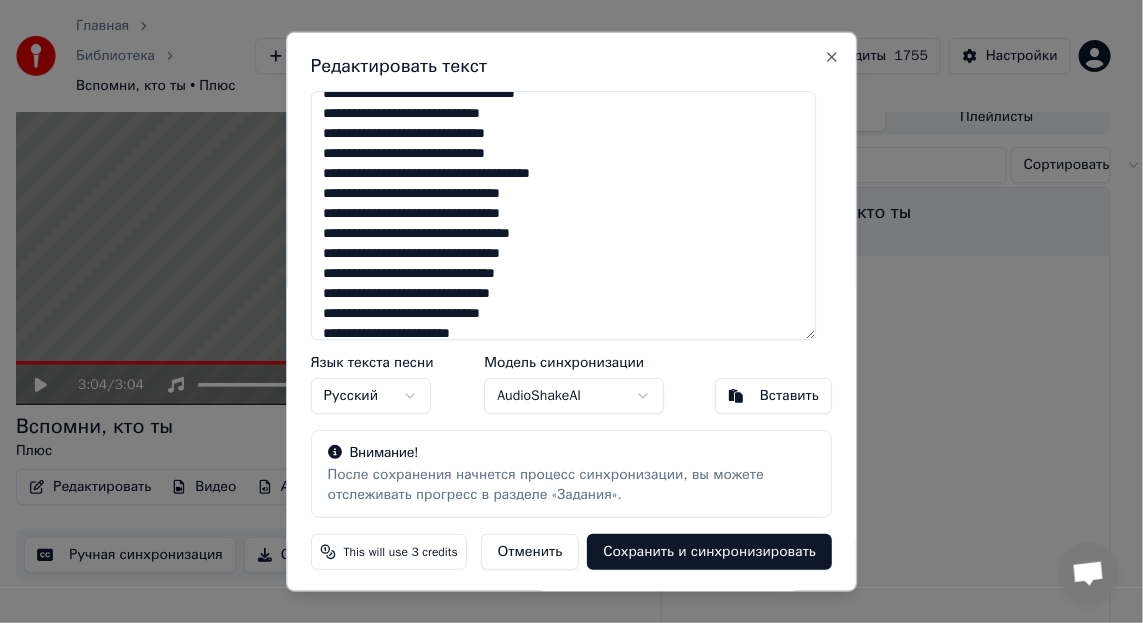 click on "**********" at bounding box center [564, 214] 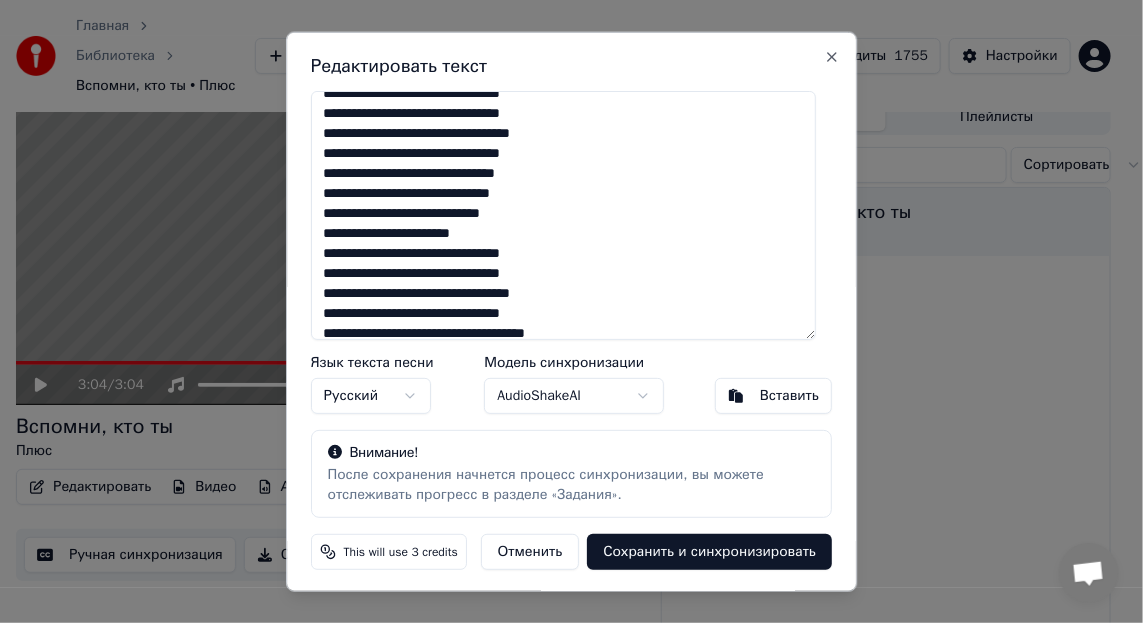 click on "**********" at bounding box center (564, 214) 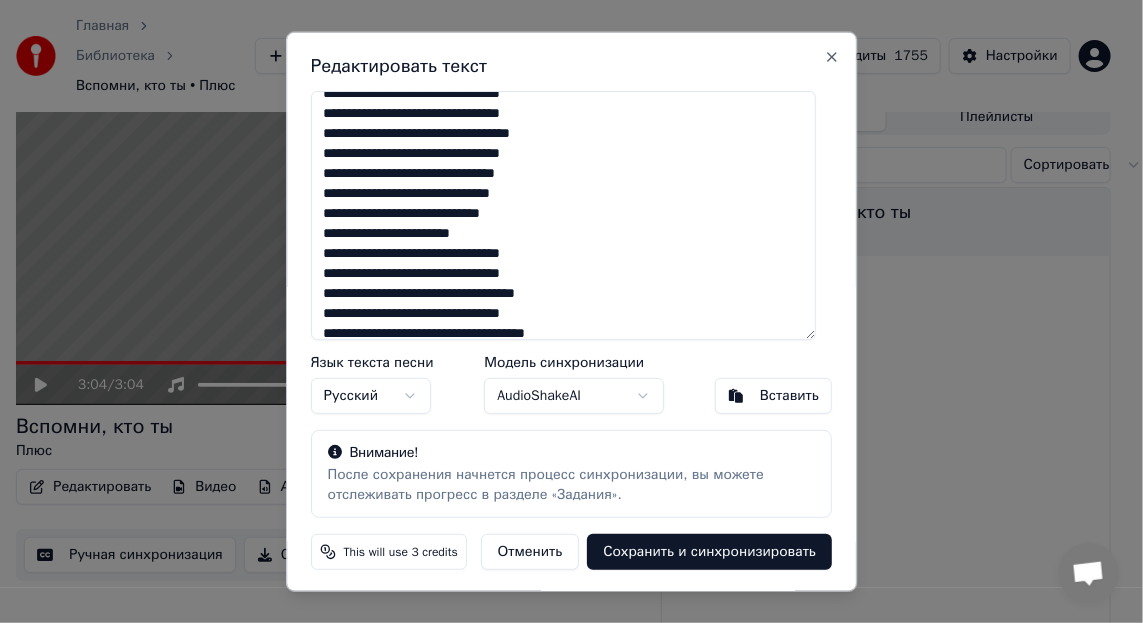 click on "**********" at bounding box center (564, 214) 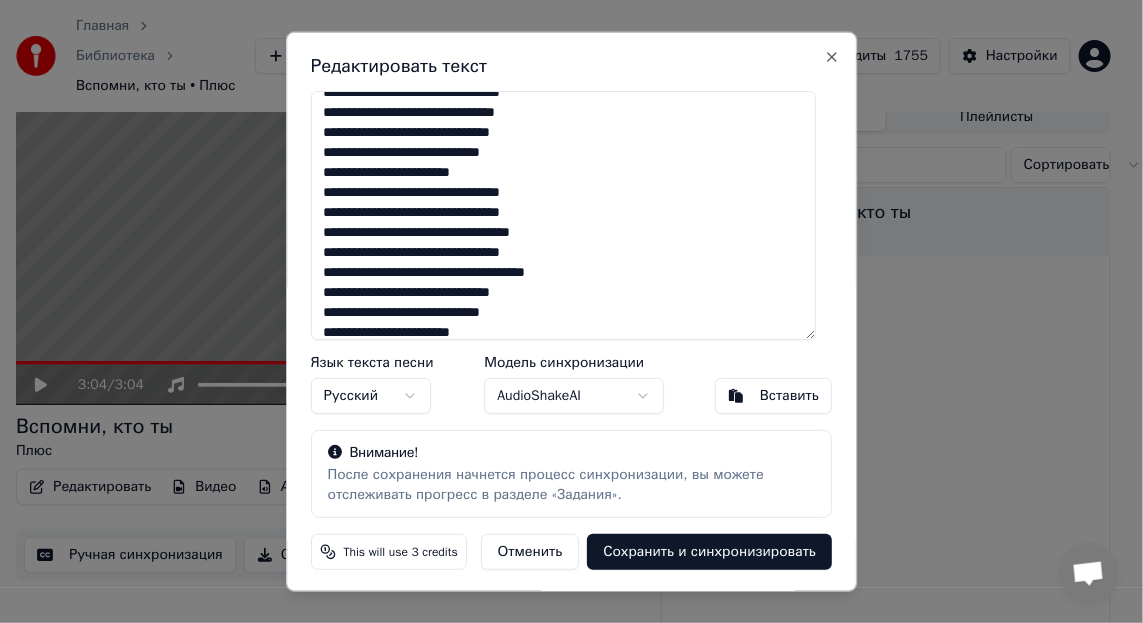 click on "**********" at bounding box center (564, 214) 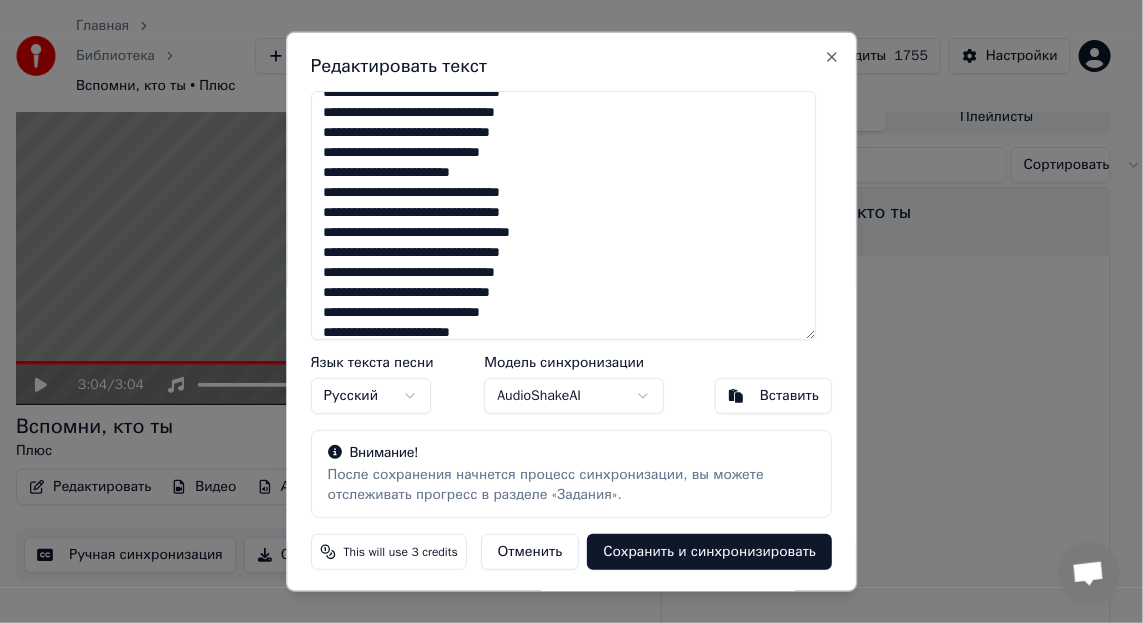 click on "**********" at bounding box center [564, 214] 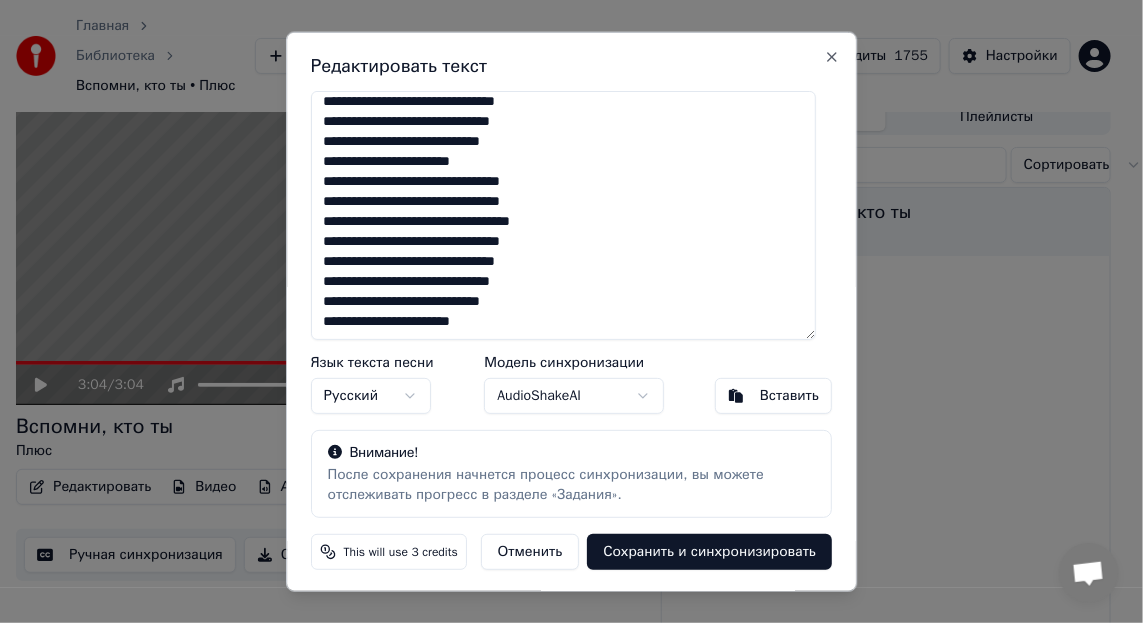 type on "**********" 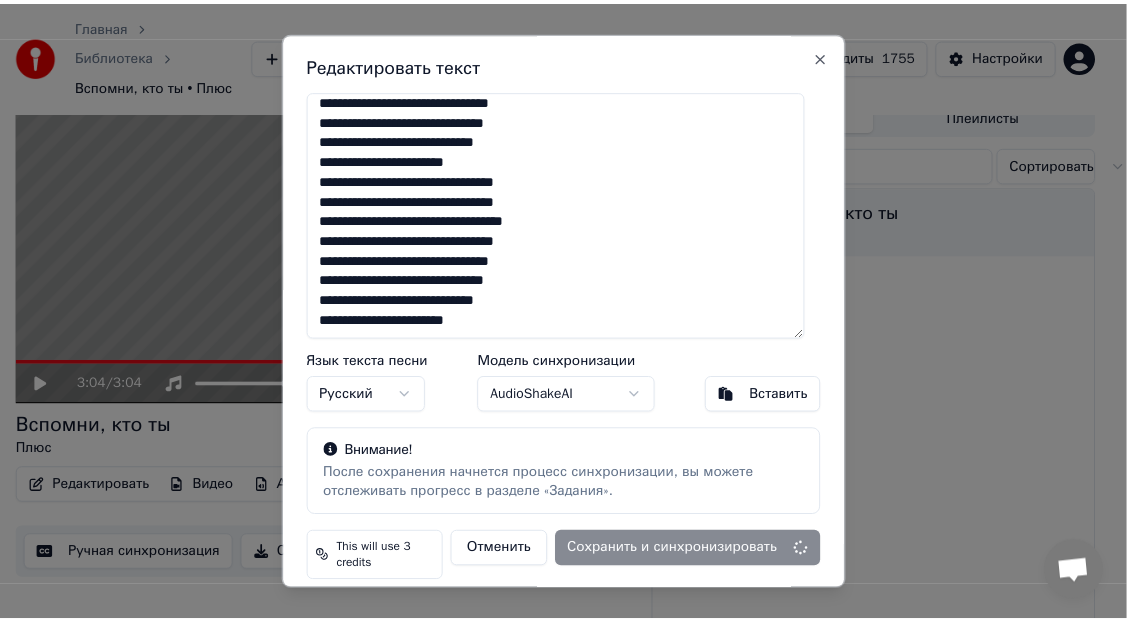 scroll, scrollTop: 36, scrollLeft: 0, axis: vertical 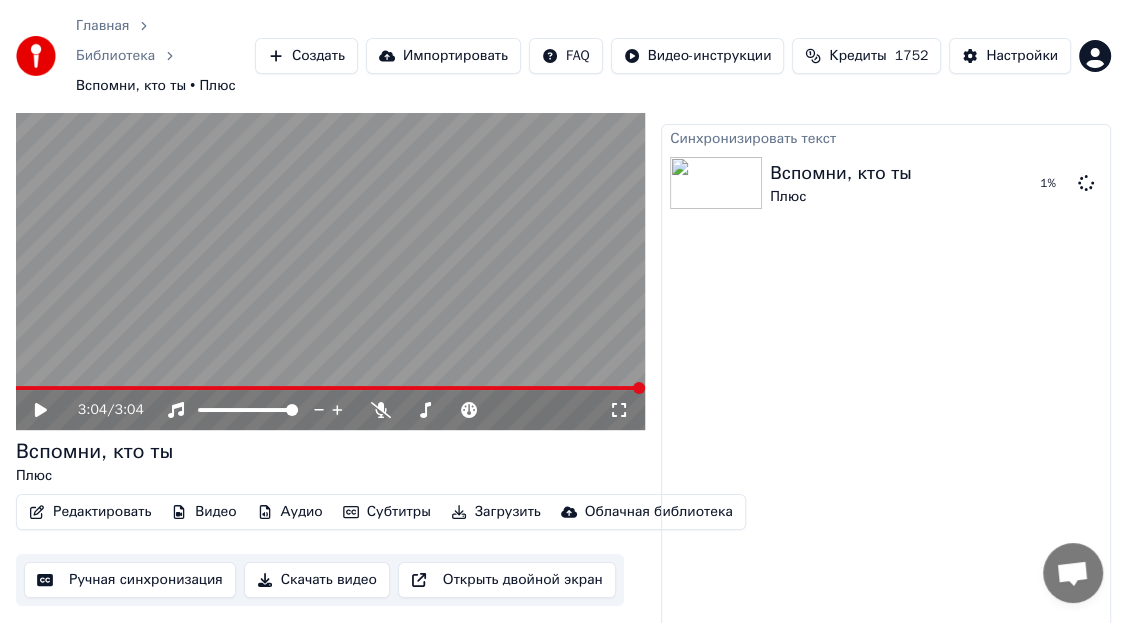 click 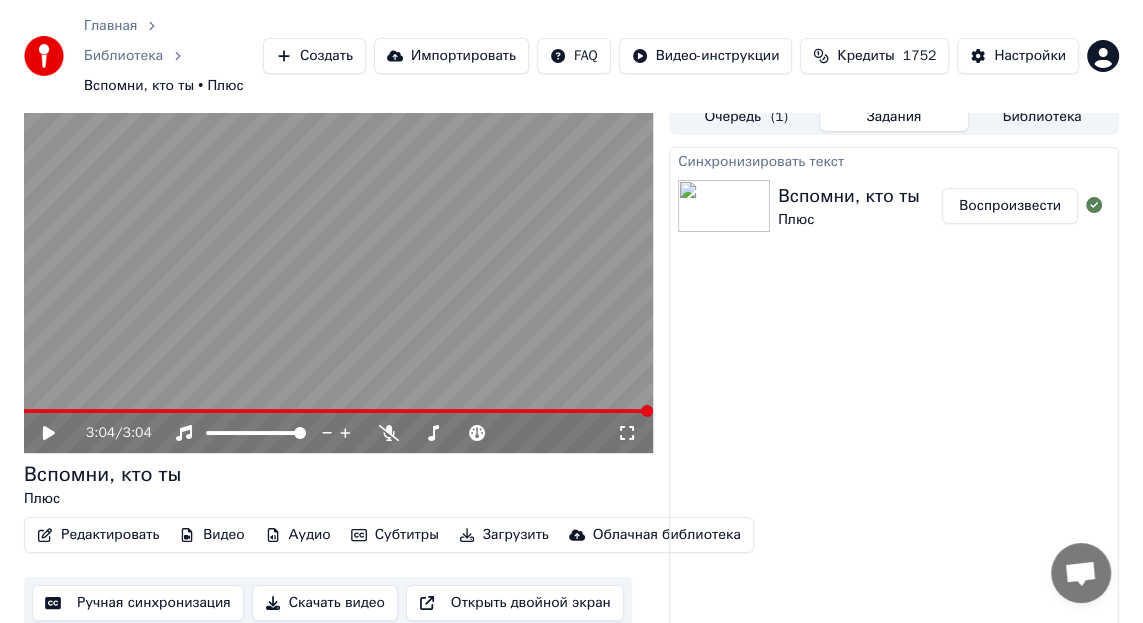 scroll, scrollTop: 0, scrollLeft: 0, axis: both 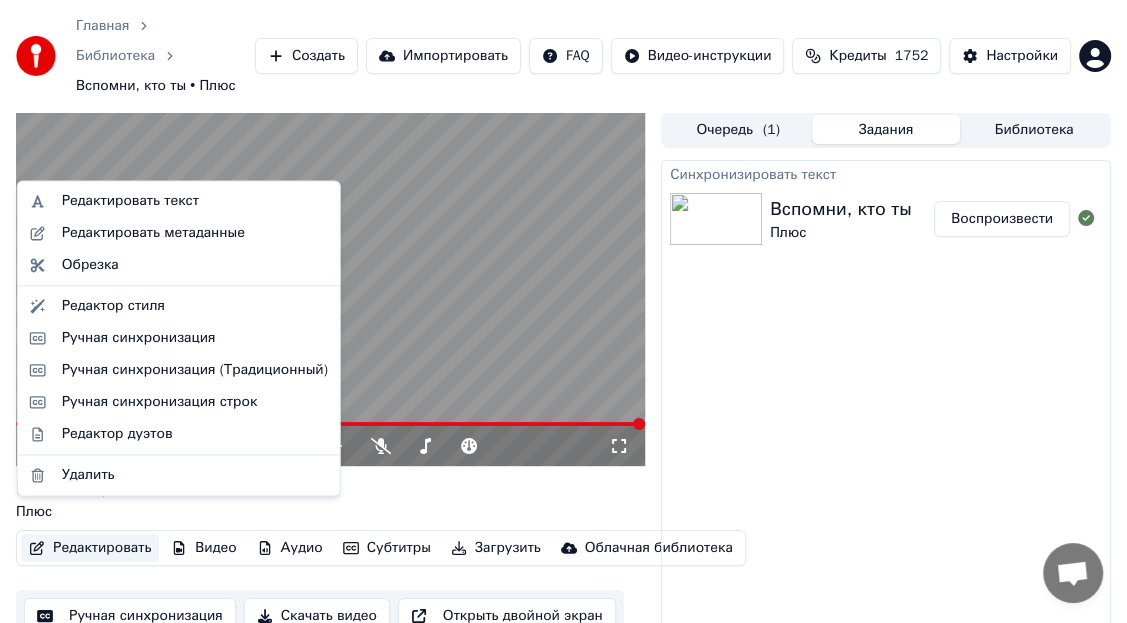 click on "Редактировать" at bounding box center [90, 548] 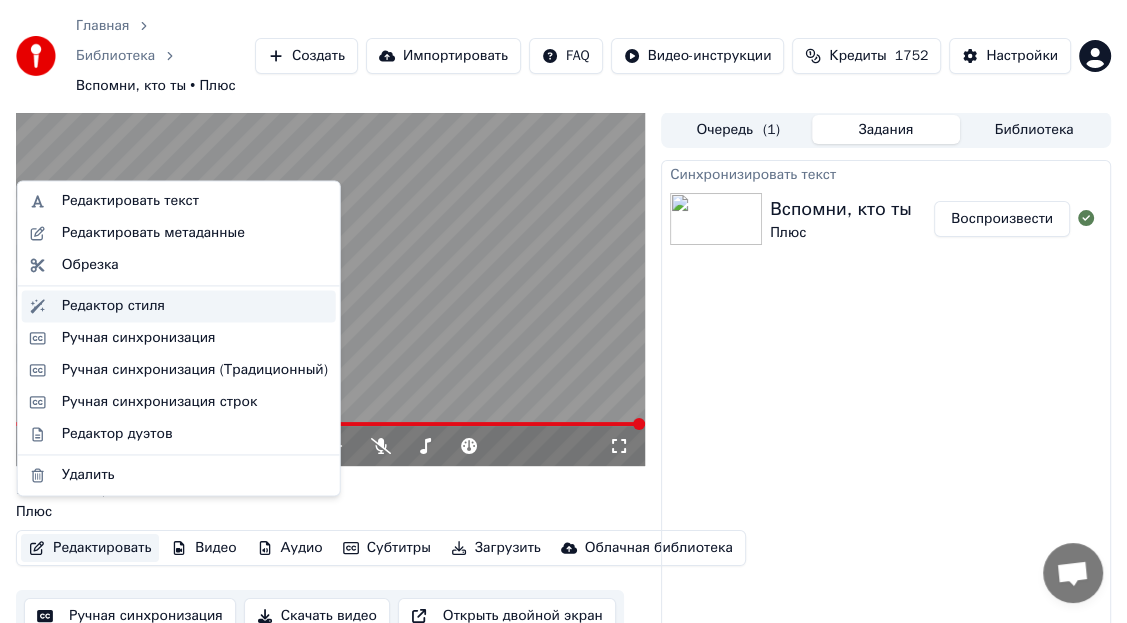 click on "Редактор стиля" at bounding box center [113, 306] 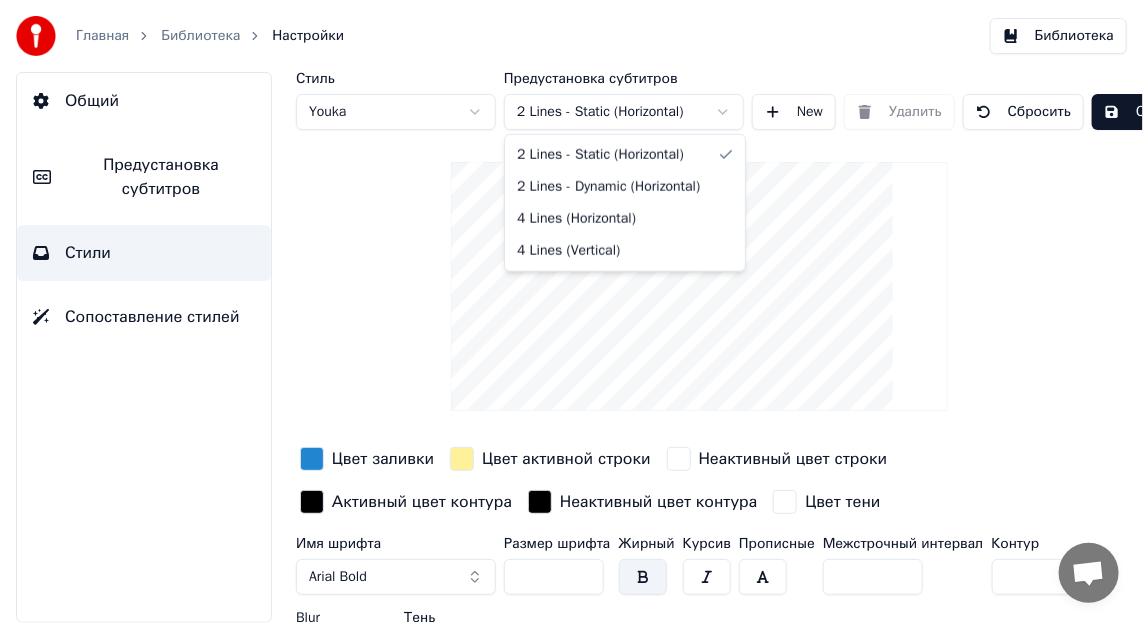 click on "Главная Библиотека Настройки Библиотека Общий Предустановка субтитров Стили Сопоставление стилей Стиль Youka Предустановка субтитров 2 Lines - Static (Horizontal) New Удалить Сбросить Сохранить Цвет заливки Цвет активной строки Неактивный цвет строки Активный цвет контура Неактивный цвет контура Цвет тени Имя шрифта Arial Bold Размер шрифта ** Жирный Курсив Прописные Межстрочный интервал * Контур * Blur * Тень * 2 Lines - Static (Horizontal) 2 Lines - Dynamic (Horizontal) 4 Lines (Horizontal) 4 Lines (Vertical)" at bounding box center (571, 311) 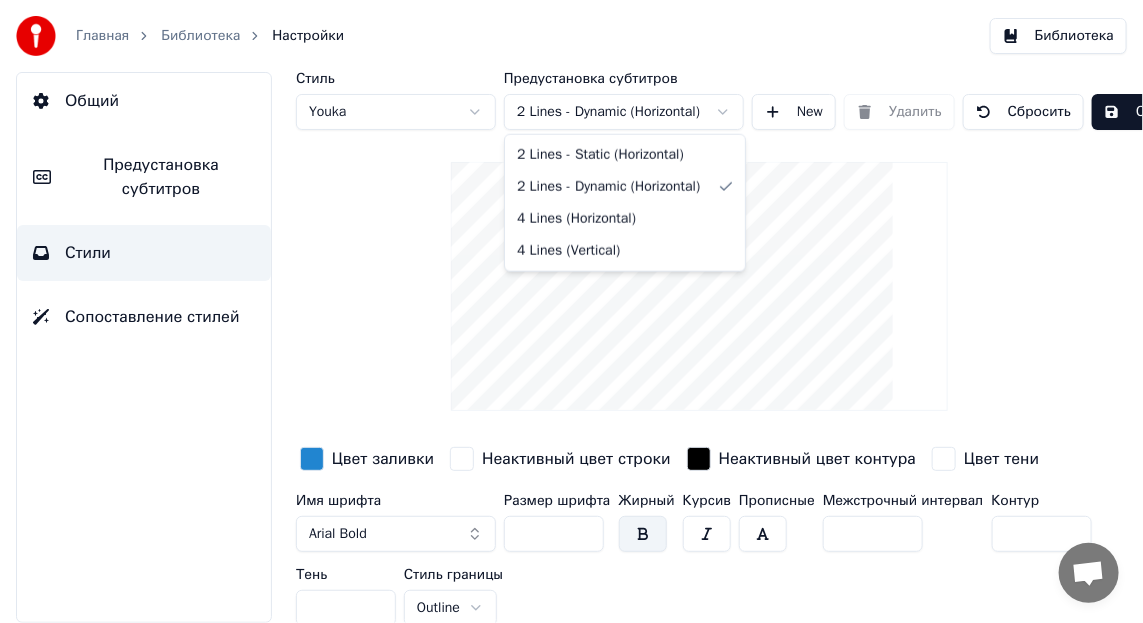 click on "Главная Библиотека Настройки Библиотека Общий Предустановка субтитров Стили Сопоставление стилей Стиль Youka Предустановка субтитров 2 Lines - Dynamic (Horizontal) New Удалить Сбросить Сохранить Цвет заливки Неактивный цвет строки Неактивный цвет контура Цвет тени Имя шрифта Arial Bold Размер шрифта ** Жирный Курсив Прописные Межстрочный интервал * Контур * Тень * Стиль границы Outline 2 Lines - Static (Horizontal) 2 Lines - Dynamic (Horizontal) 4 Lines (Horizontal) 4 Lines (Vertical)" at bounding box center (571, 311) 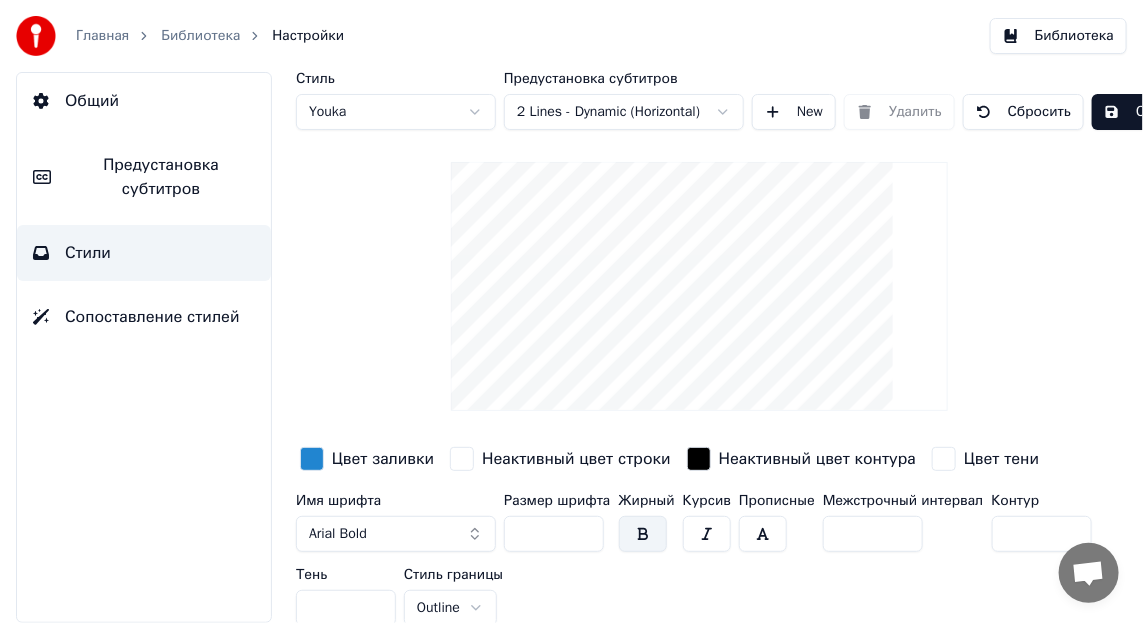 click on "Главная Библиотека Настройки Библиотека Общий Предустановка субтитров Стили Сопоставление стилей Стиль Youka Предустановка субтитров 2 Lines - Dynamic (Horizontal) New Удалить Сбросить Сохранить Цвет заливки Неактивный цвет строки Неактивный цвет контура Цвет тени Имя шрифта Arial Bold Размер шрифта ** Жирный Курсив Прописные Межстрочный интервал * Контур * Тень * Стиль границы Outline" at bounding box center [571, 311] 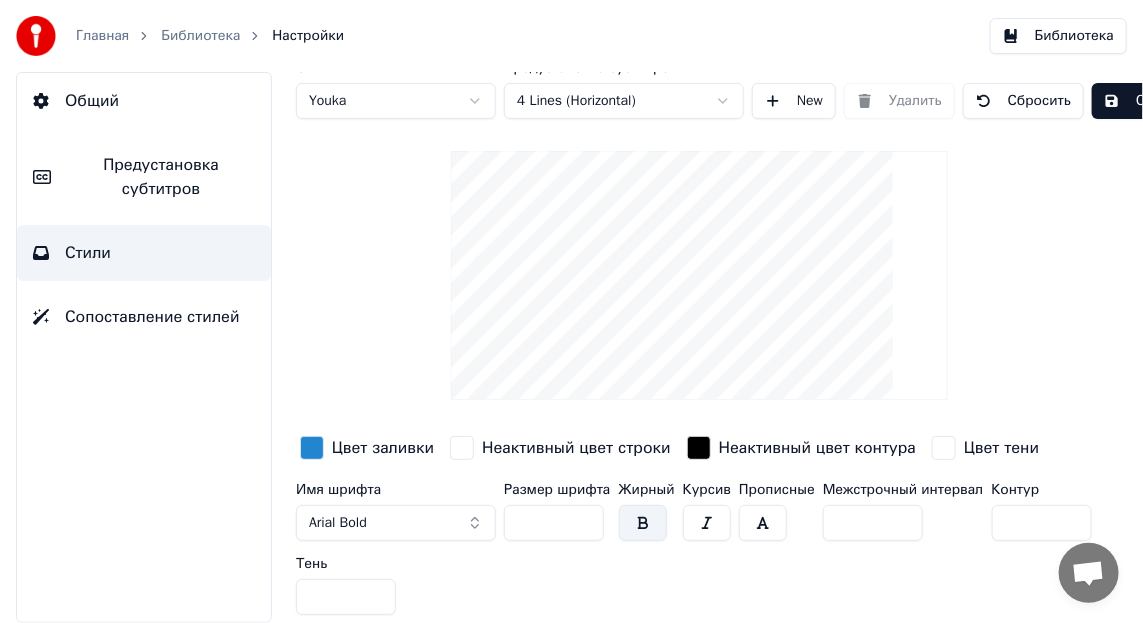 scroll, scrollTop: 26, scrollLeft: 0, axis: vertical 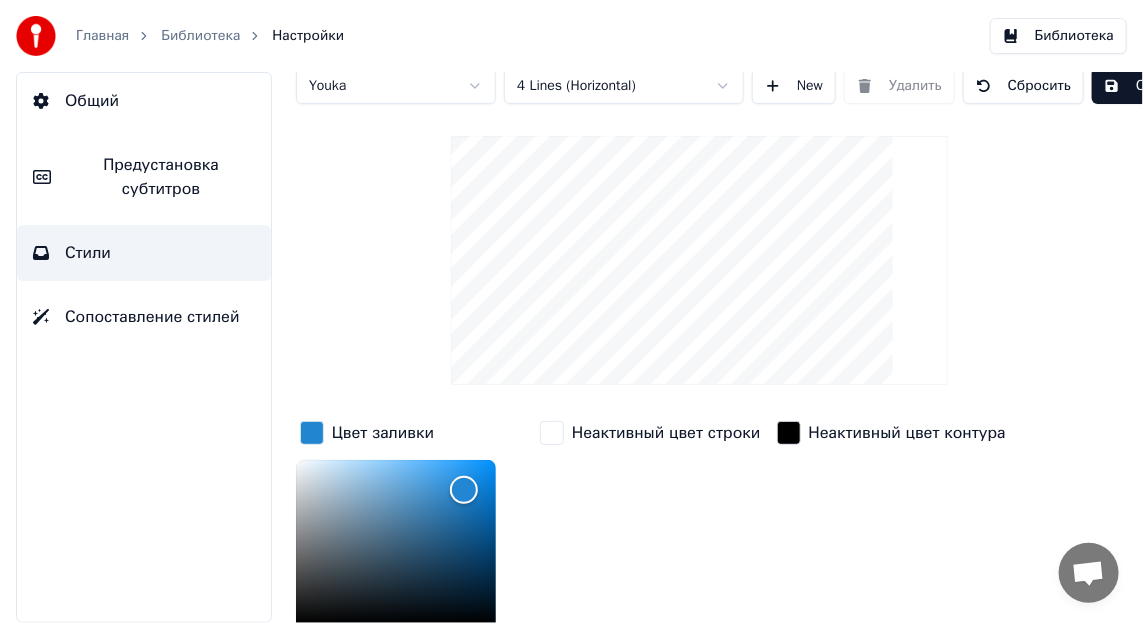 click on "Стиль Youka Предустановка субтитров 4 Lines (Horizontal) New Удалить Сбросить Сохранить Цвет заливки ******* Неактивный цвет строки Неактивный цвет контура Цвет тени Имя шрифта Arial Bold Размер шрифта ** Жирный Курсив Прописные Межстрочный интервал * Контур * Тень *" at bounding box center [699, 482] 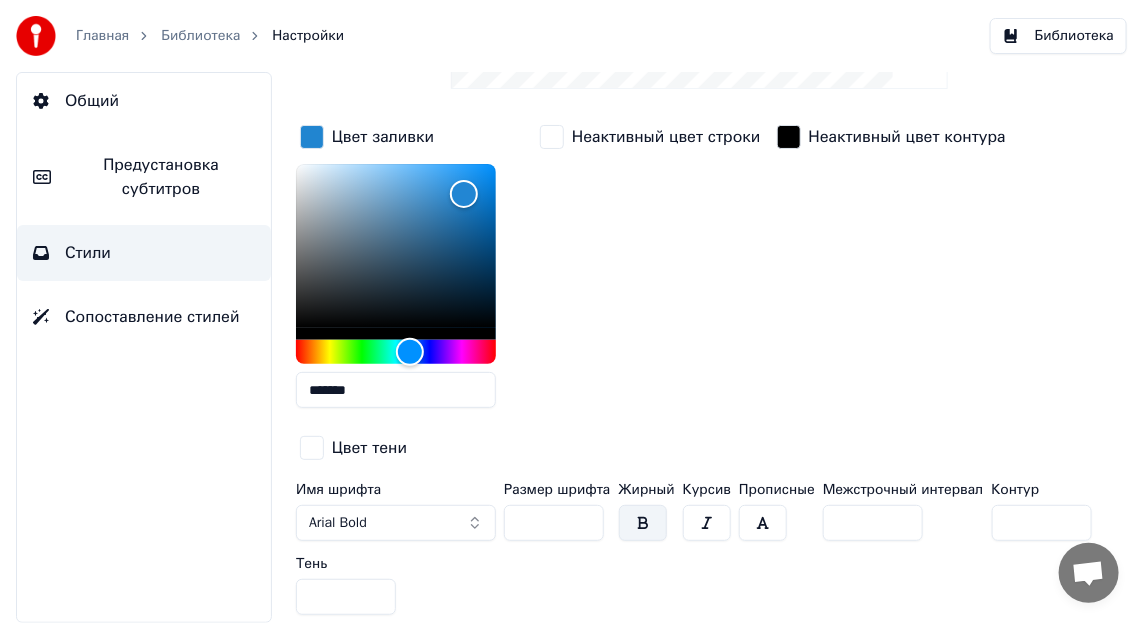 scroll, scrollTop: 335, scrollLeft: 0, axis: vertical 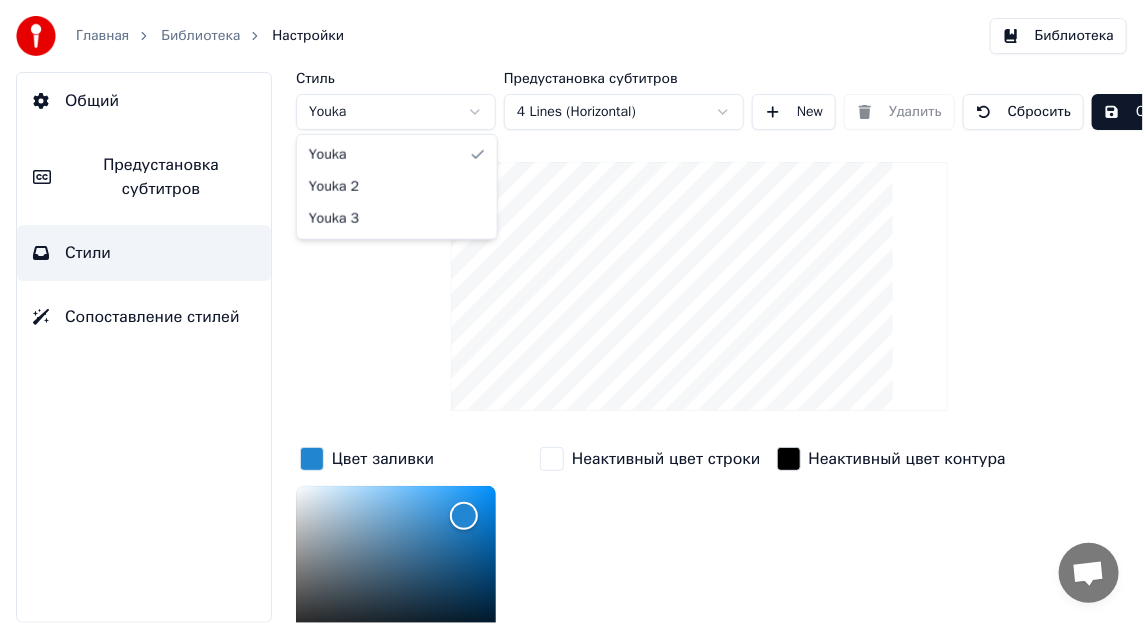 click on "Главная Библиотека Настройки Библиотека Общий Предустановка субтитров Стили Сопоставление стилей Стиль Youka Предустановка субтитров 4 Lines (Horizontal) New Удалить Сбросить Сохранить Цвет заливки ******* Неактивный цвет строки Неактивный цвет контура Цвет тени Имя шрифта Arial Bold Размер шрифта ** Жирный Курсив Прописные Межстрочный интервал * Контур * Тень * Youka Youka 2 Youka 3" at bounding box center (571, 311) 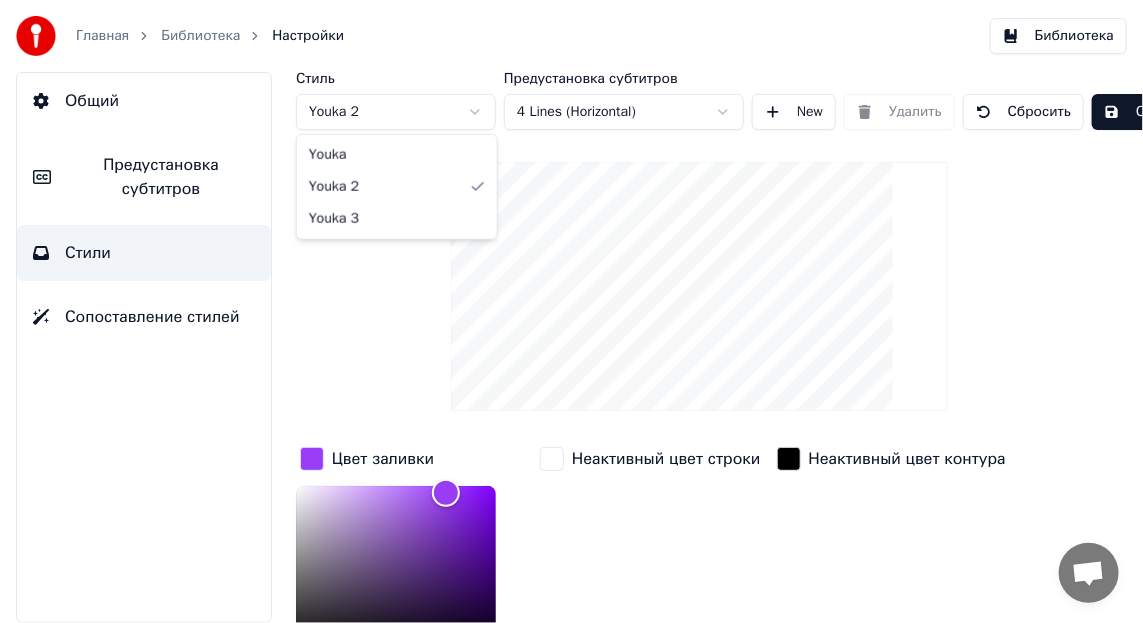 click on "Главная Библиотека Настройки Библиотека Общий Предустановка субтитров Стили Сопоставление стилей Стиль Youka 2 Предустановка субтитров 4 Lines (Horizontal) New Удалить Сбросить Сохранить Цвет заливки ******* Неактивный цвет строки Неактивный цвет контура Цвет тени Имя шрифта Arial Bold Размер шрифта ** Жирный Курсив Прописные Межстрочный интервал * Контур * Тень * Youka Youka 2 Youka 3" at bounding box center [571, 311] 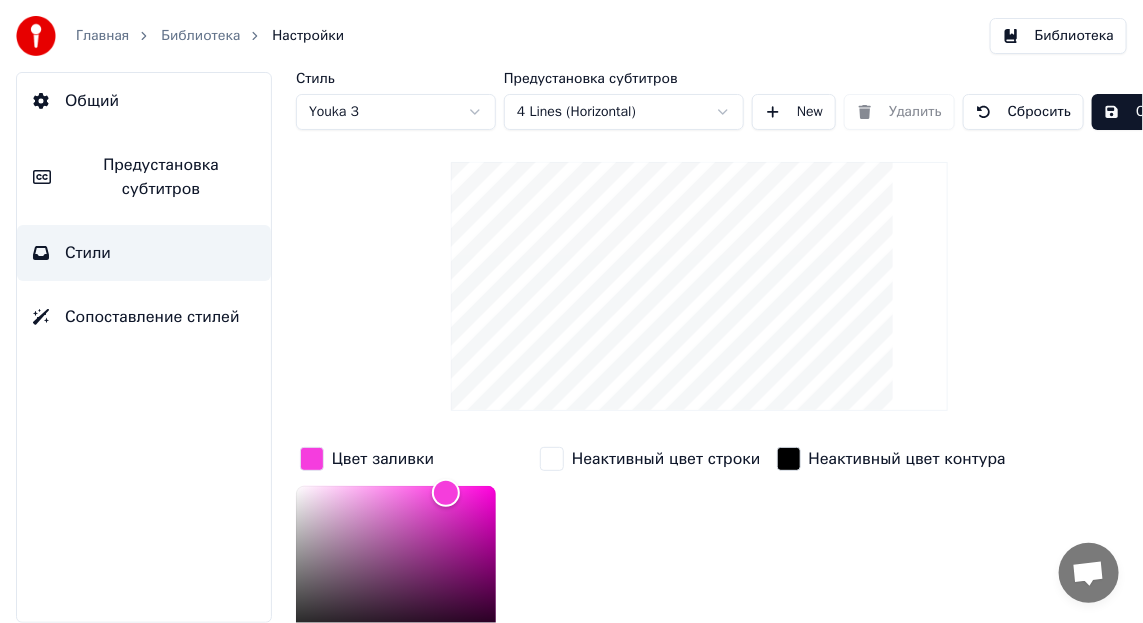 click on "Стиль Youka 3 Предустановка субтитров 4 Lines (Horizontal) New Удалить Сбросить Сохранить Цвет заливки ******* Неактивный цвет строки Неактивный цвет контура Цвет тени Имя шрифта Arial Bold Размер шрифта ** Жирный Курсив Прописные Межстрочный интервал * Контур * Тень *" at bounding box center (699, 508) 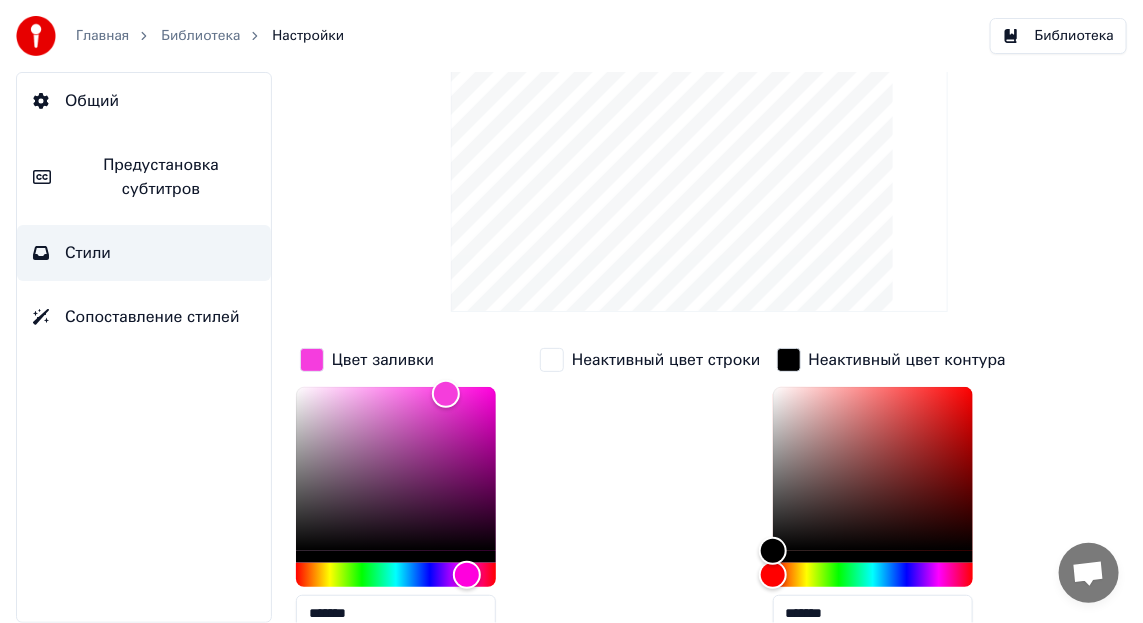 scroll, scrollTop: 199, scrollLeft: 0, axis: vertical 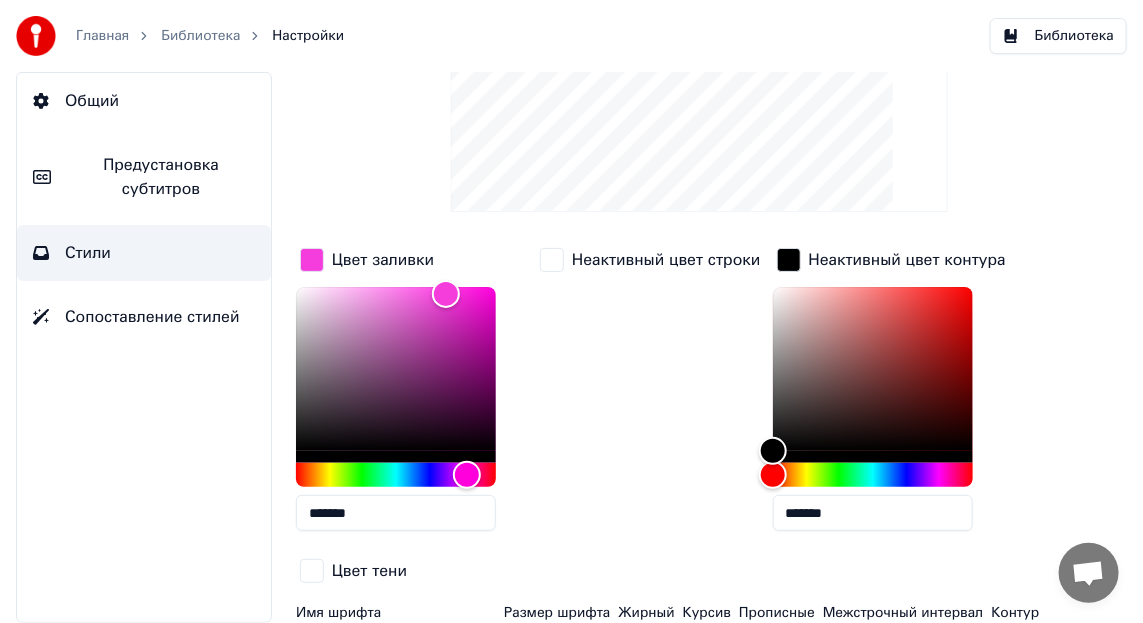 click at bounding box center [552, 260] 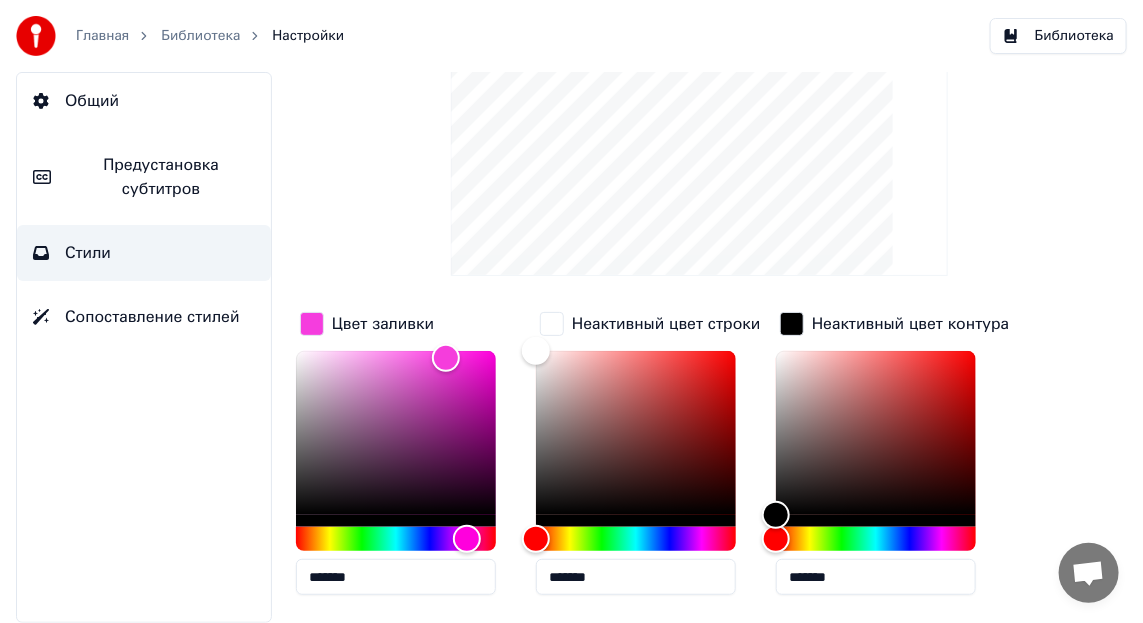 scroll, scrollTop: 235, scrollLeft: 0, axis: vertical 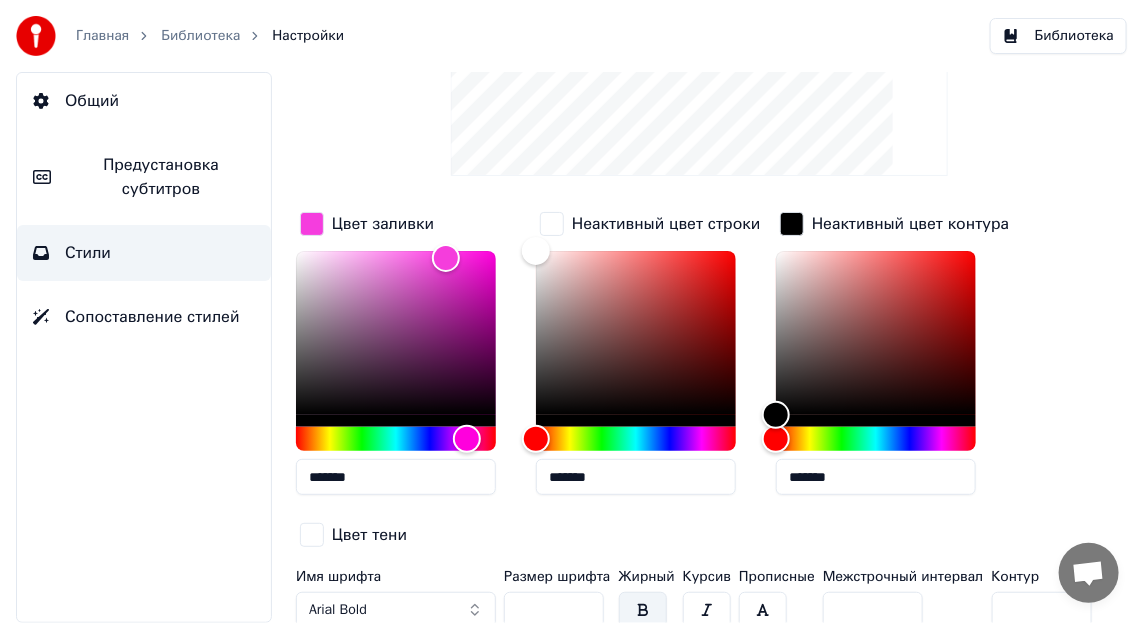 click at bounding box center [552, 224] 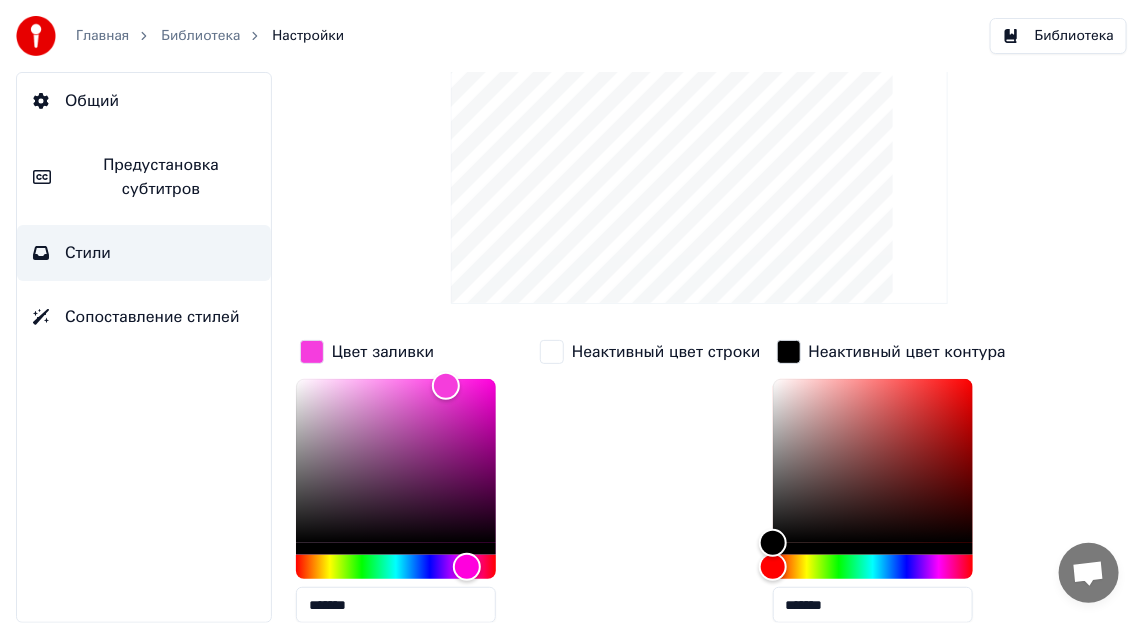 scroll, scrollTop: 135, scrollLeft: 0, axis: vertical 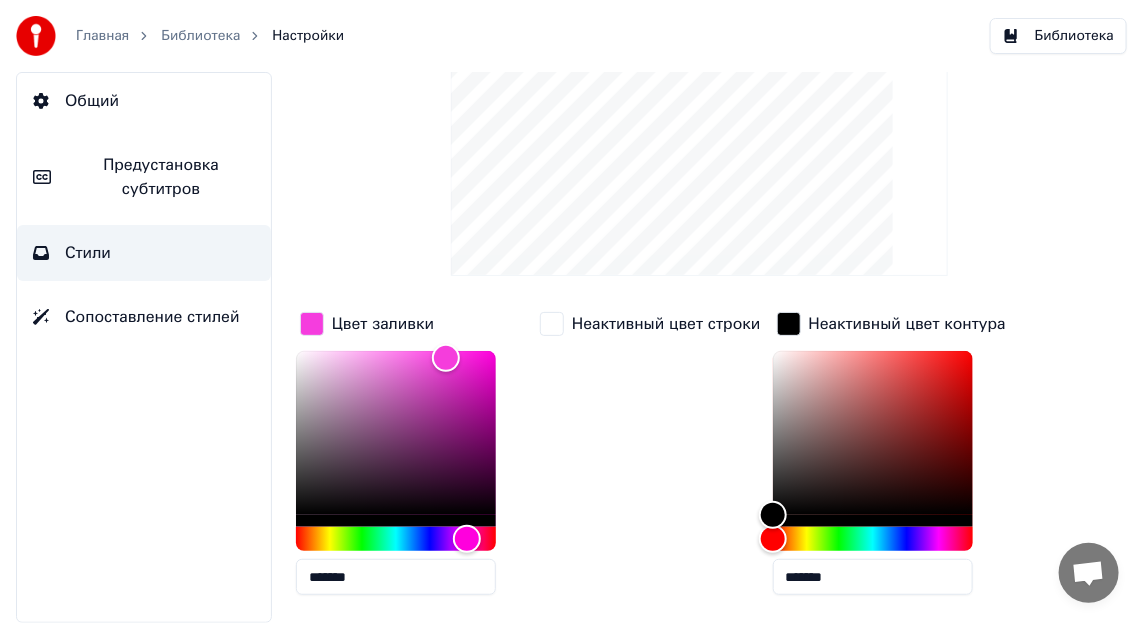 click at bounding box center (789, 324) 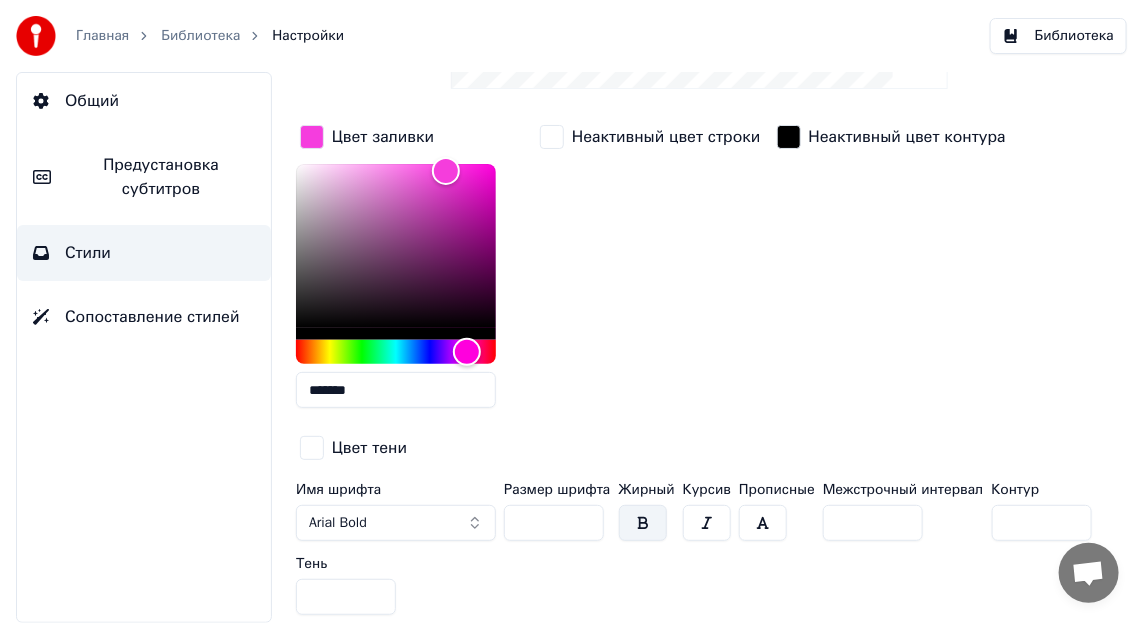scroll, scrollTop: 335, scrollLeft: 0, axis: vertical 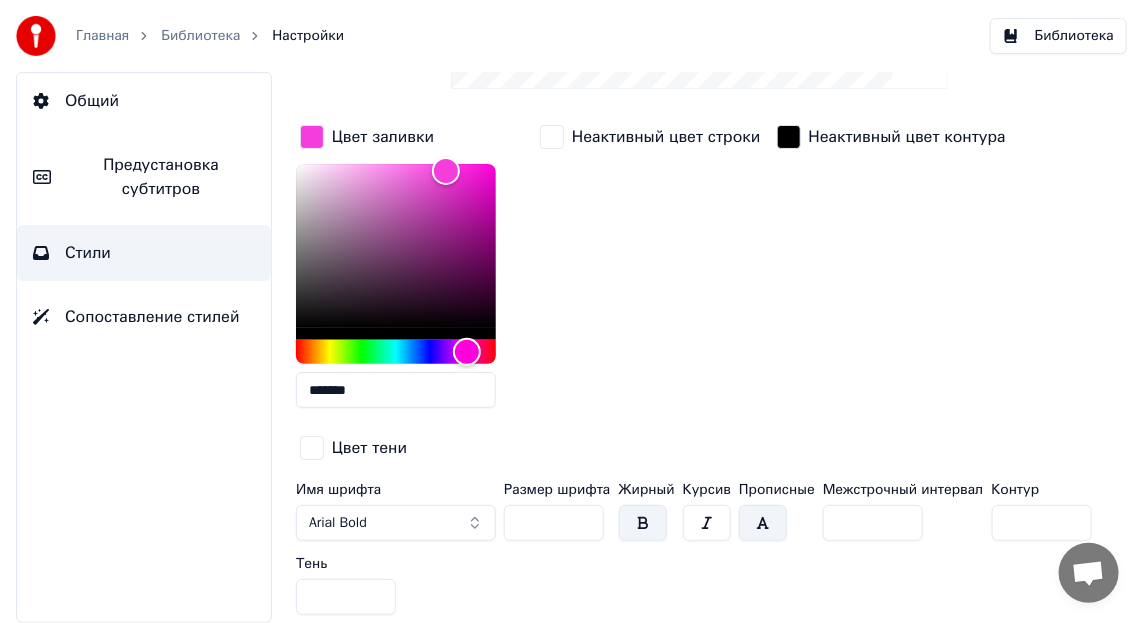 click on "*" at bounding box center [873, 523] 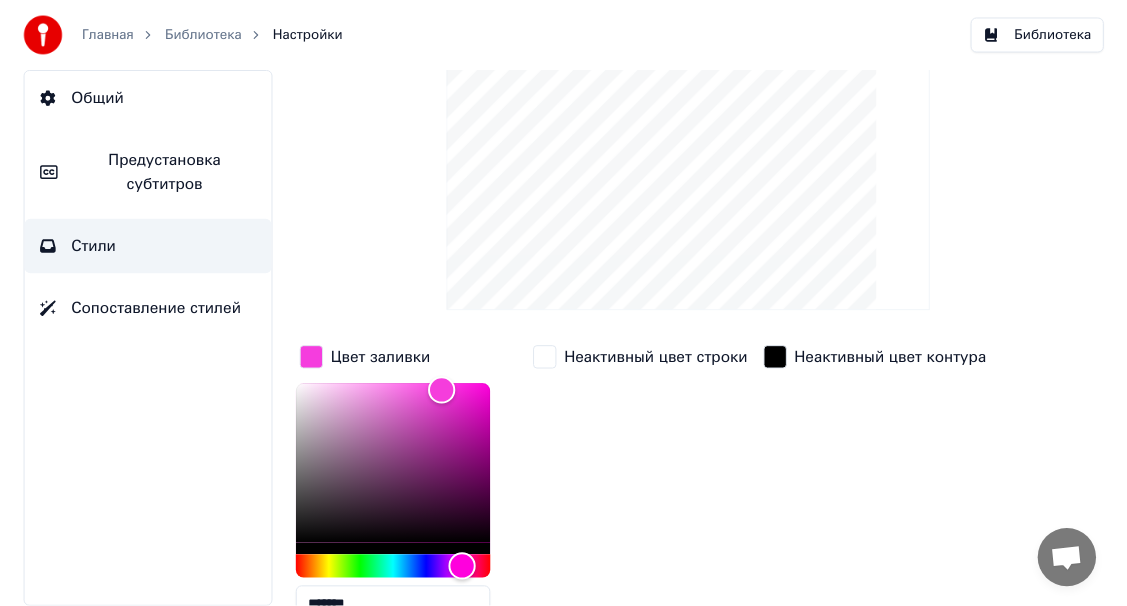 scroll, scrollTop: 35, scrollLeft: 0, axis: vertical 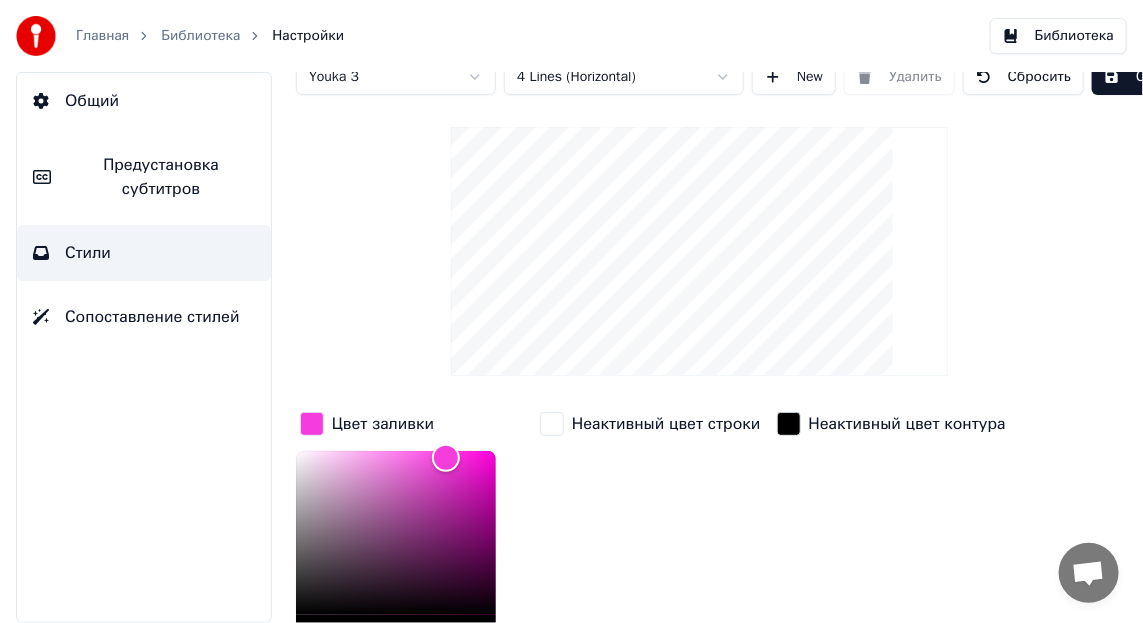 click on "Библиотека" at bounding box center (1058, 36) 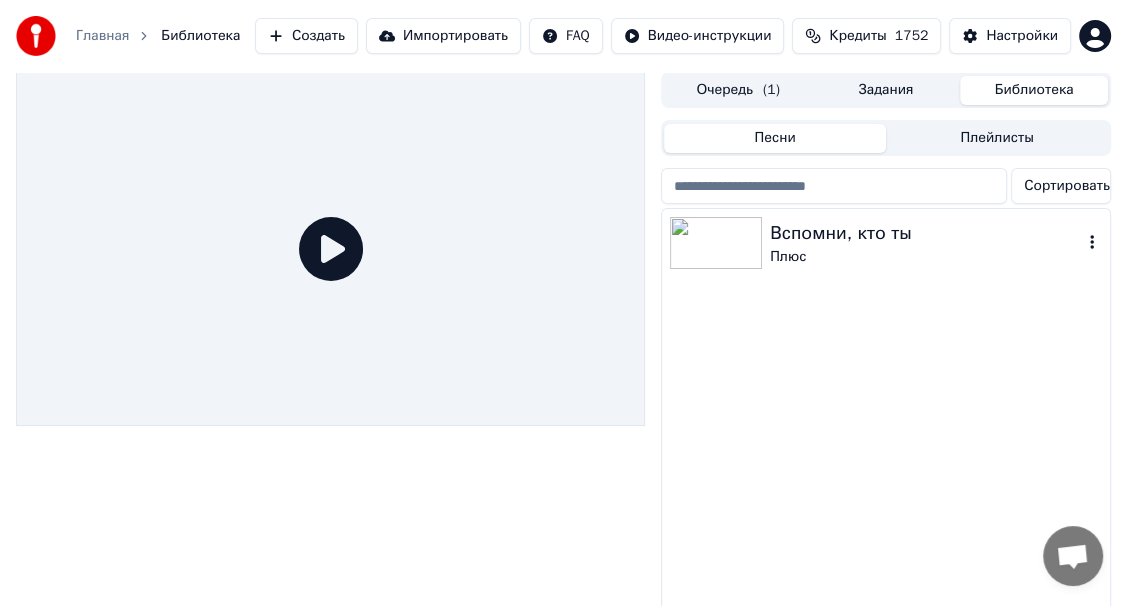 click at bounding box center [716, 243] 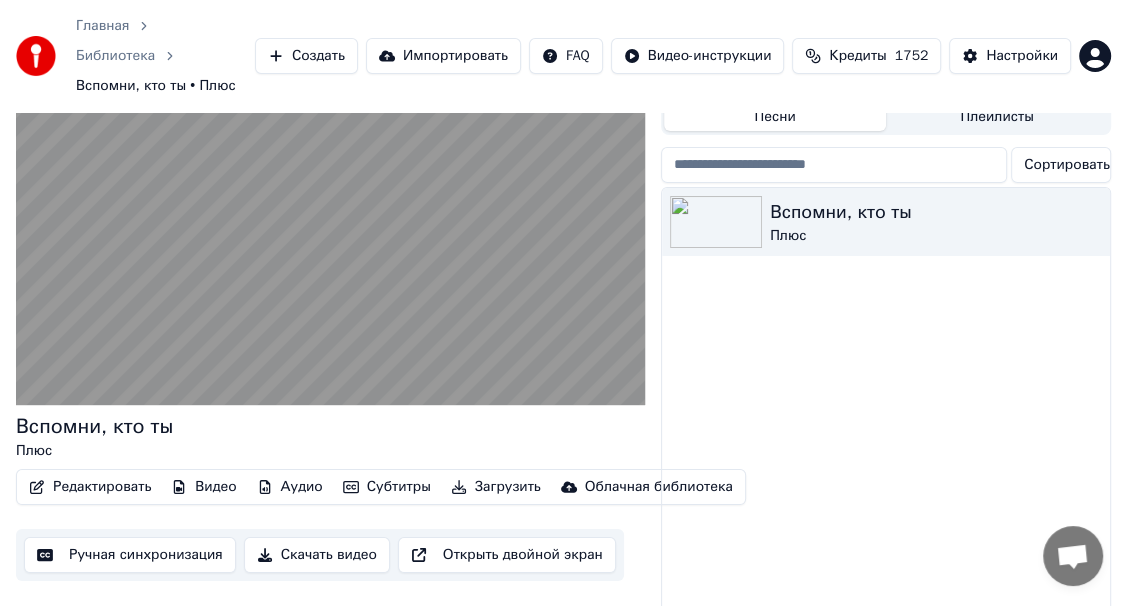 scroll, scrollTop: 78, scrollLeft: 0, axis: vertical 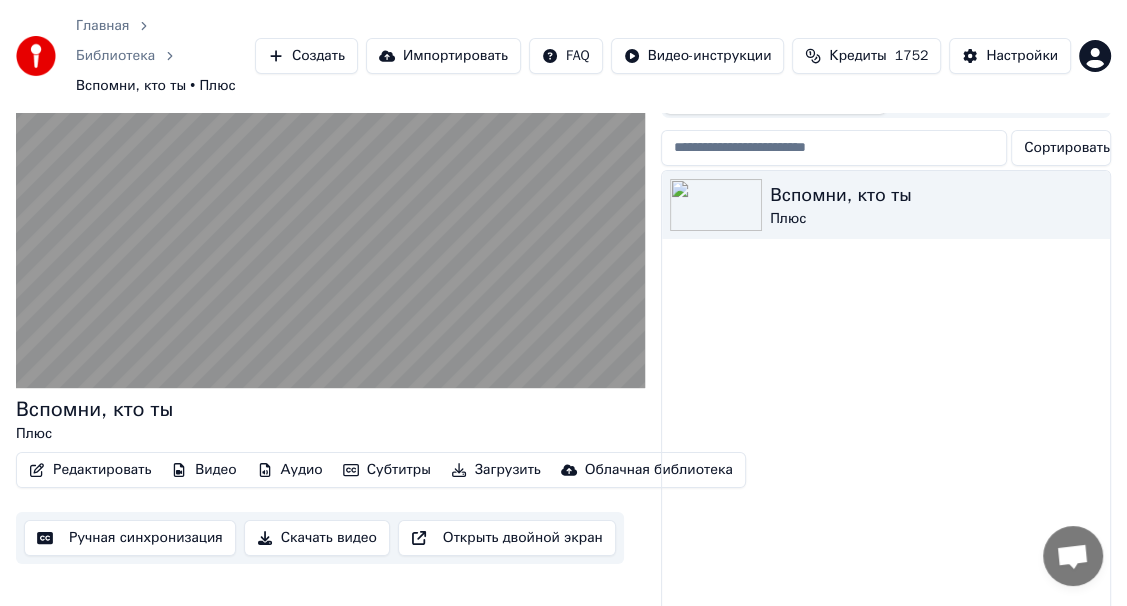 click on "Скачать видео" at bounding box center [317, 538] 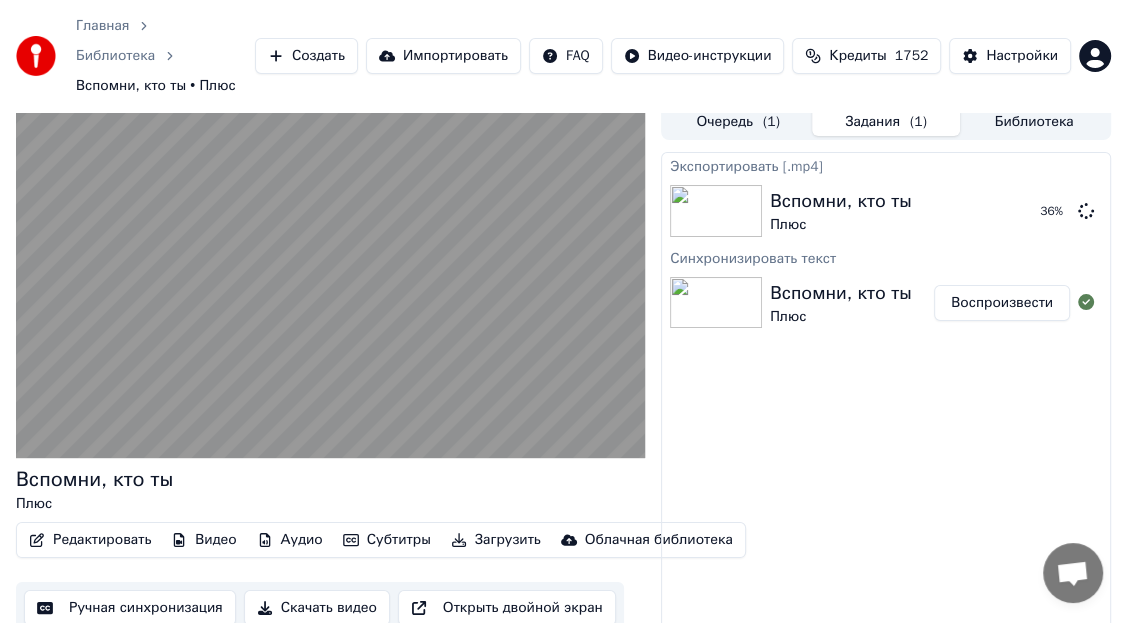 scroll, scrollTop: 0, scrollLeft: 0, axis: both 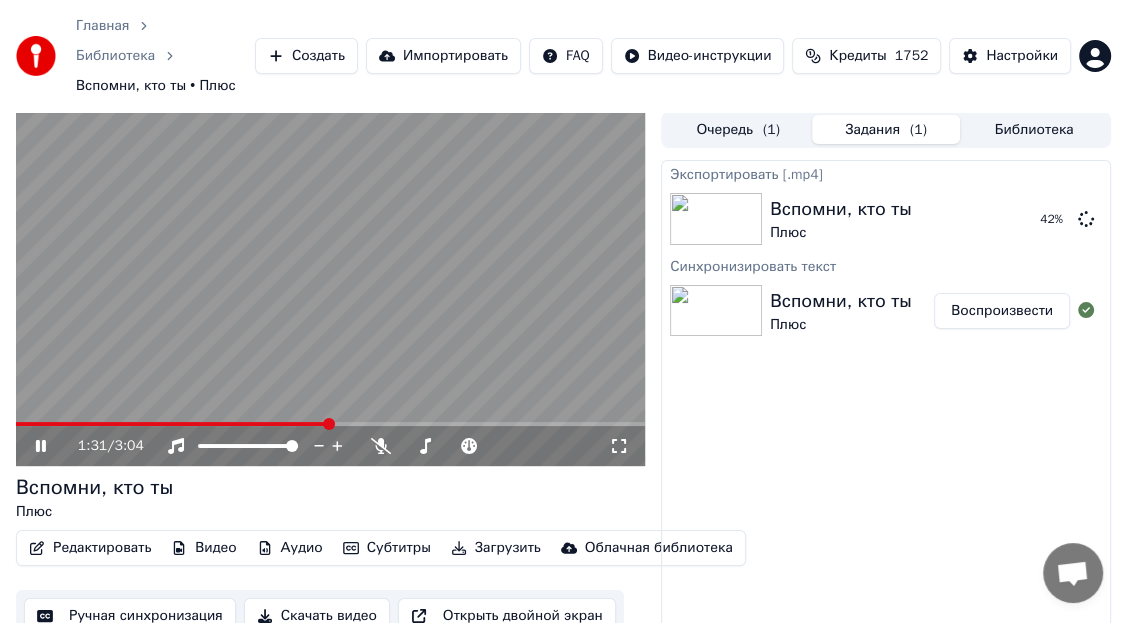 click 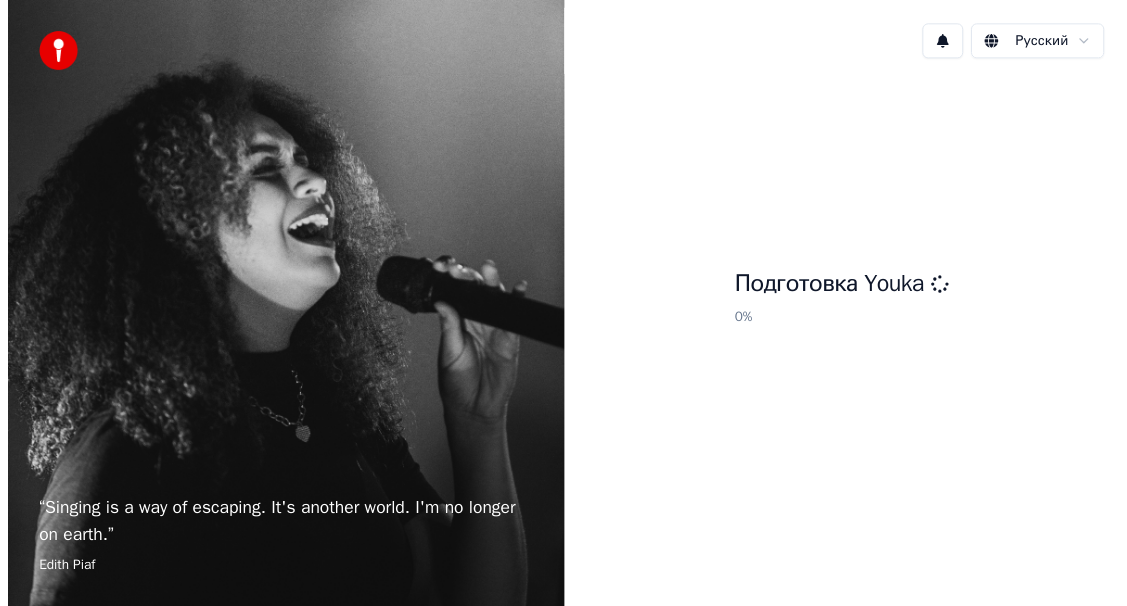 scroll, scrollTop: 0, scrollLeft: 0, axis: both 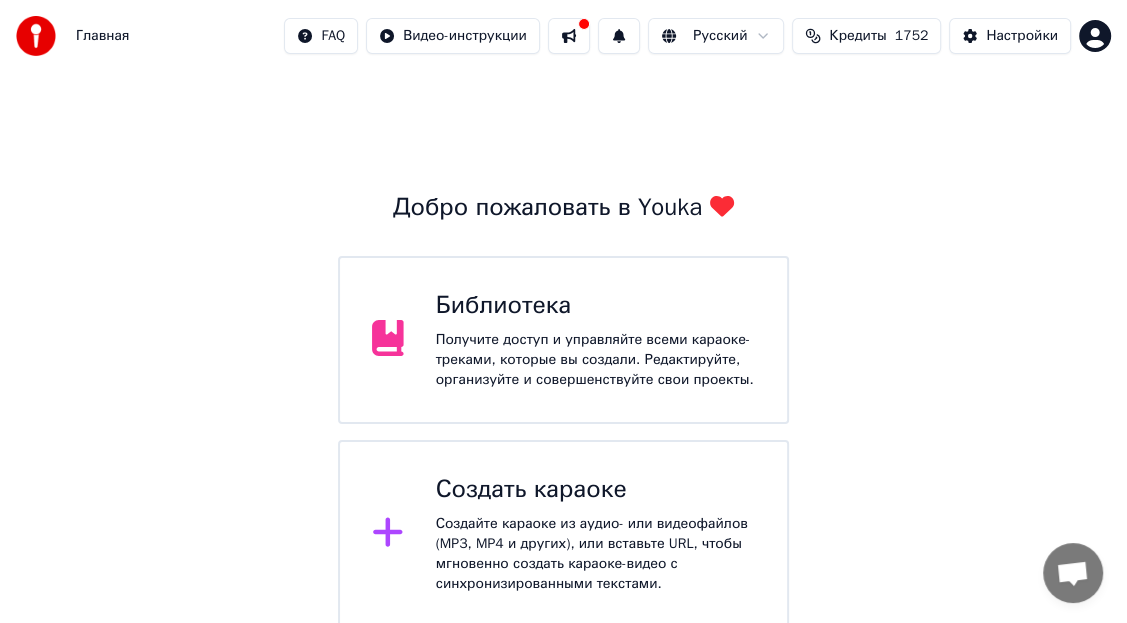 click on "Библиотека" at bounding box center [595, 306] 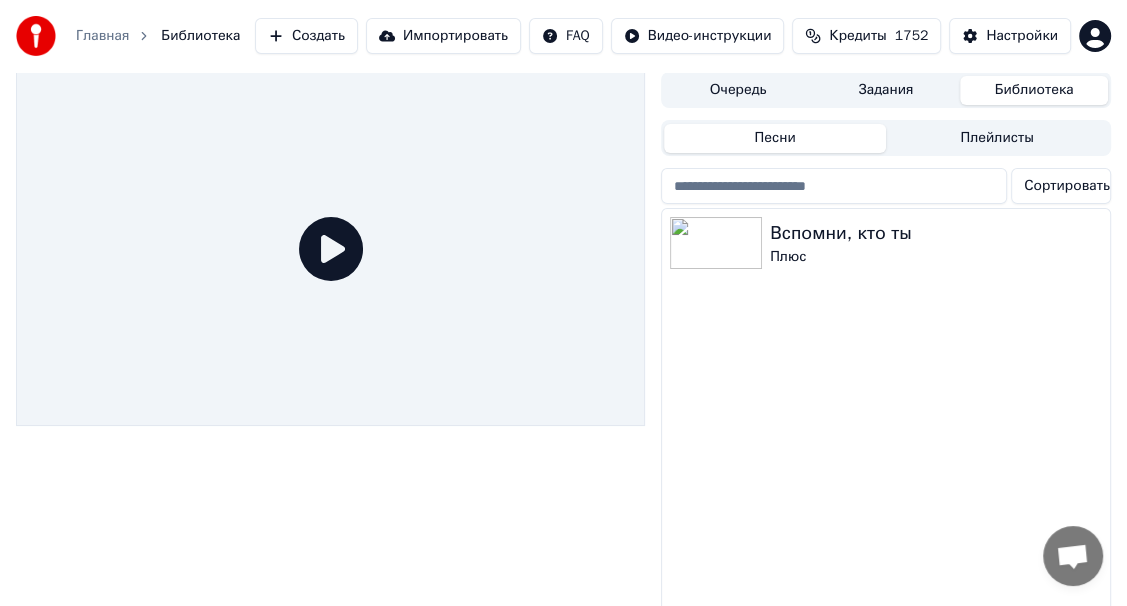 click on "Импортировать" at bounding box center (443, 36) 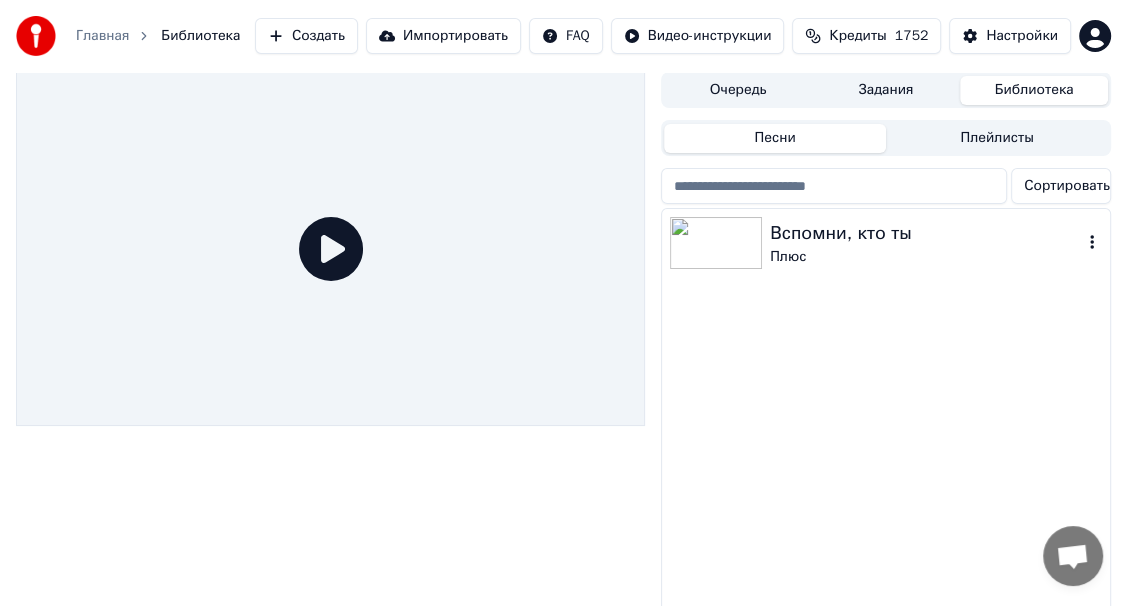 click on "Вспомни, кто ты" at bounding box center (926, 233) 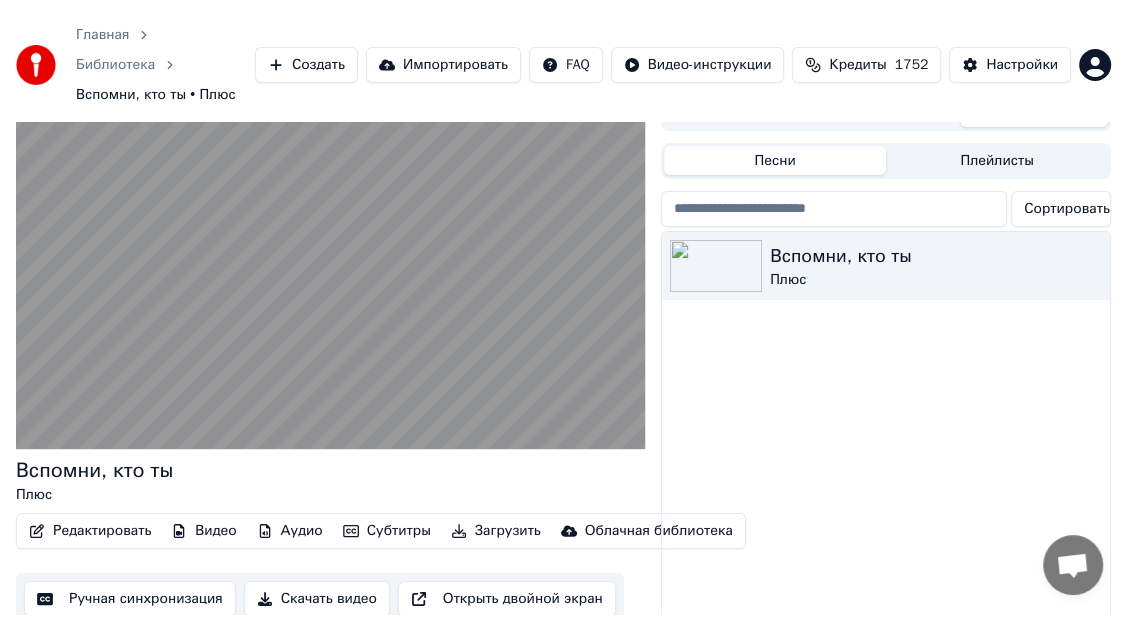 scroll, scrollTop: 0, scrollLeft: 0, axis: both 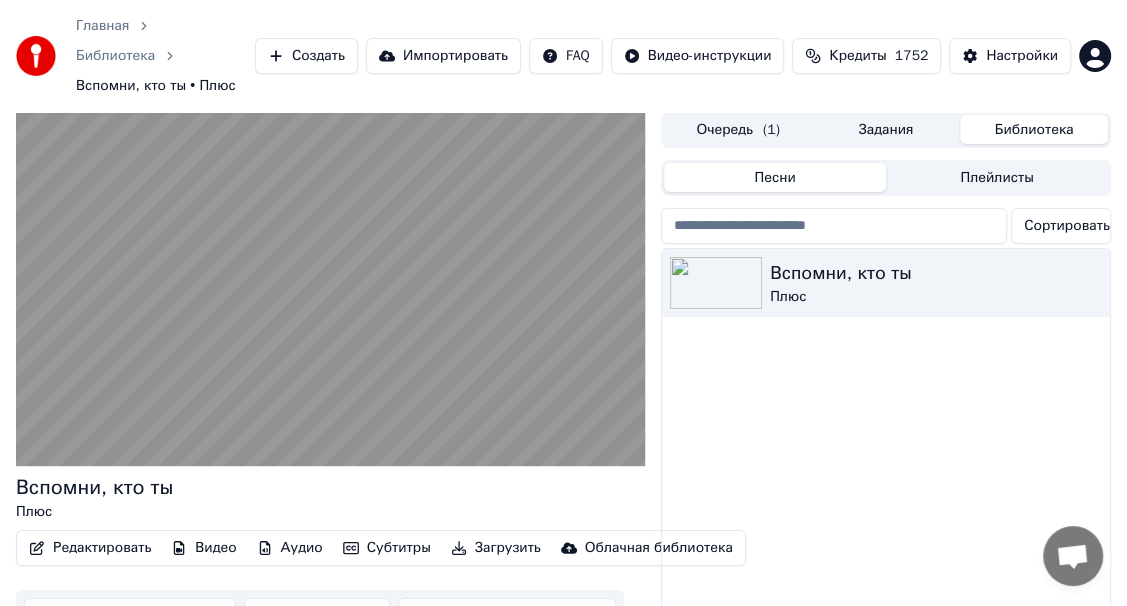 click on "Скачать видео" at bounding box center [317, 616] 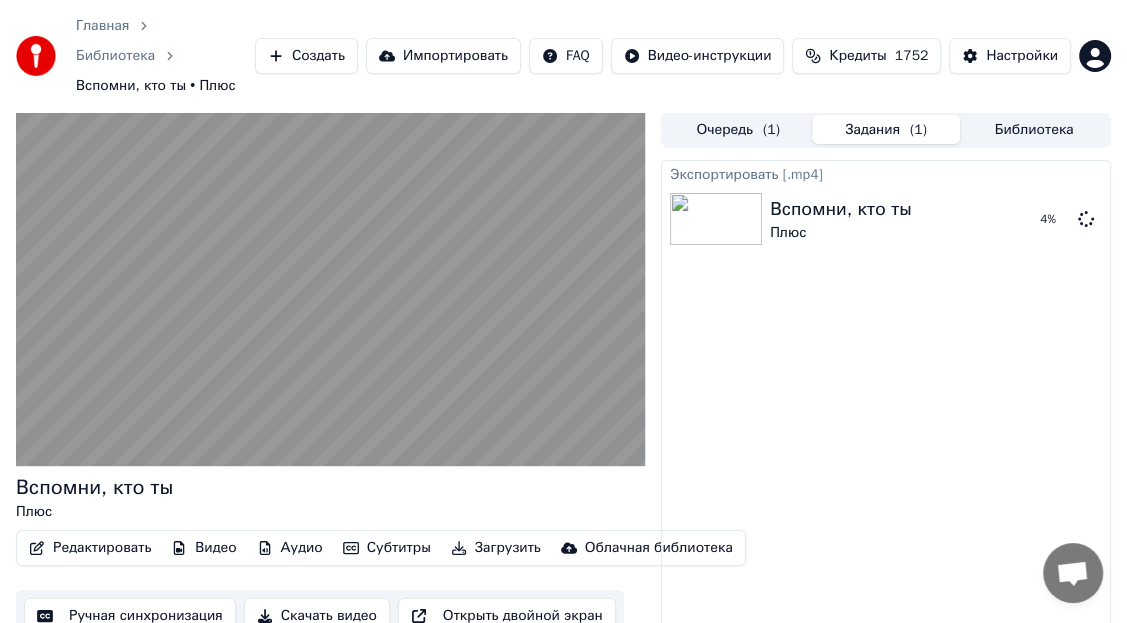click on "Скачать видео" at bounding box center [317, 616] 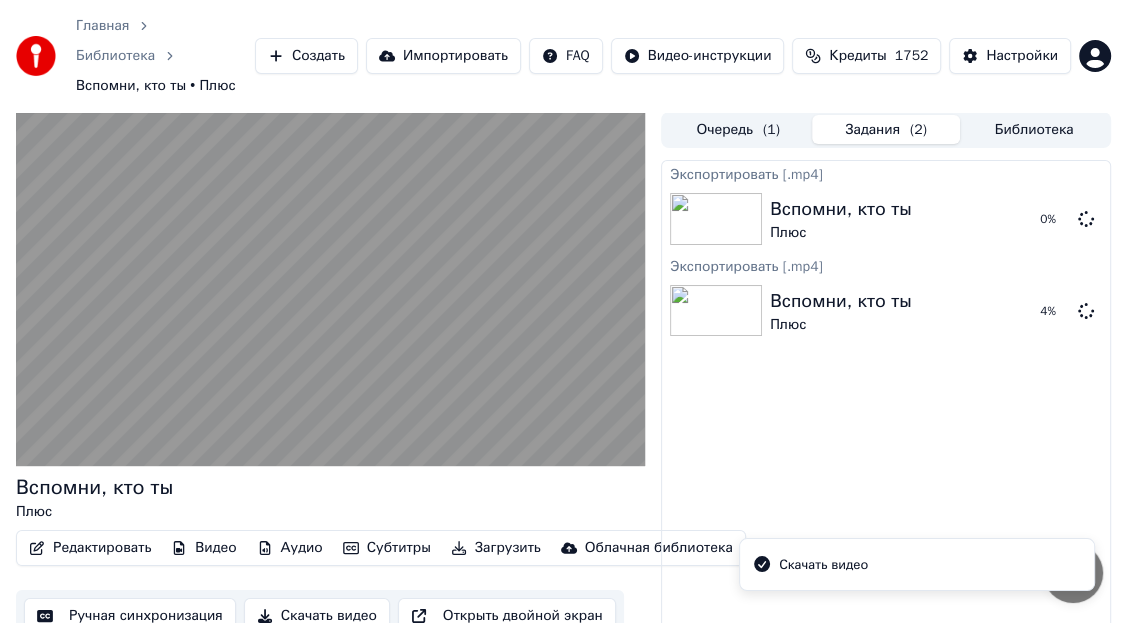 click on "Скачать видео" at bounding box center [823, 565] 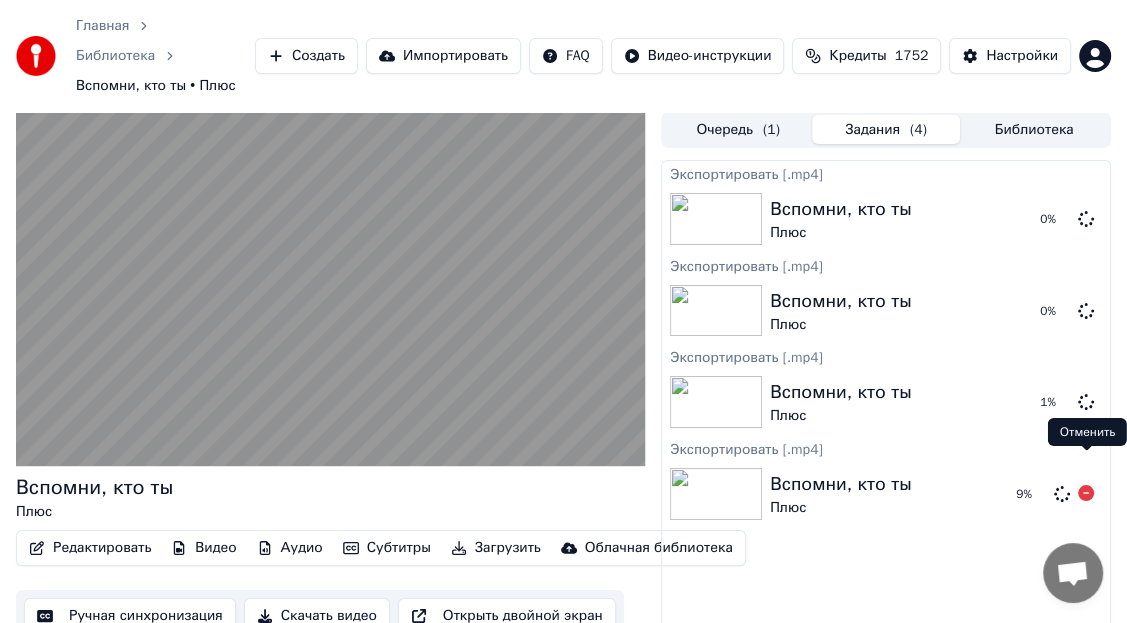 click 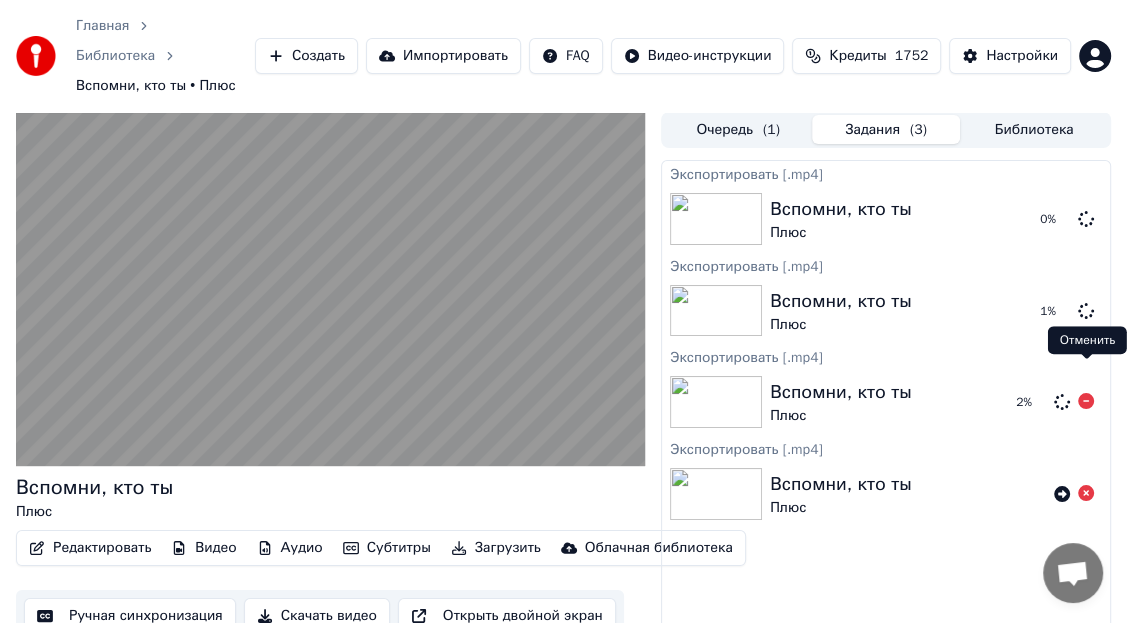 click 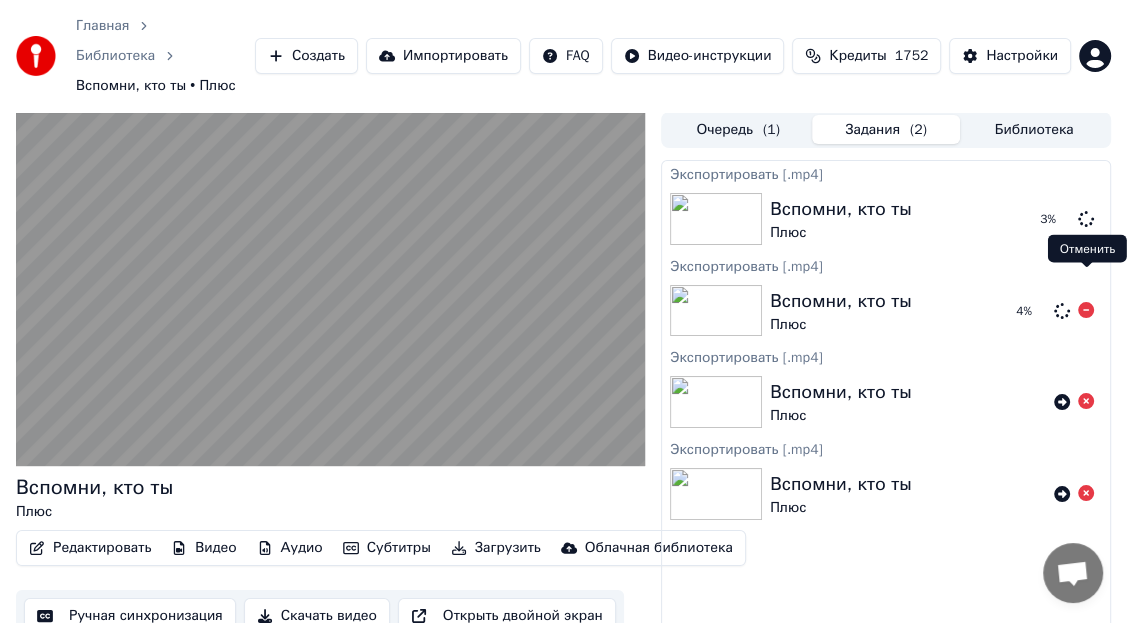 click 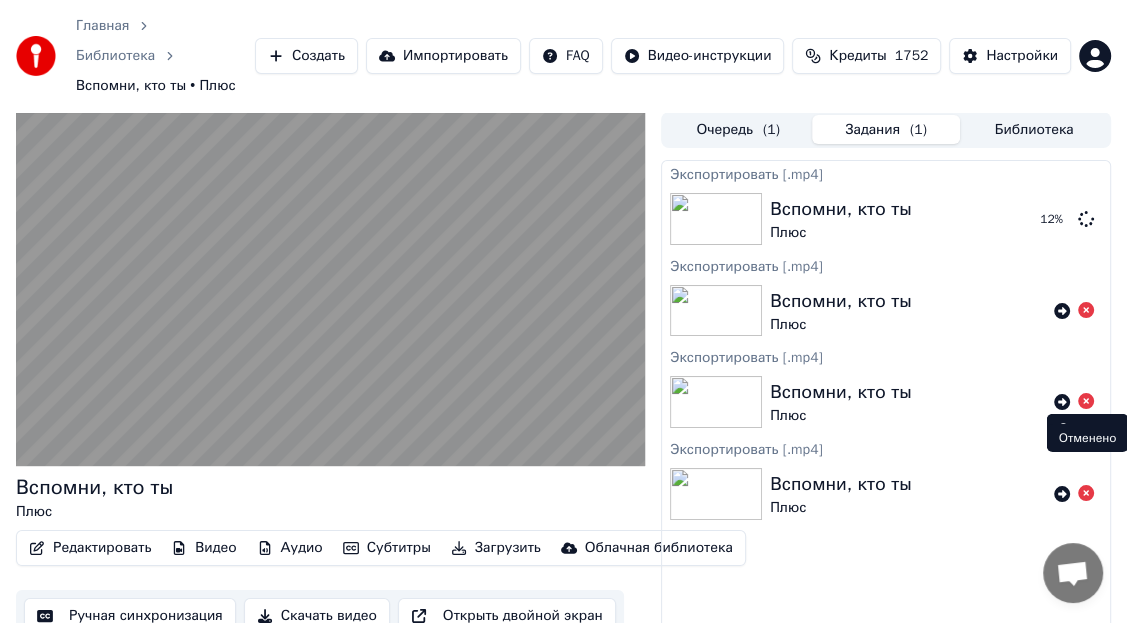 click 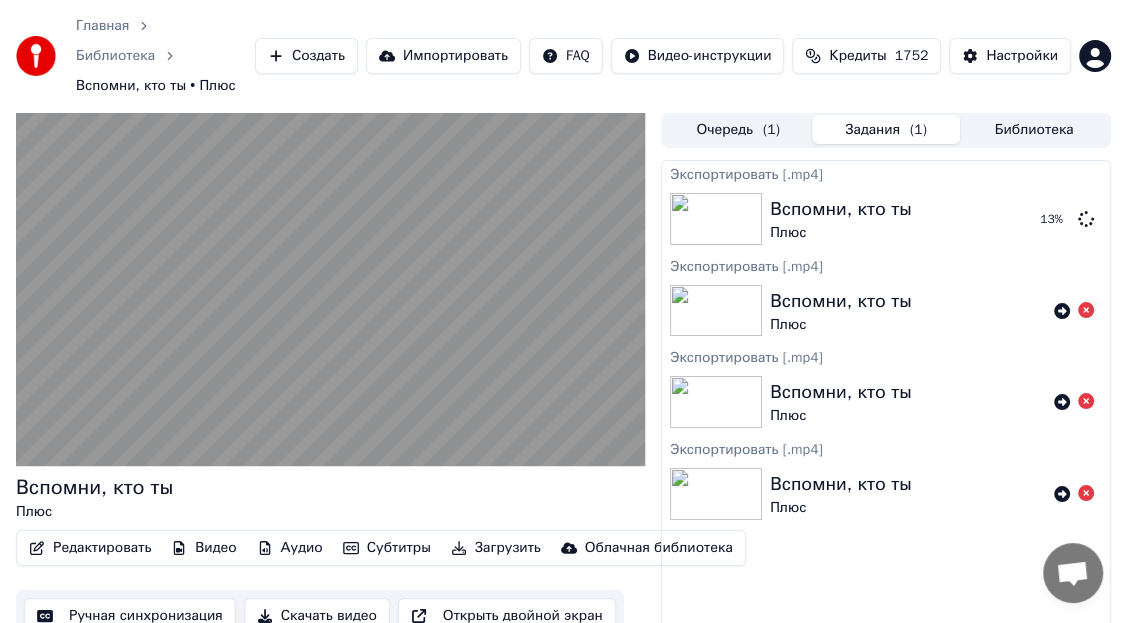 click 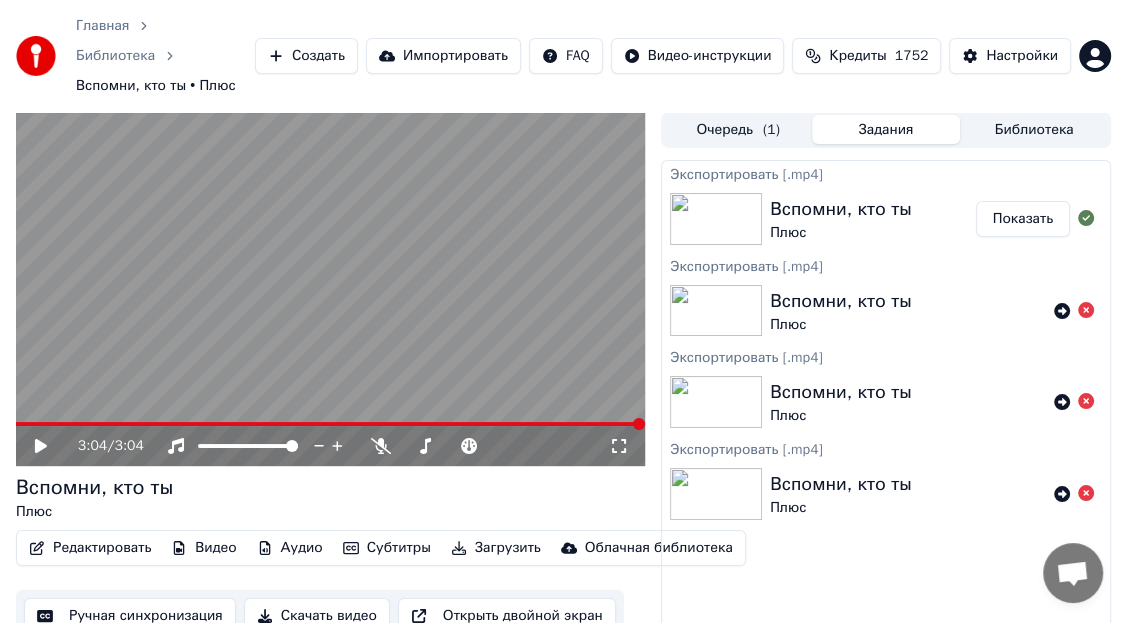 click on "Показать" at bounding box center (1023, 219) 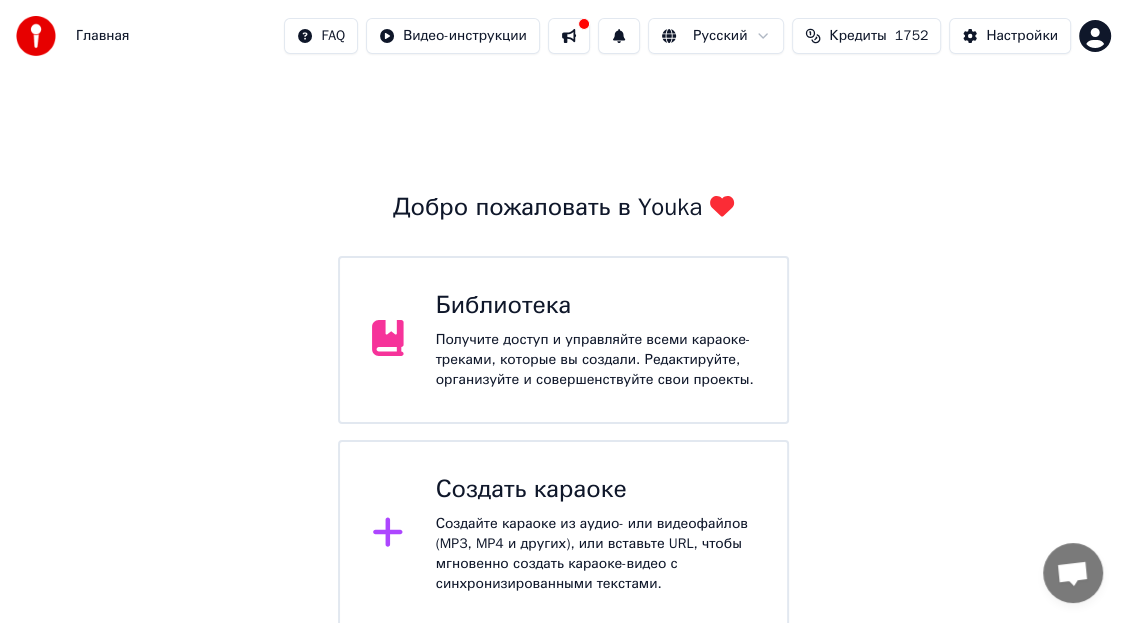 click on "Библиотека" at bounding box center (595, 306) 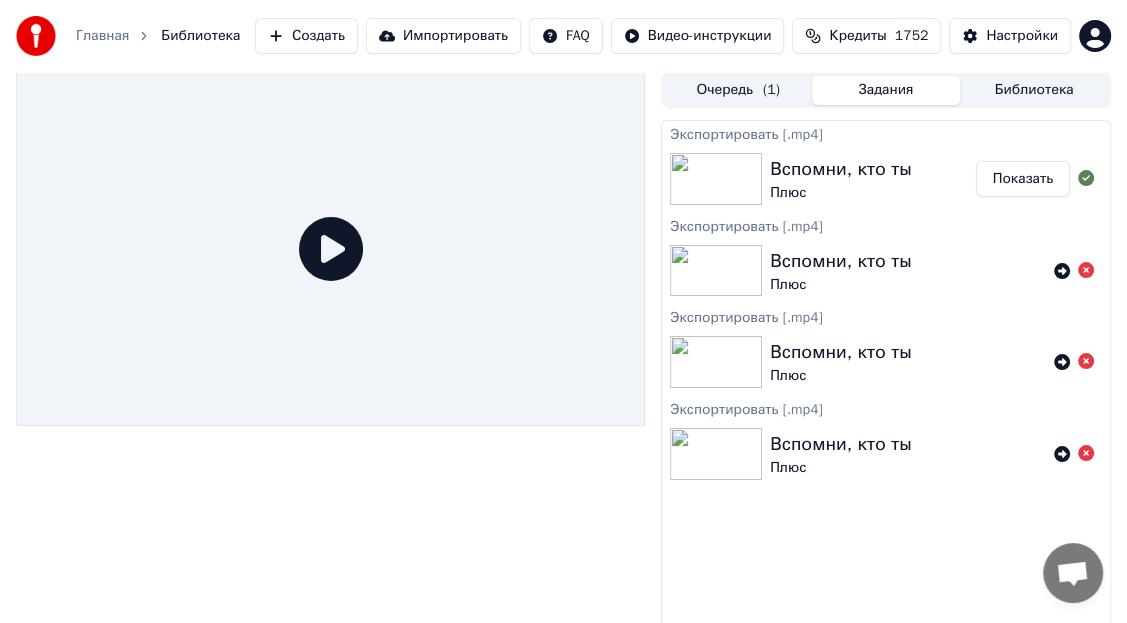 click on "Экспортировать [.mp4]" at bounding box center (886, 225) 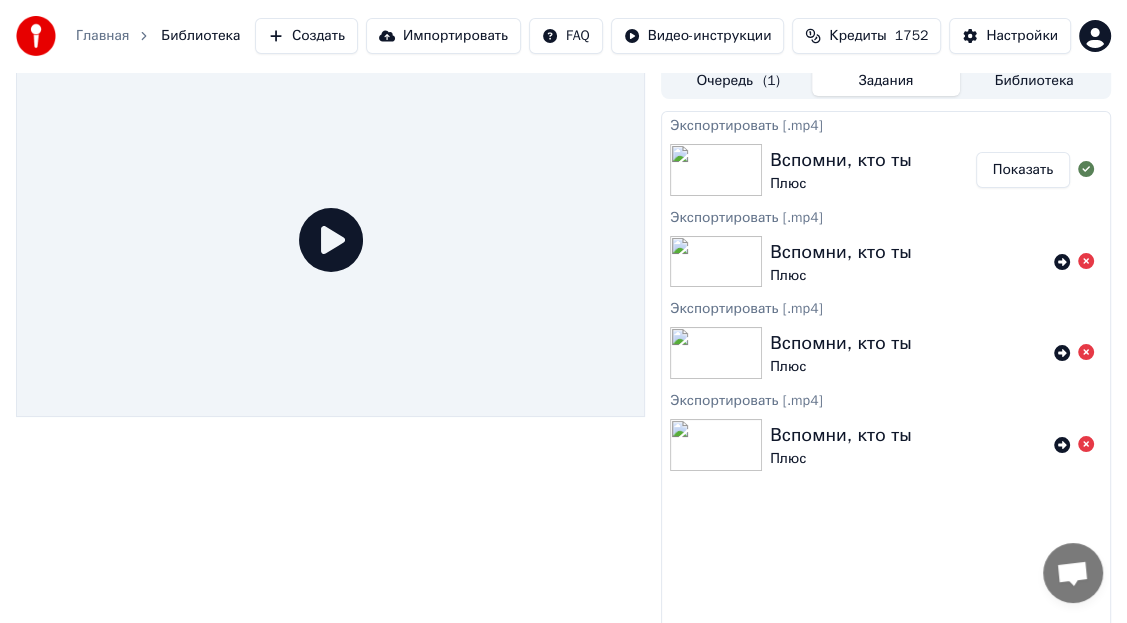scroll, scrollTop: 0, scrollLeft: 0, axis: both 